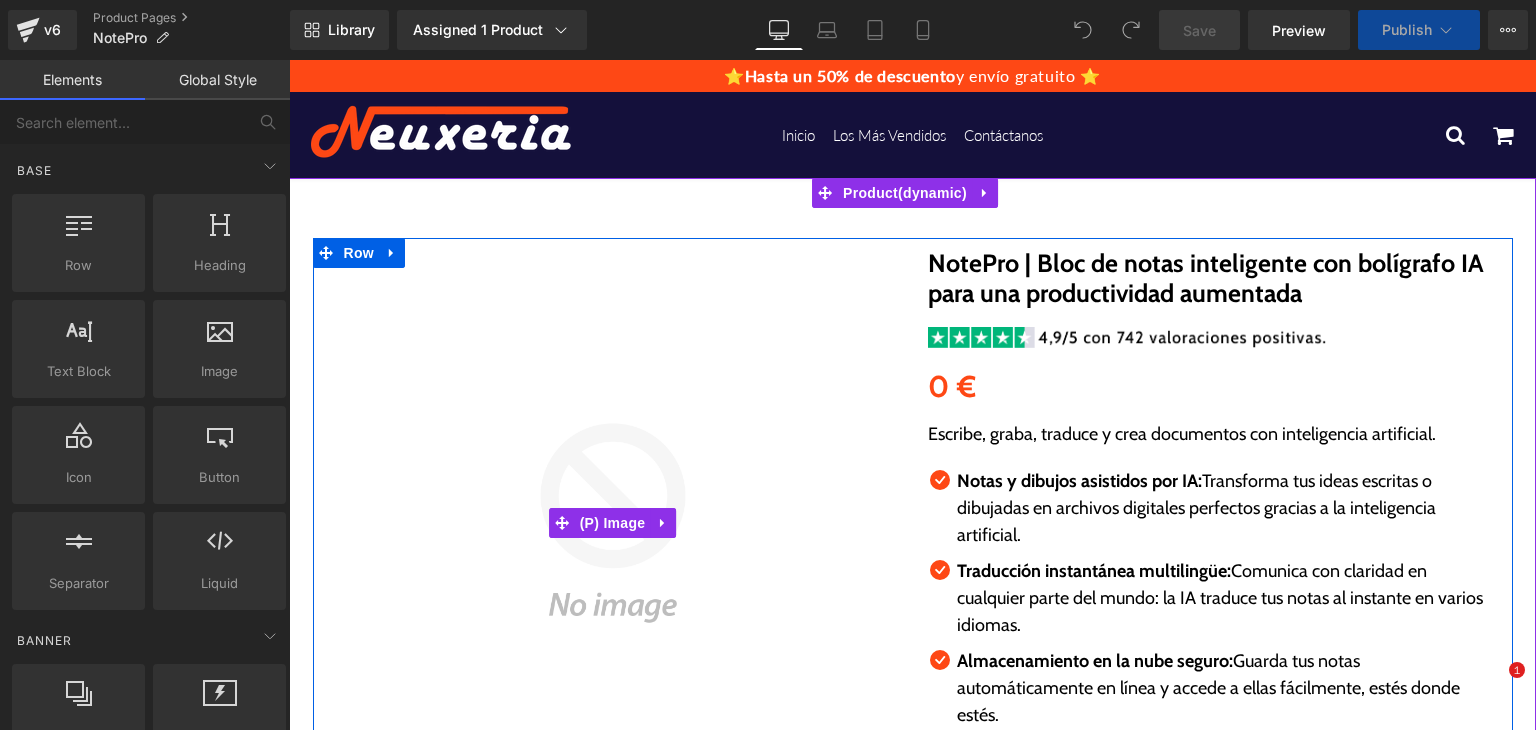 scroll, scrollTop: 0, scrollLeft: 0, axis: both 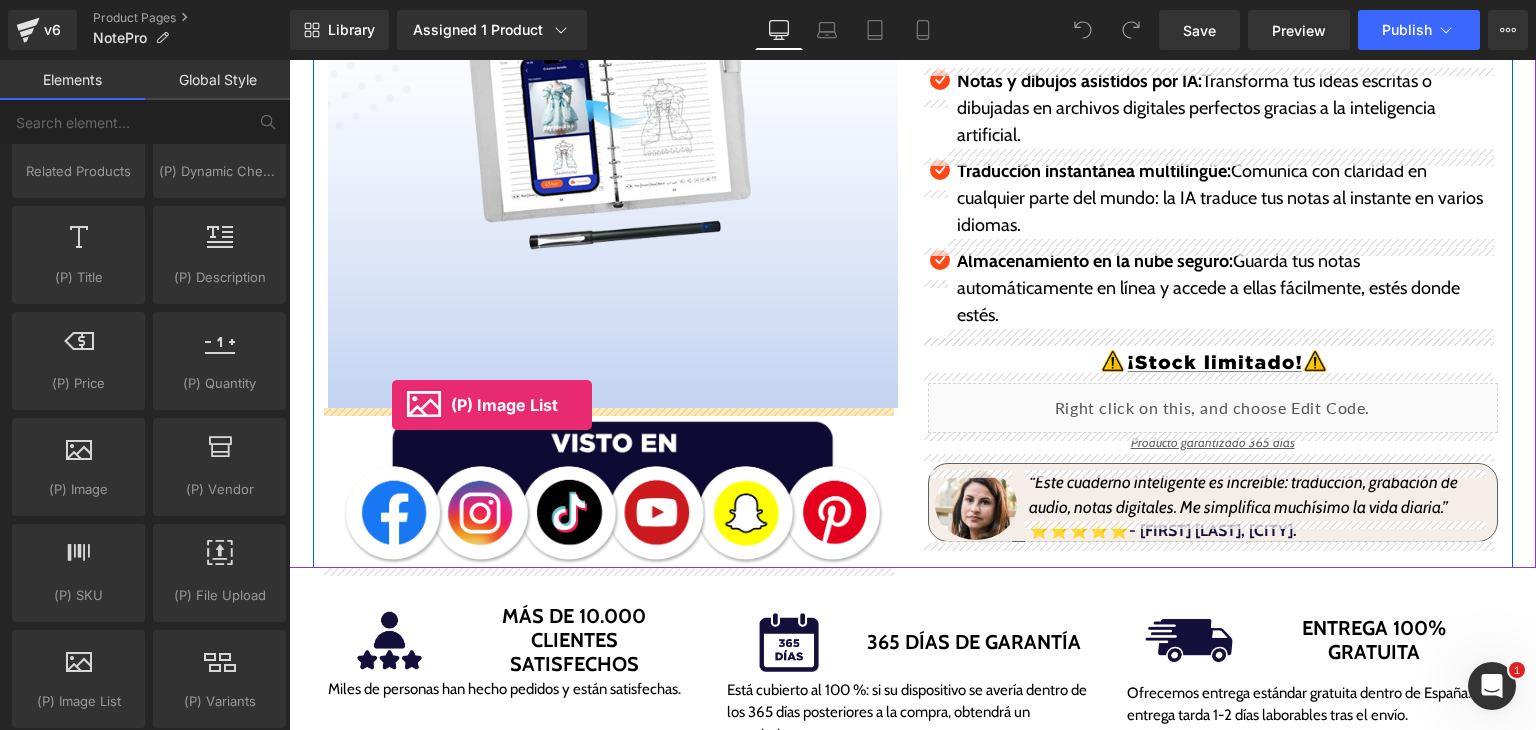 drag, startPoint x: 374, startPoint y: 737, endPoint x: 390, endPoint y: 413, distance: 324.39484 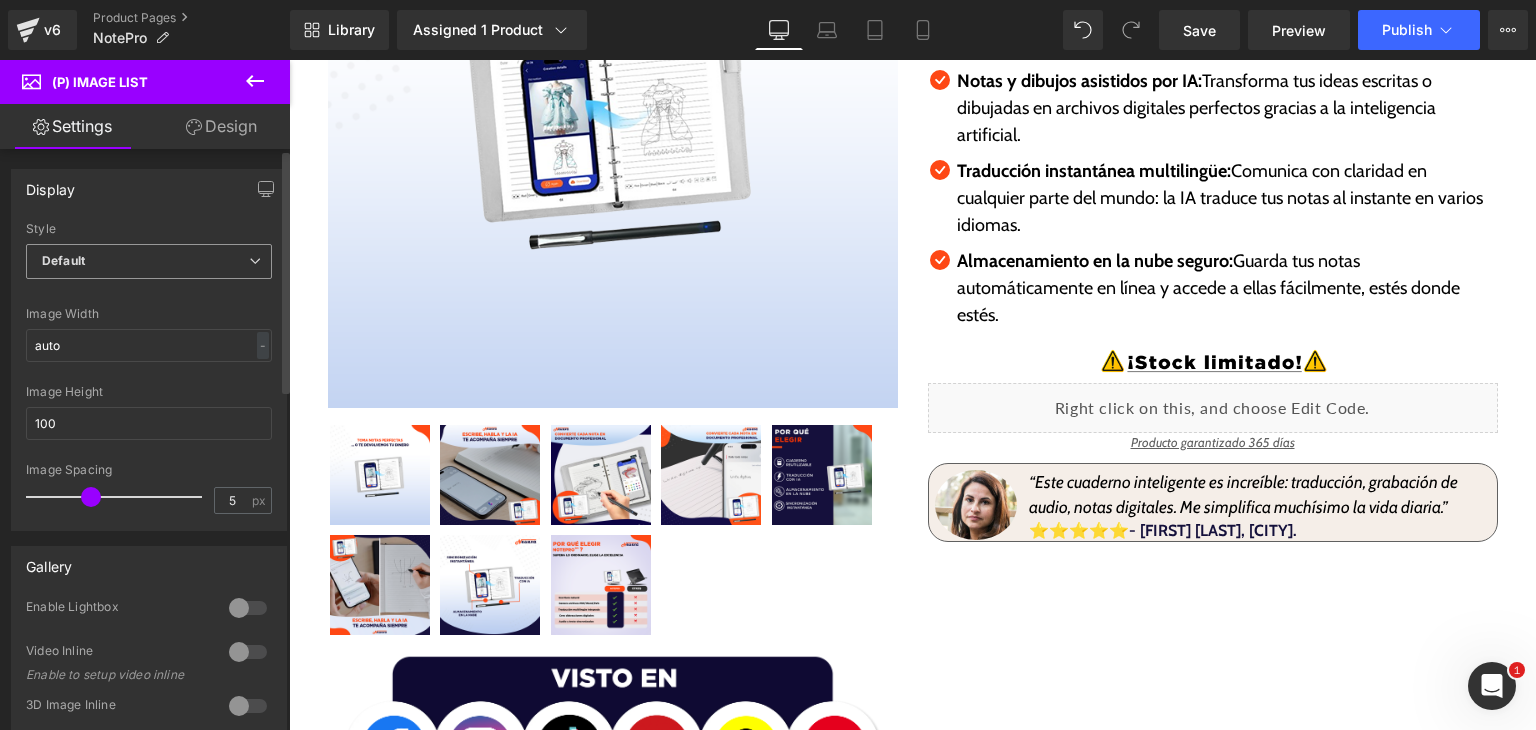 click on "Default" at bounding box center [149, 261] 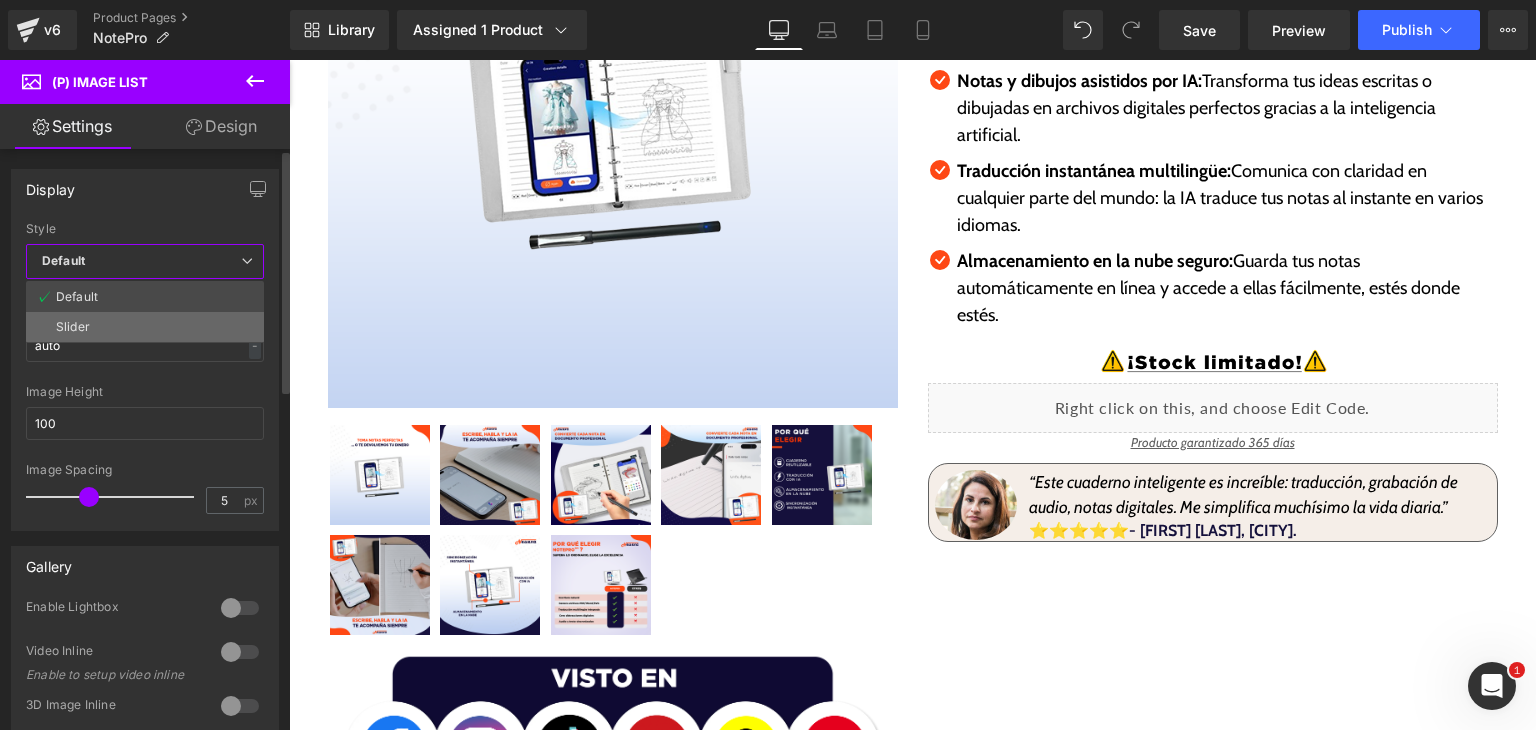 click on "Slider" at bounding box center (145, 327) 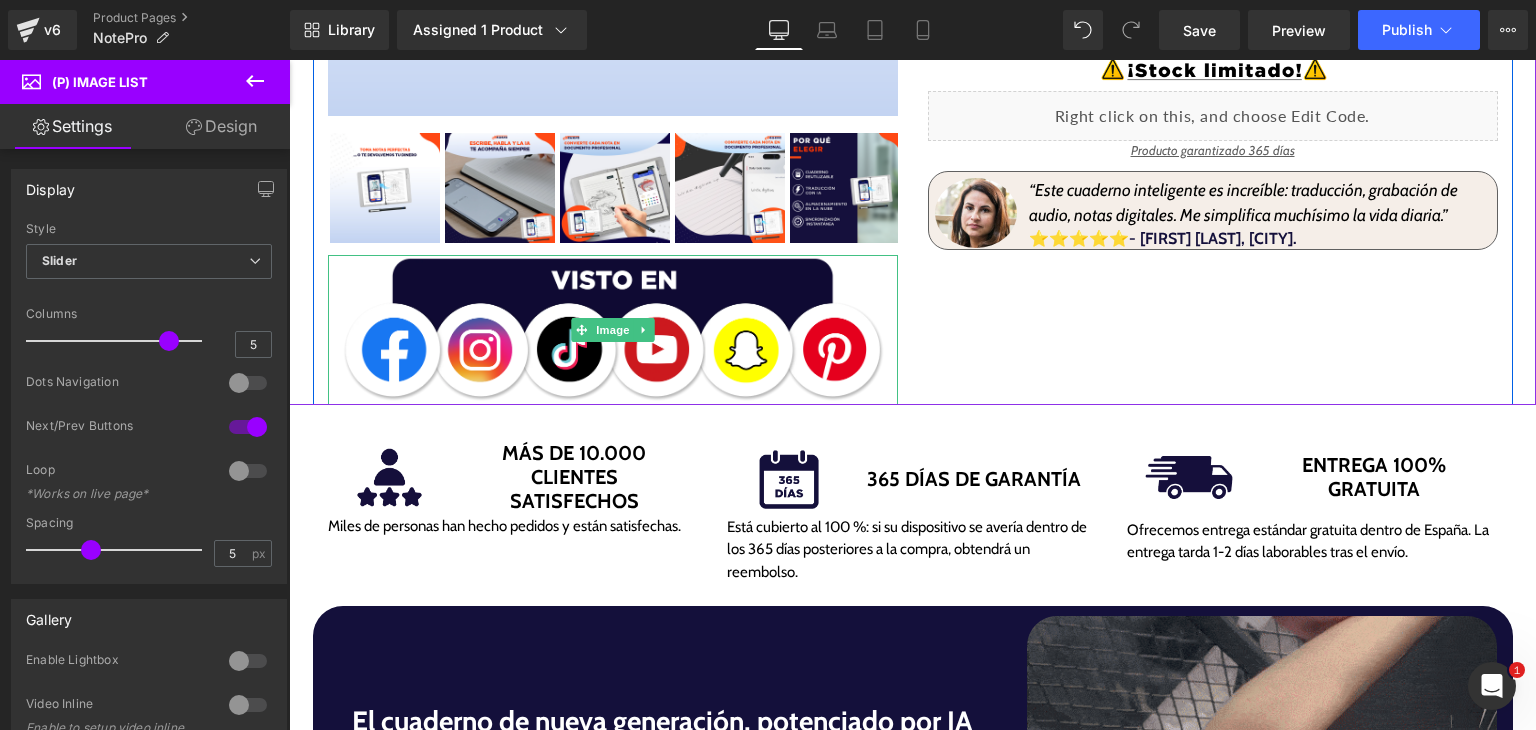 scroll, scrollTop: 700, scrollLeft: 0, axis: vertical 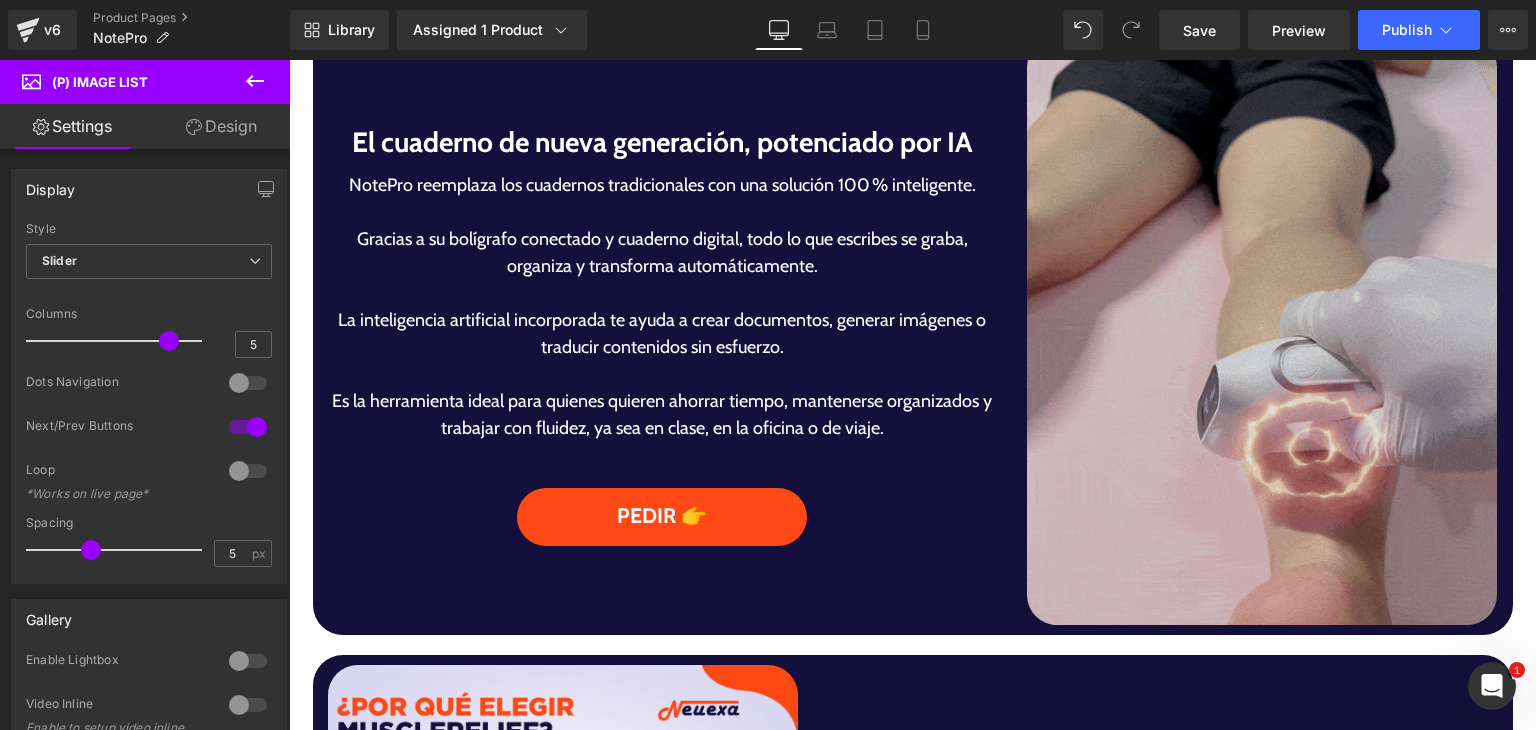 click at bounding box center (1262, 331) 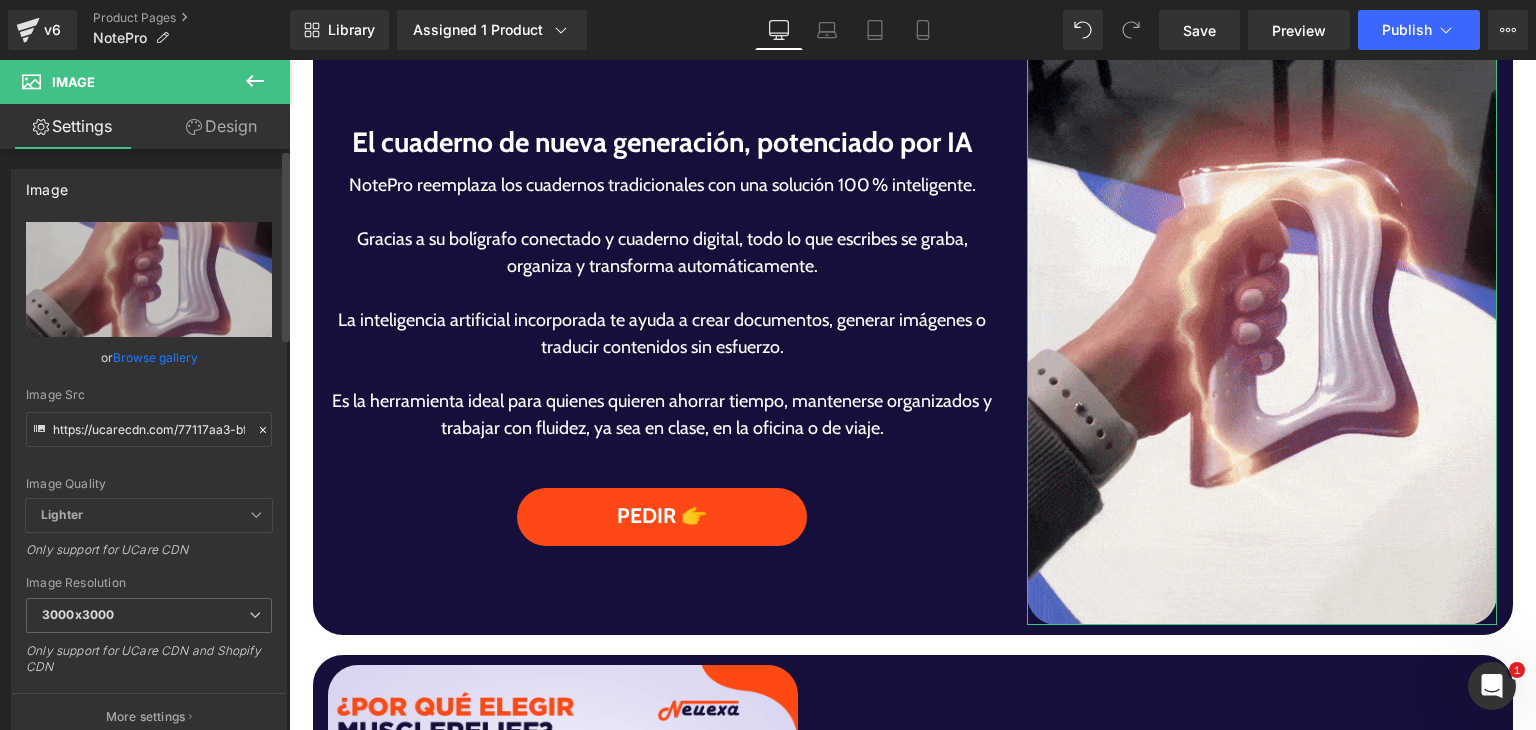 click on "Browse gallery" at bounding box center [155, 357] 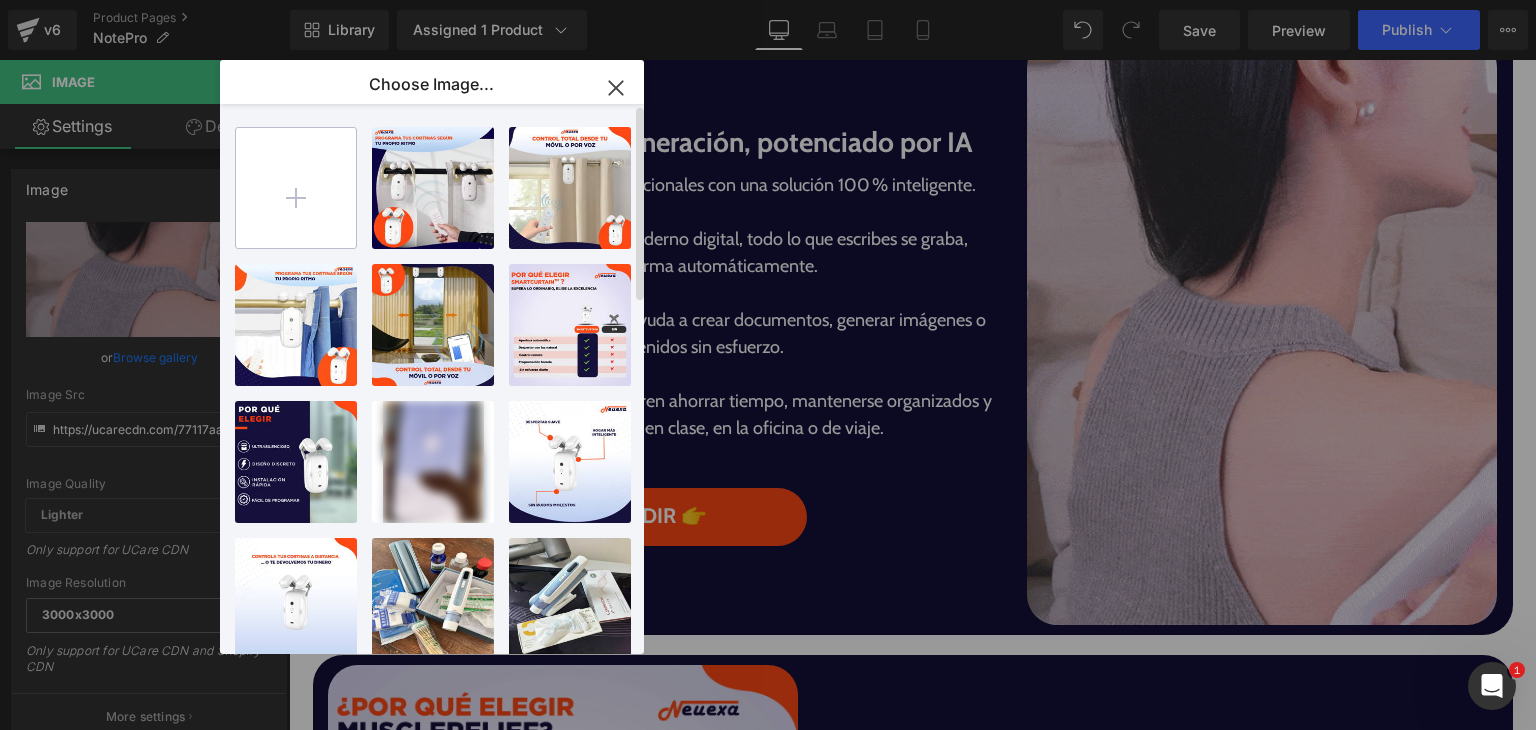 click at bounding box center [296, 188] 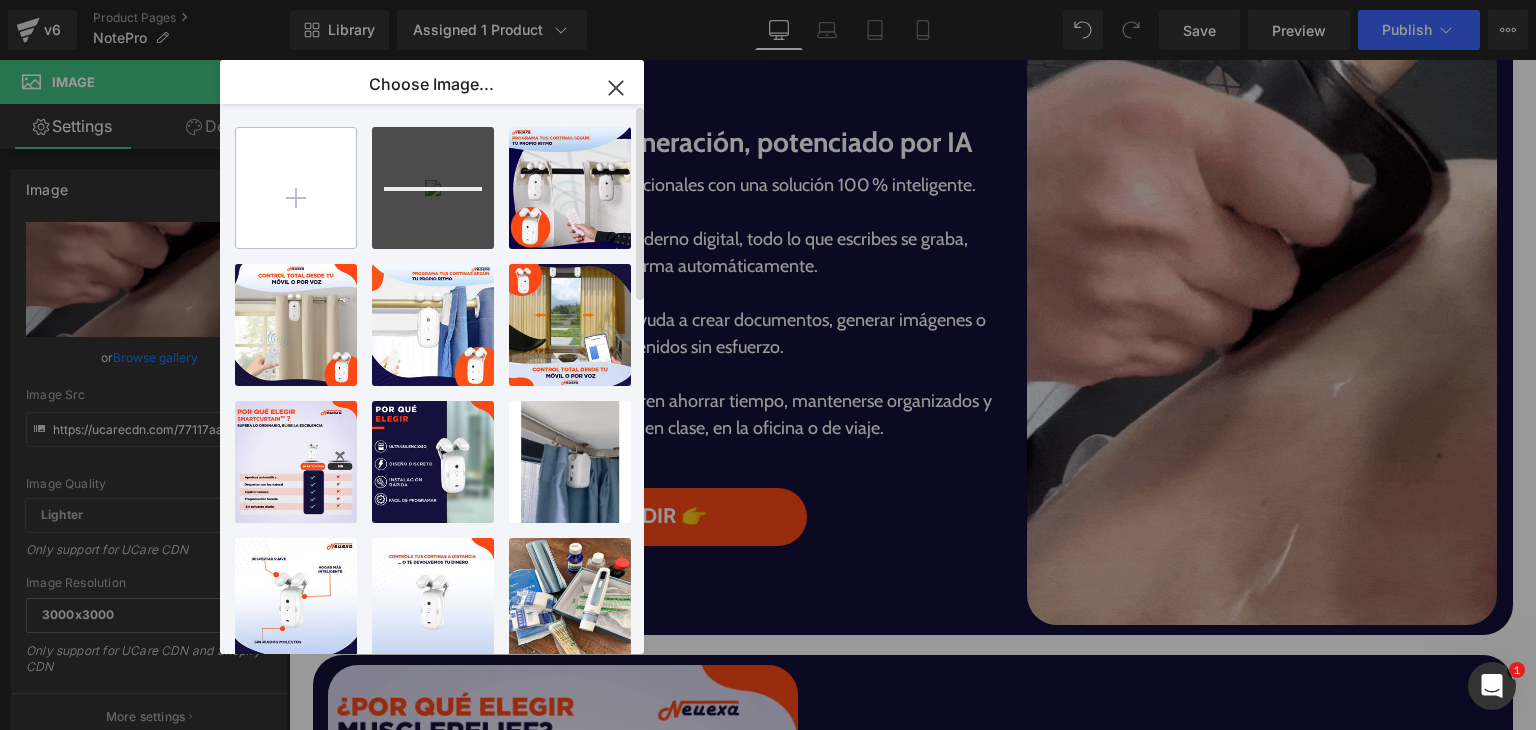 click at bounding box center (296, 188) 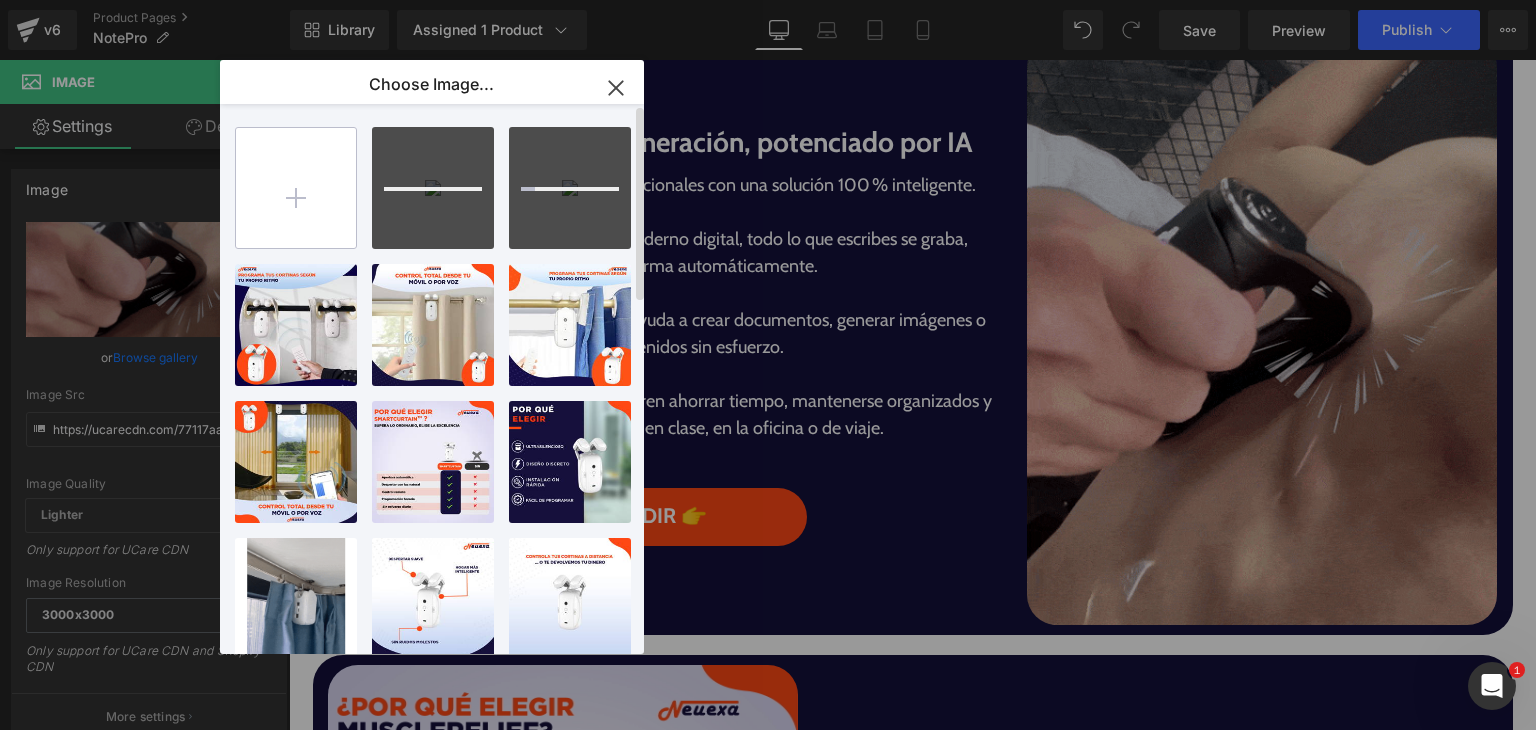 click at bounding box center (296, 188) 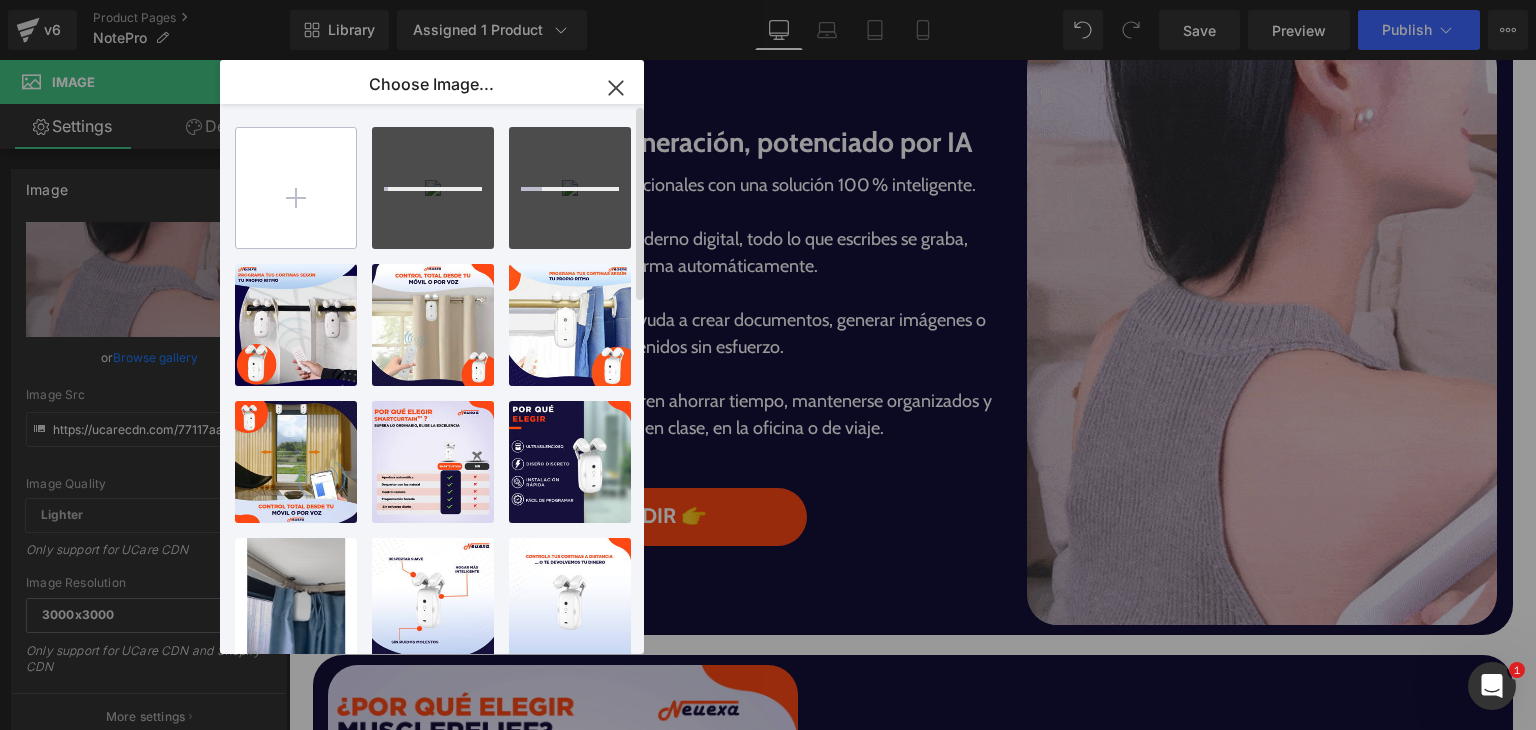 click at bounding box center (296, 188) 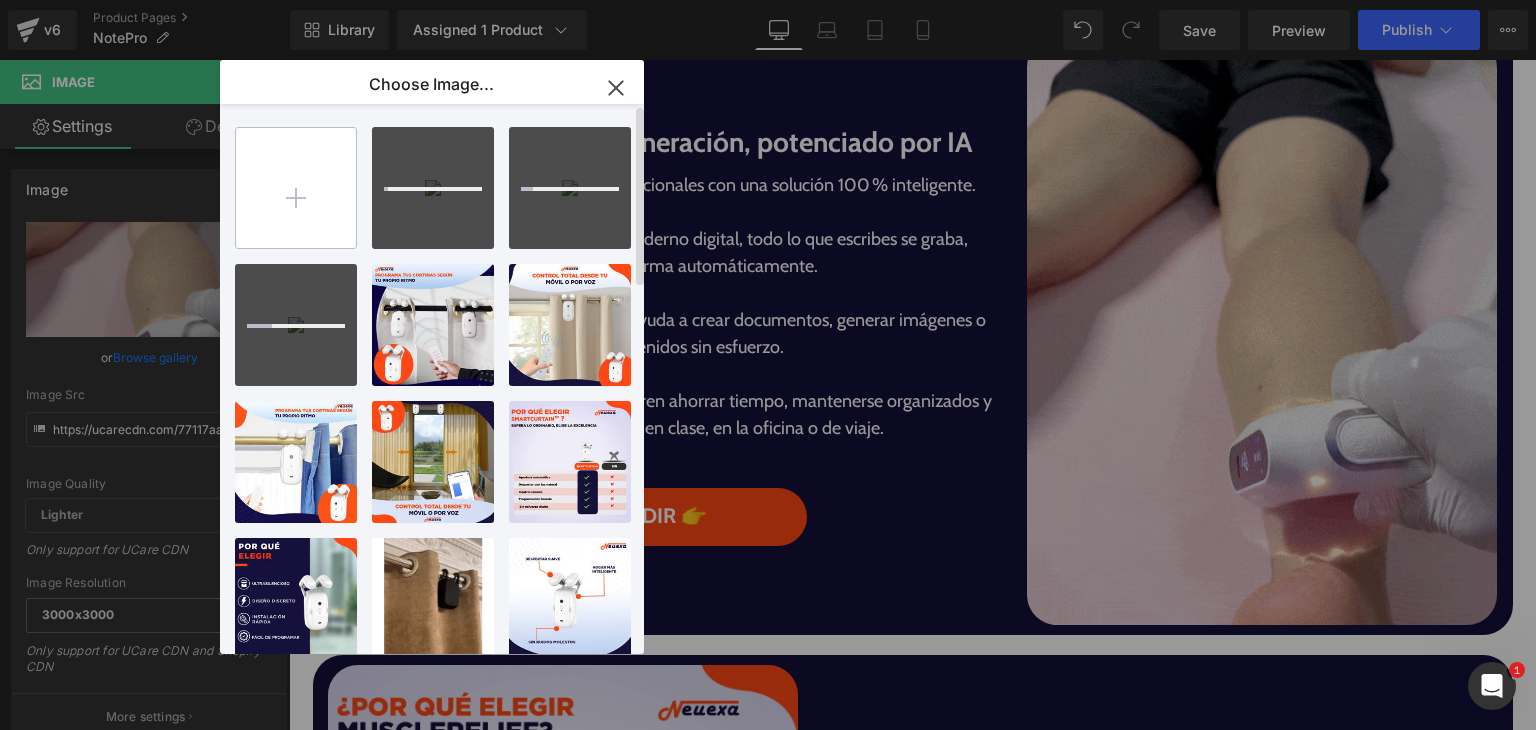 type on "C:\fakepath\3-NotePro .png" 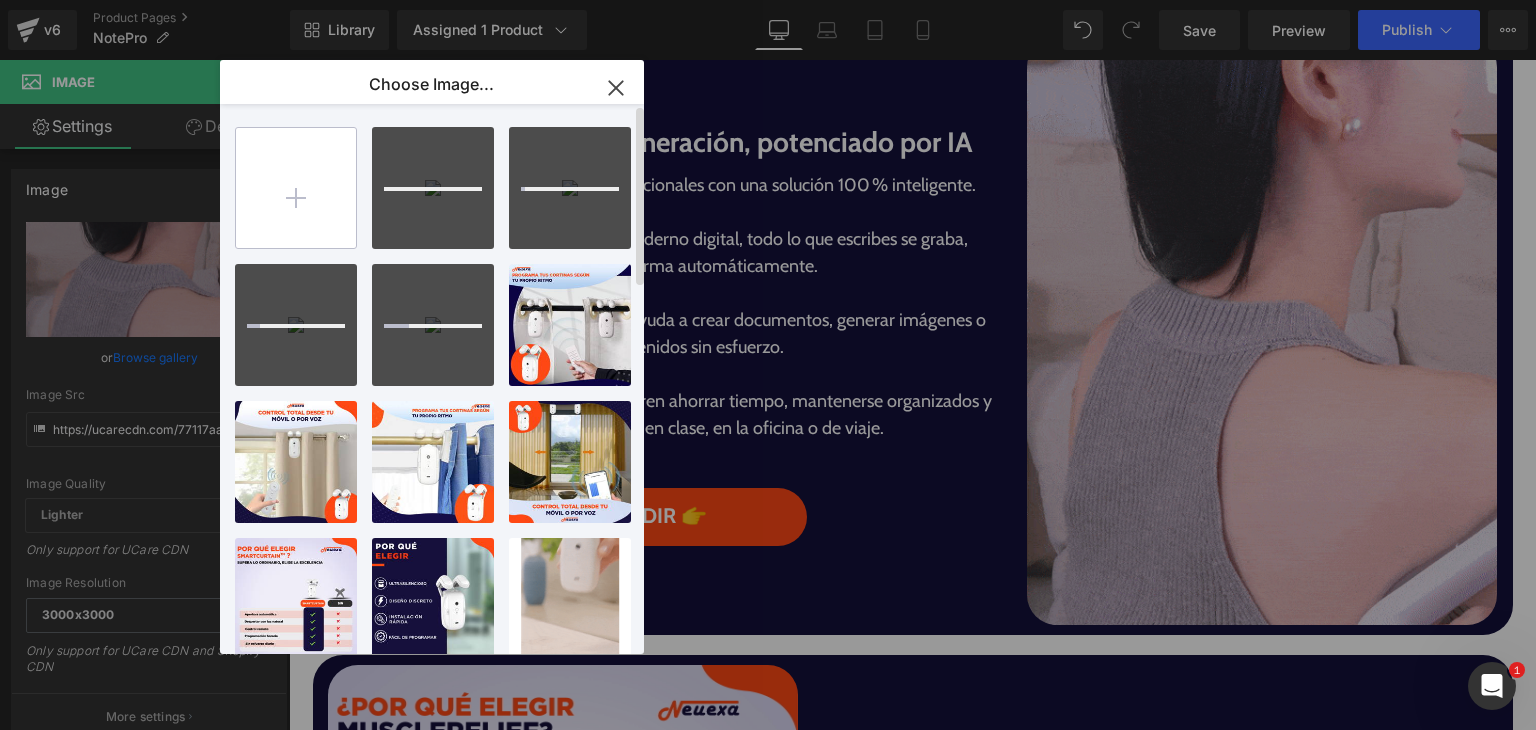 click at bounding box center (296, 188) 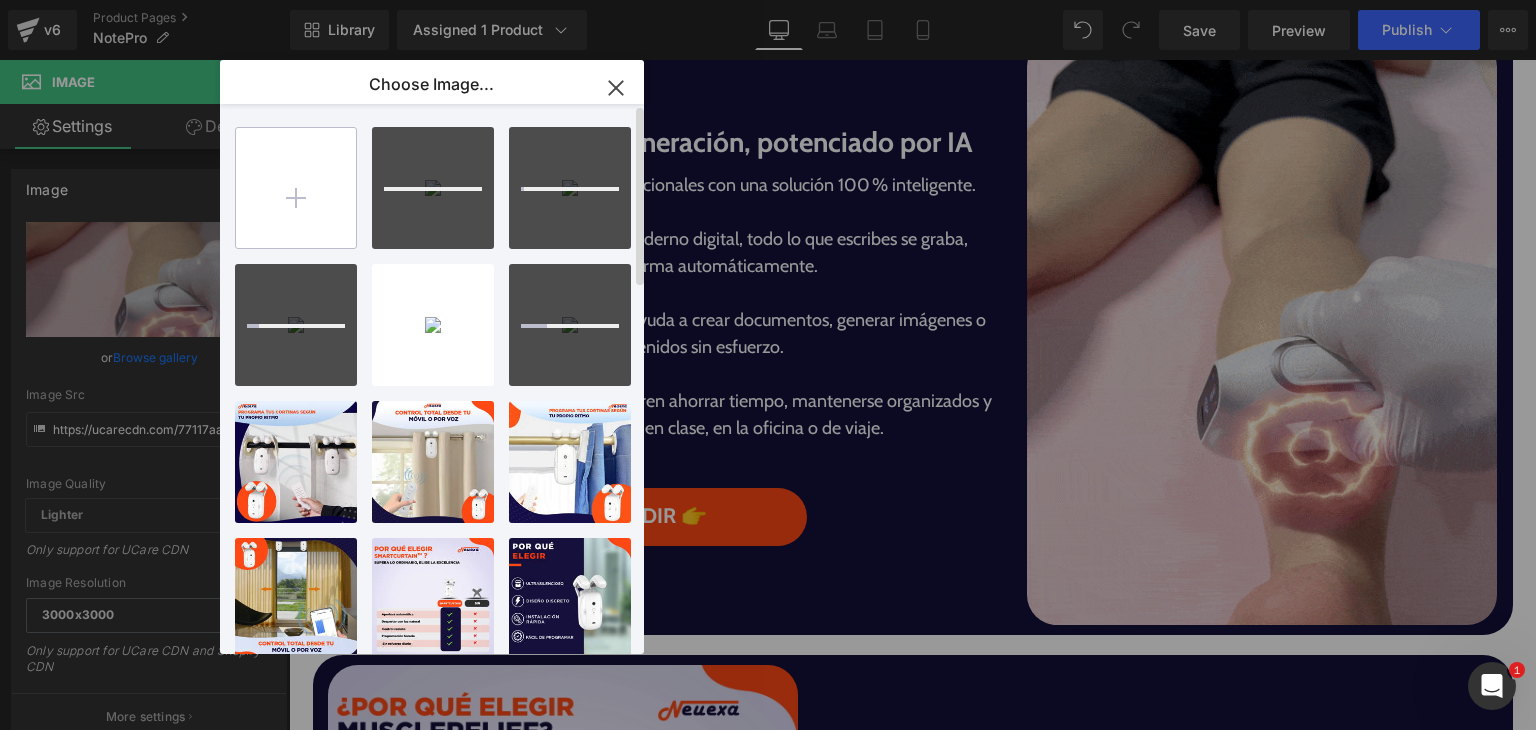 click at bounding box center (296, 188) 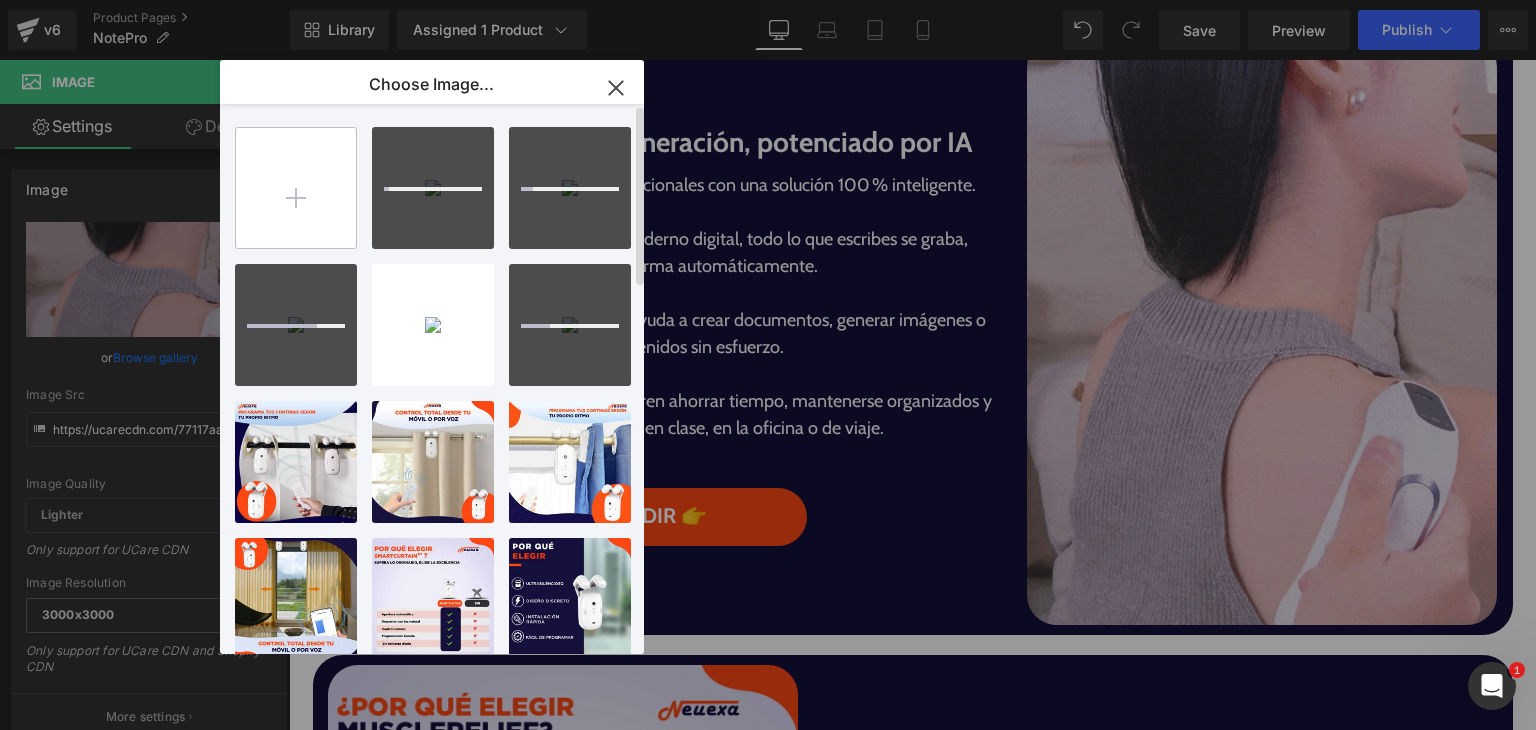 type on "C:\fakepath\5-NotePro .png" 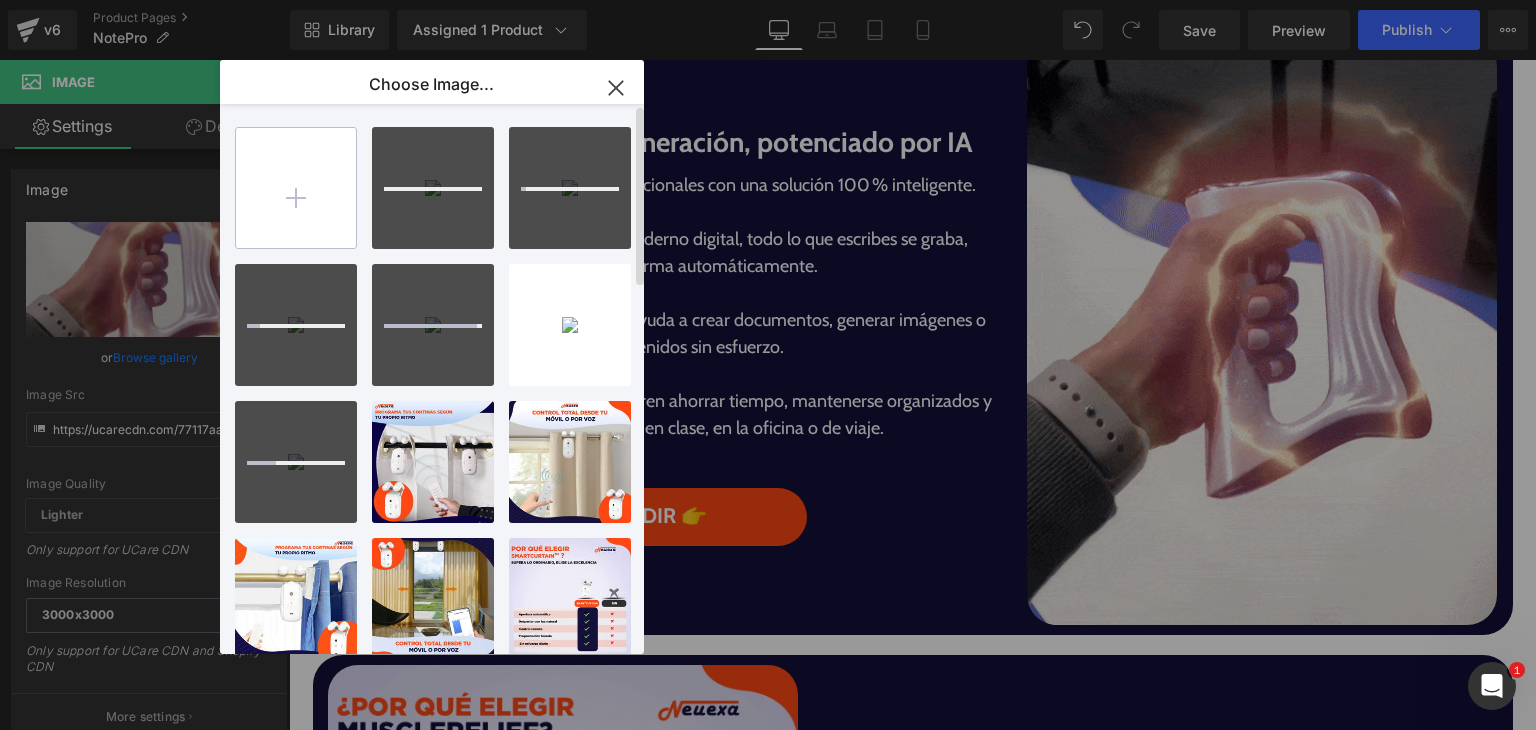 click at bounding box center [296, 188] 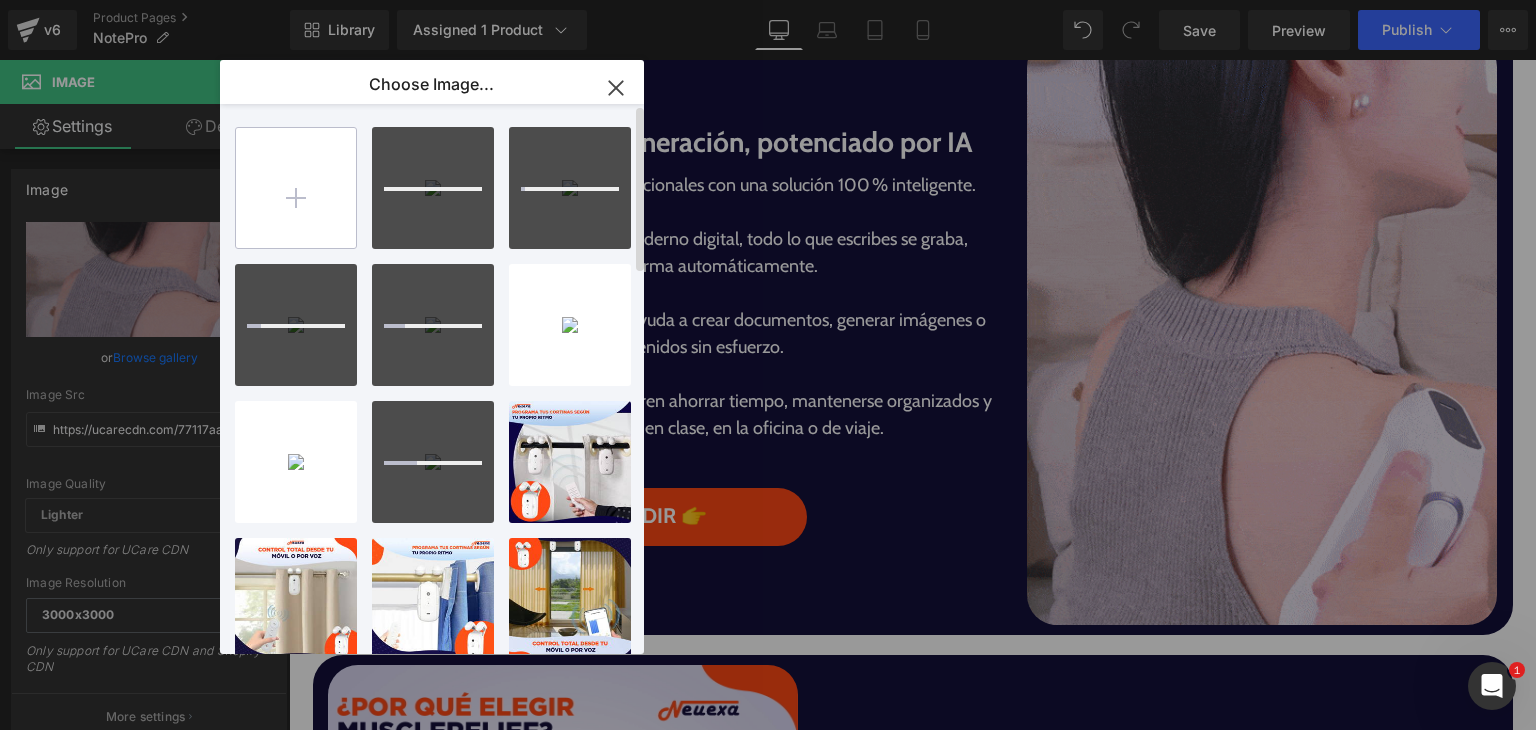 click at bounding box center [296, 188] 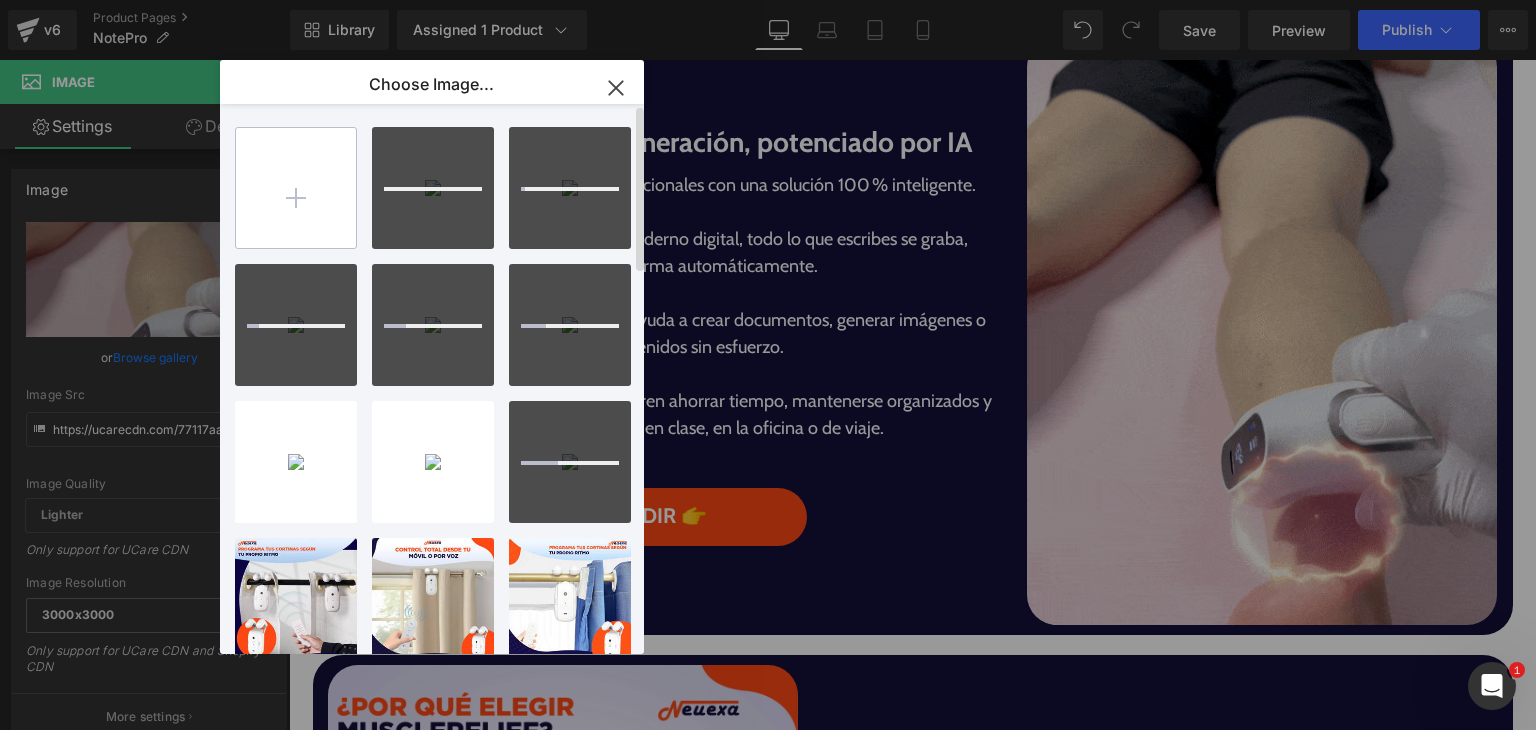 click at bounding box center [296, 188] 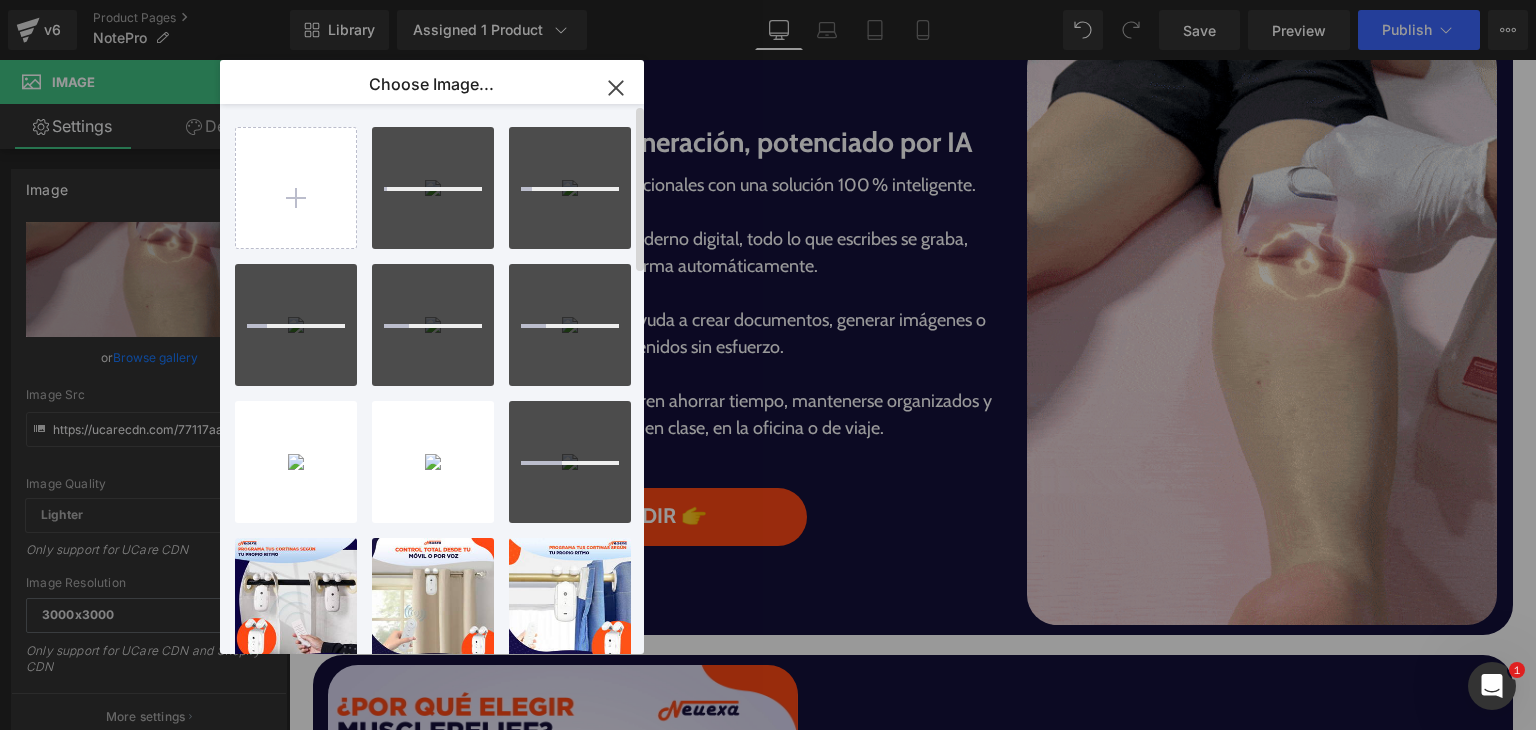 type on "C:\fakepath\8-NotePro .png" 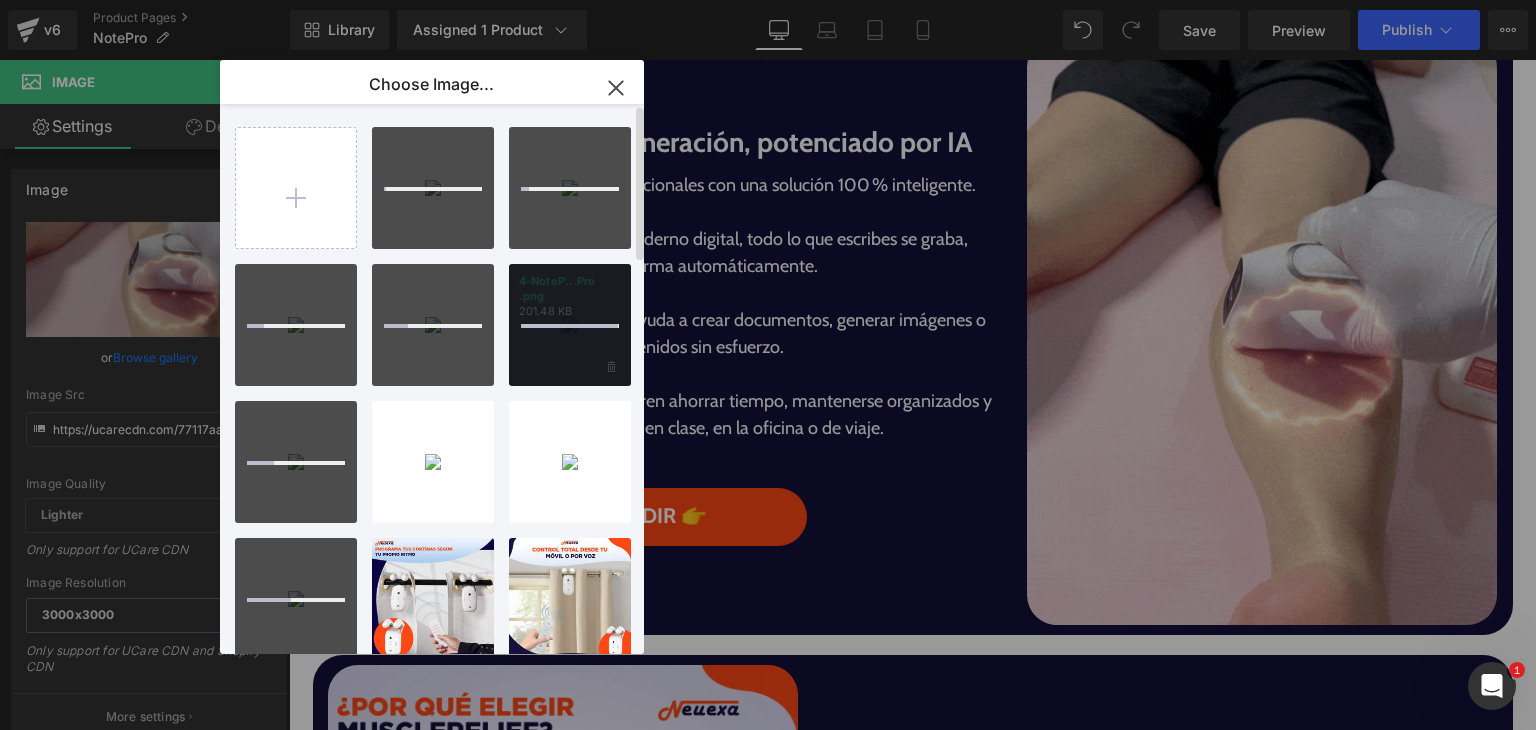 type 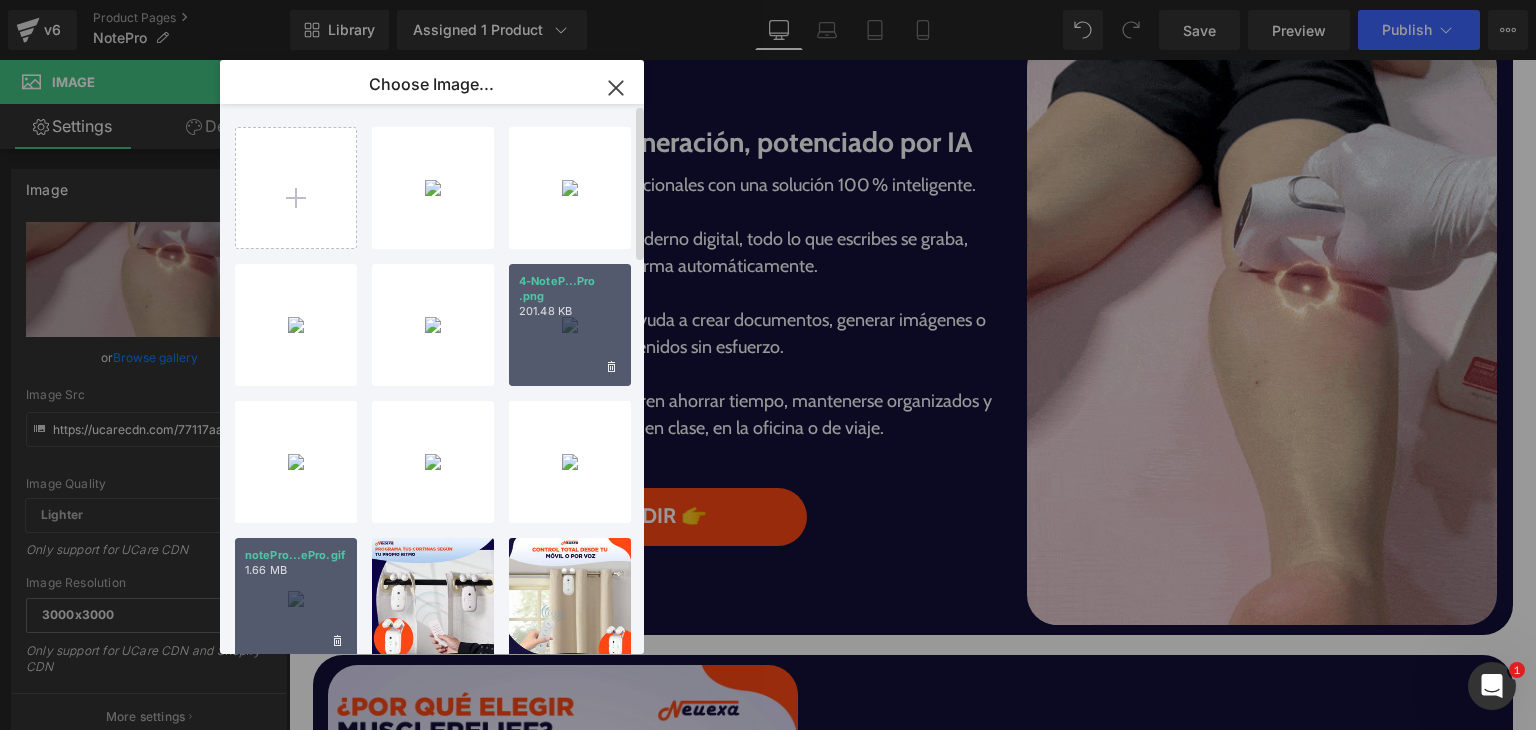 click on "notePro...ePro.gif 1.66 MB" at bounding box center (296, 599) 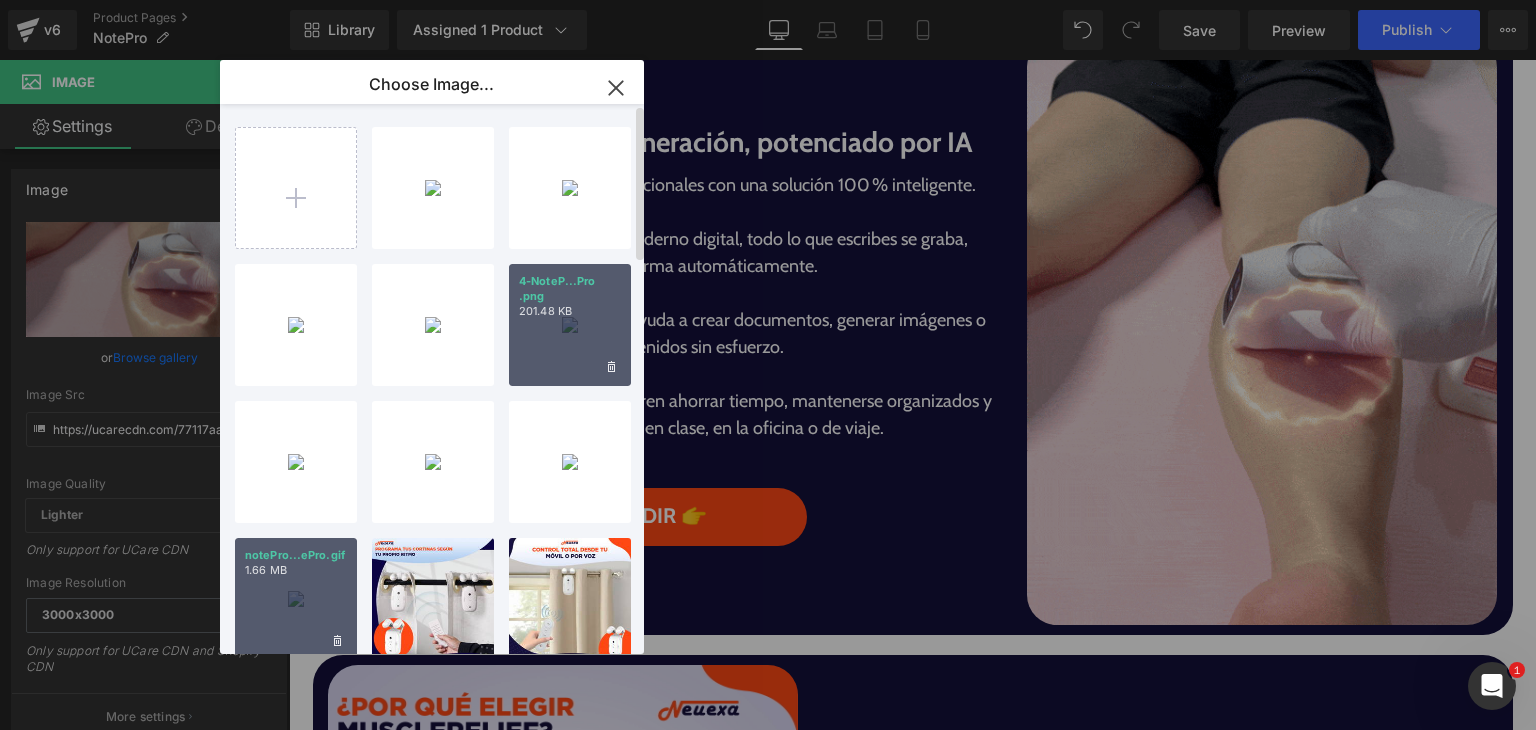 type on "https://ucarecdn.com/06d08c73-4d20-43a9-92b7-a8bdd7ff1d0f/notePro.gif" 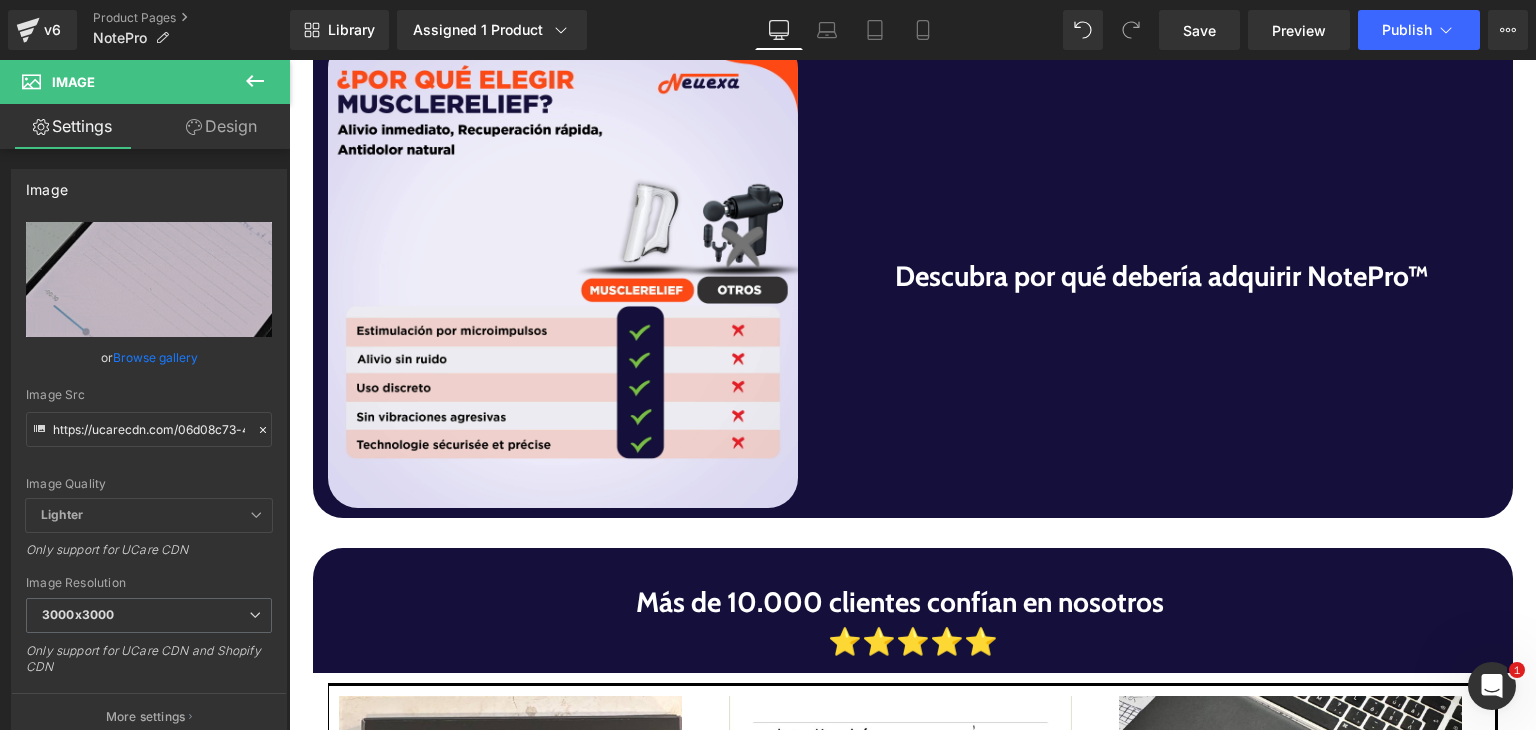 scroll, scrollTop: 1908, scrollLeft: 0, axis: vertical 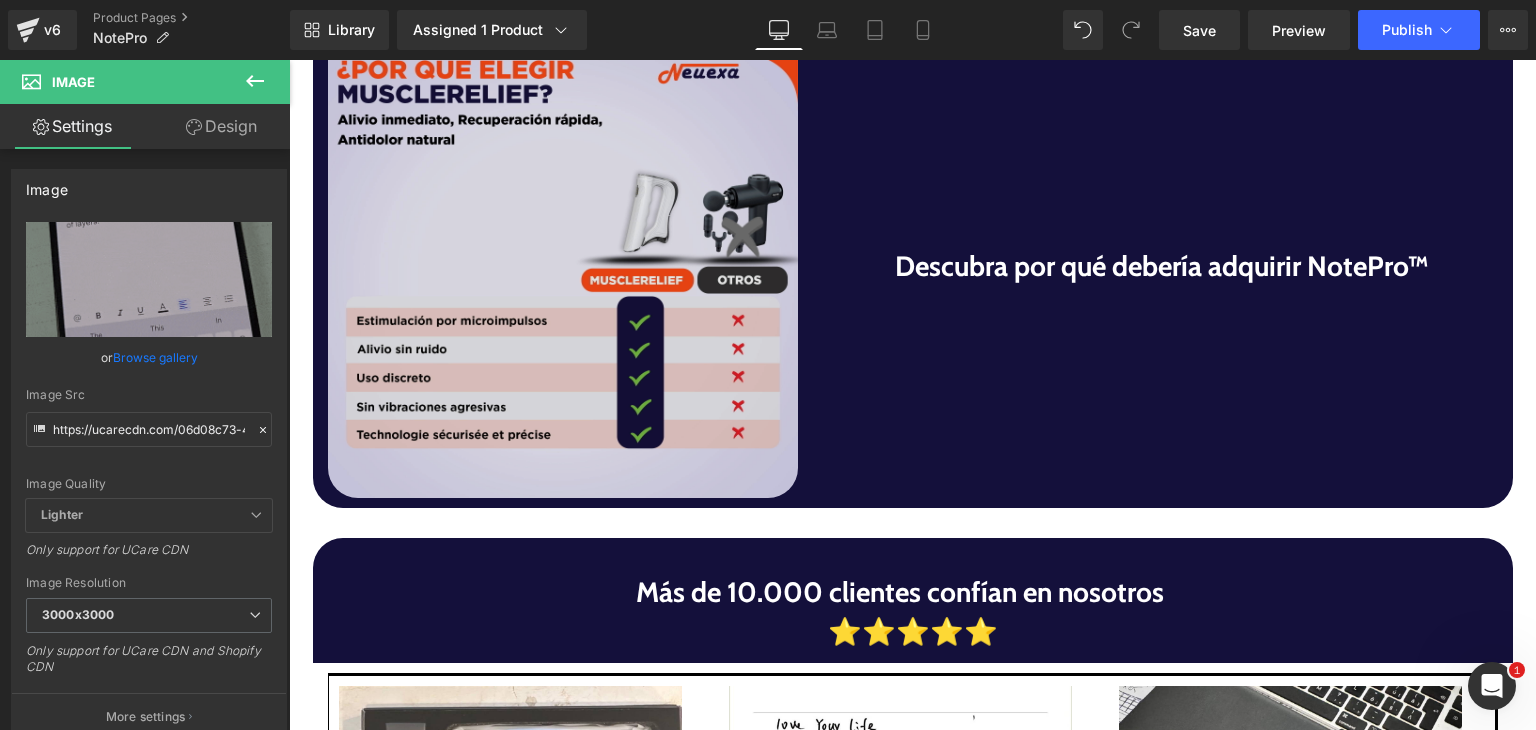 click at bounding box center [563, 263] 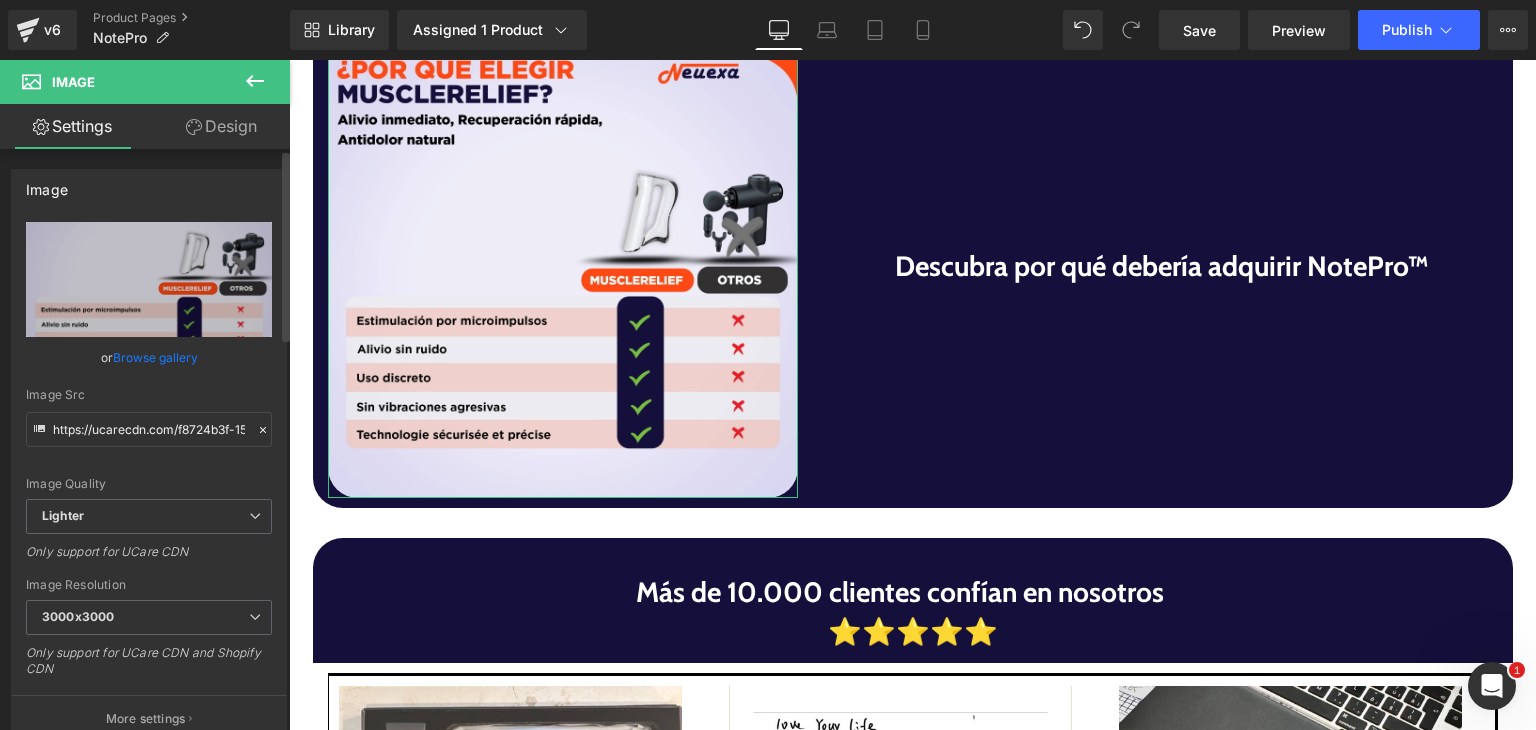 click on "Browse gallery" at bounding box center [155, 357] 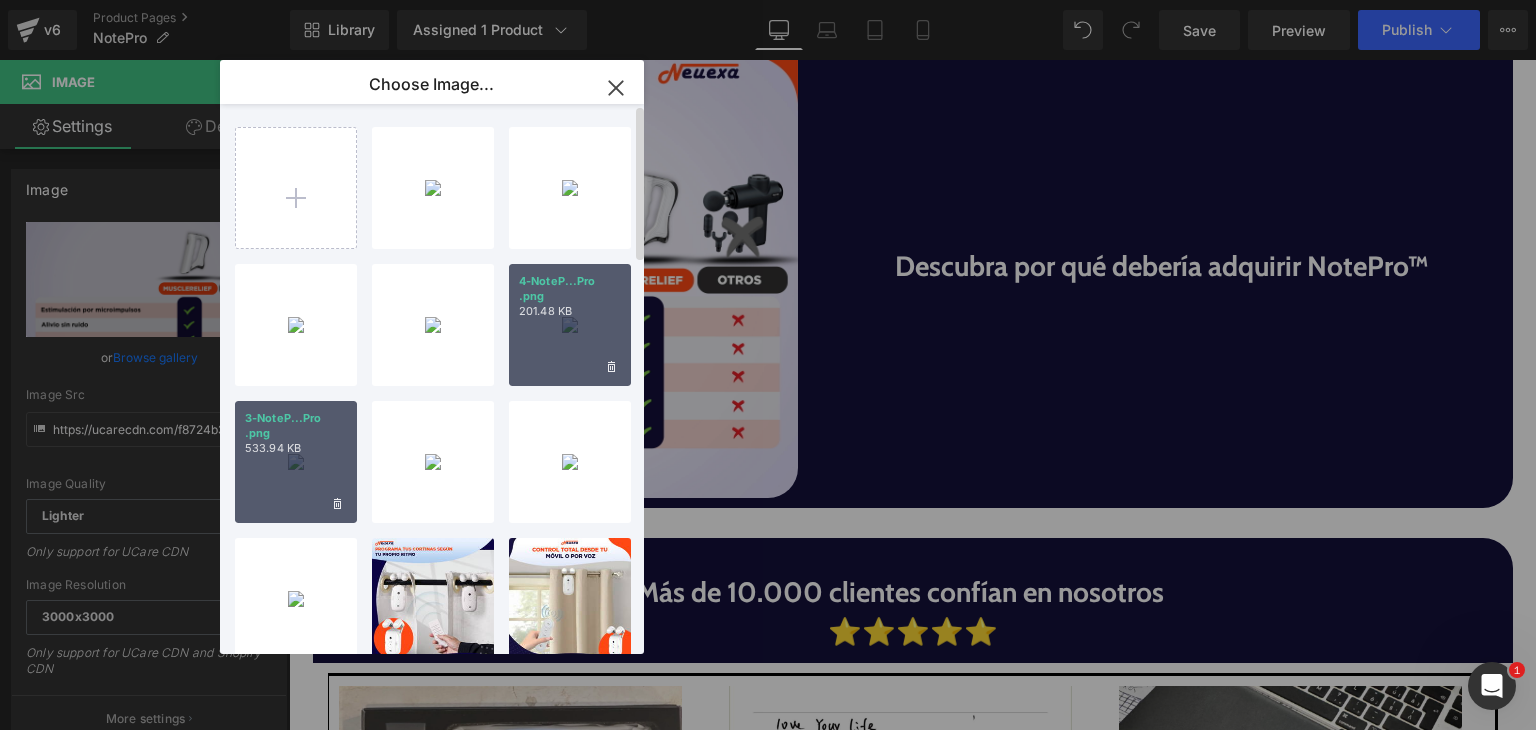 click on "3-NoteP...Pro .png 533.94 KB" at bounding box center (296, 462) 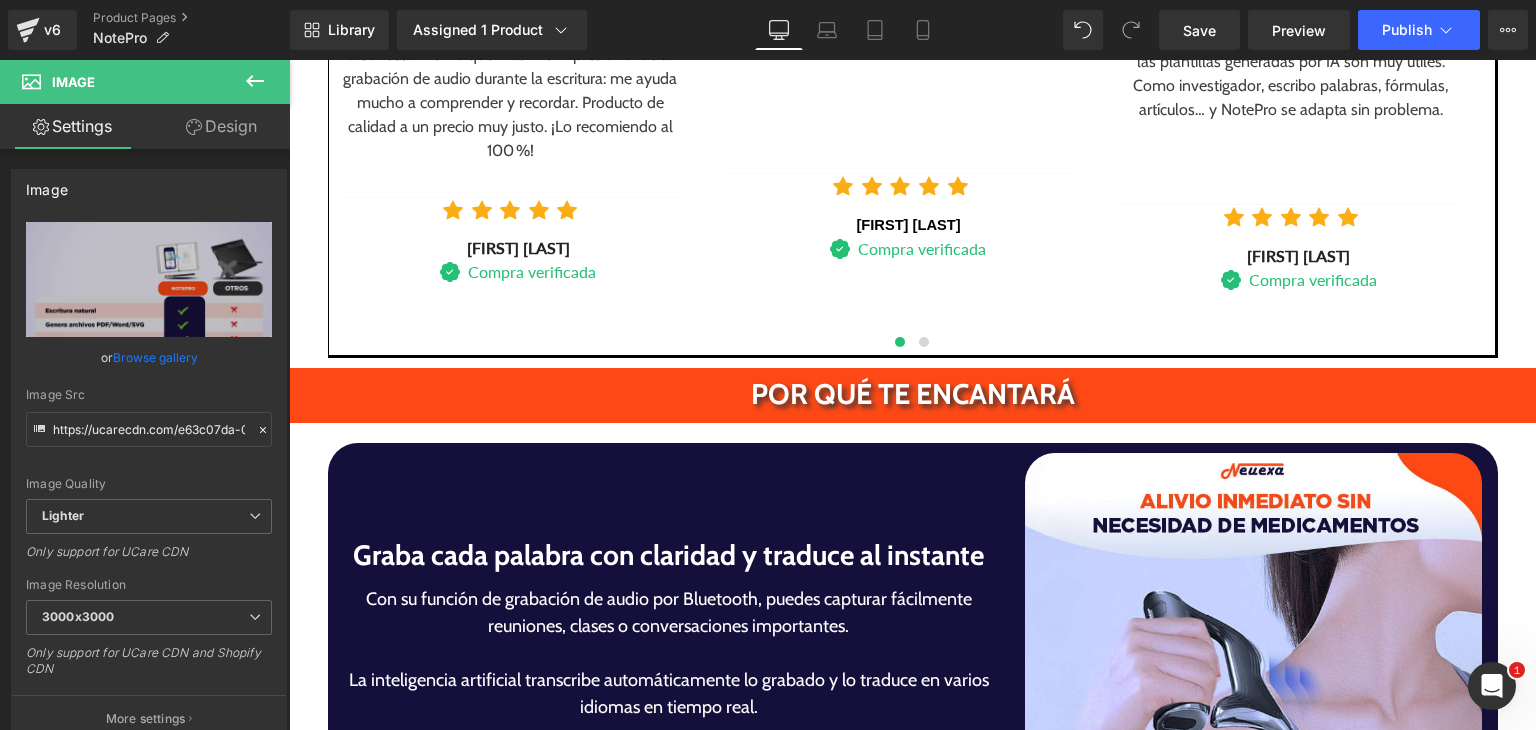 scroll, scrollTop: 3474, scrollLeft: 0, axis: vertical 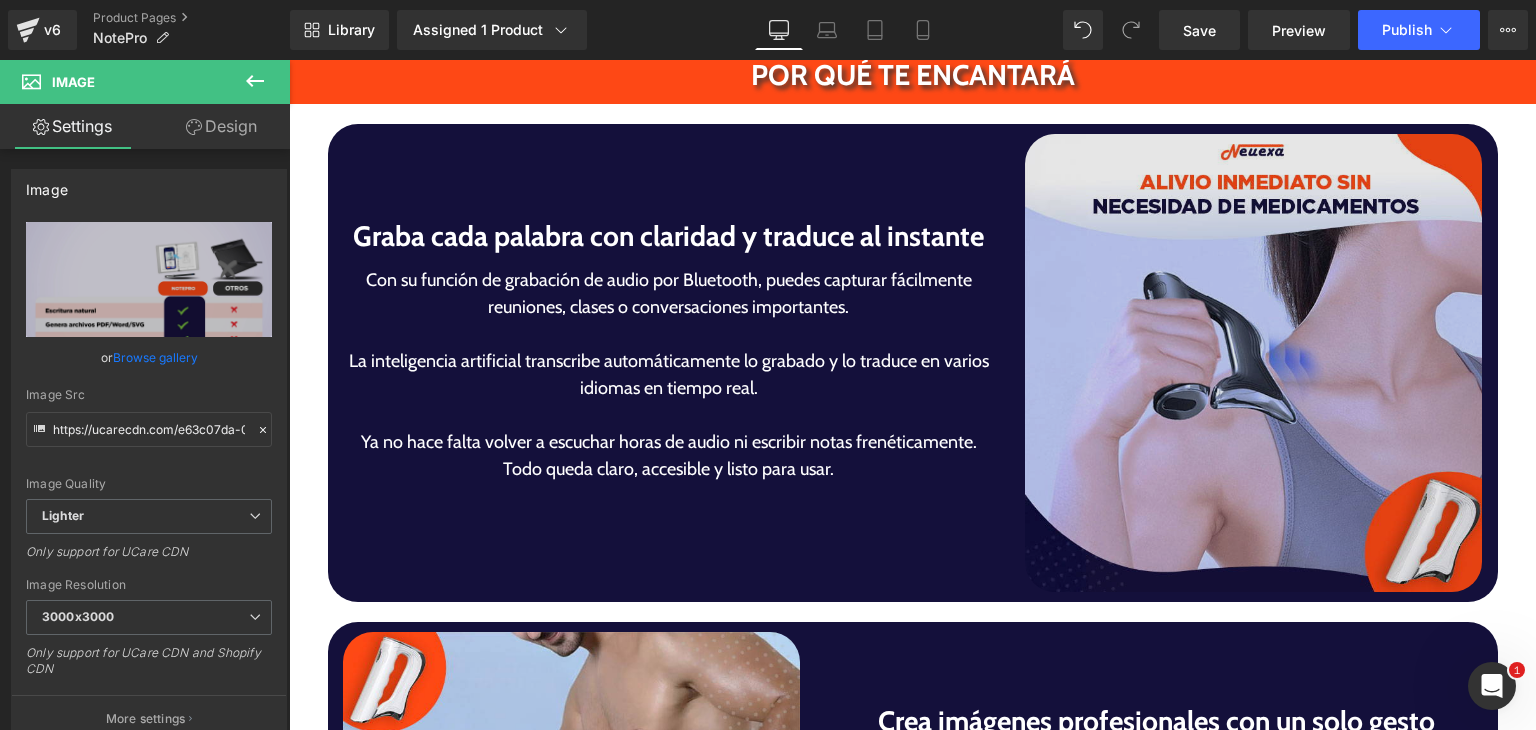 click at bounding box center (1254, 363) 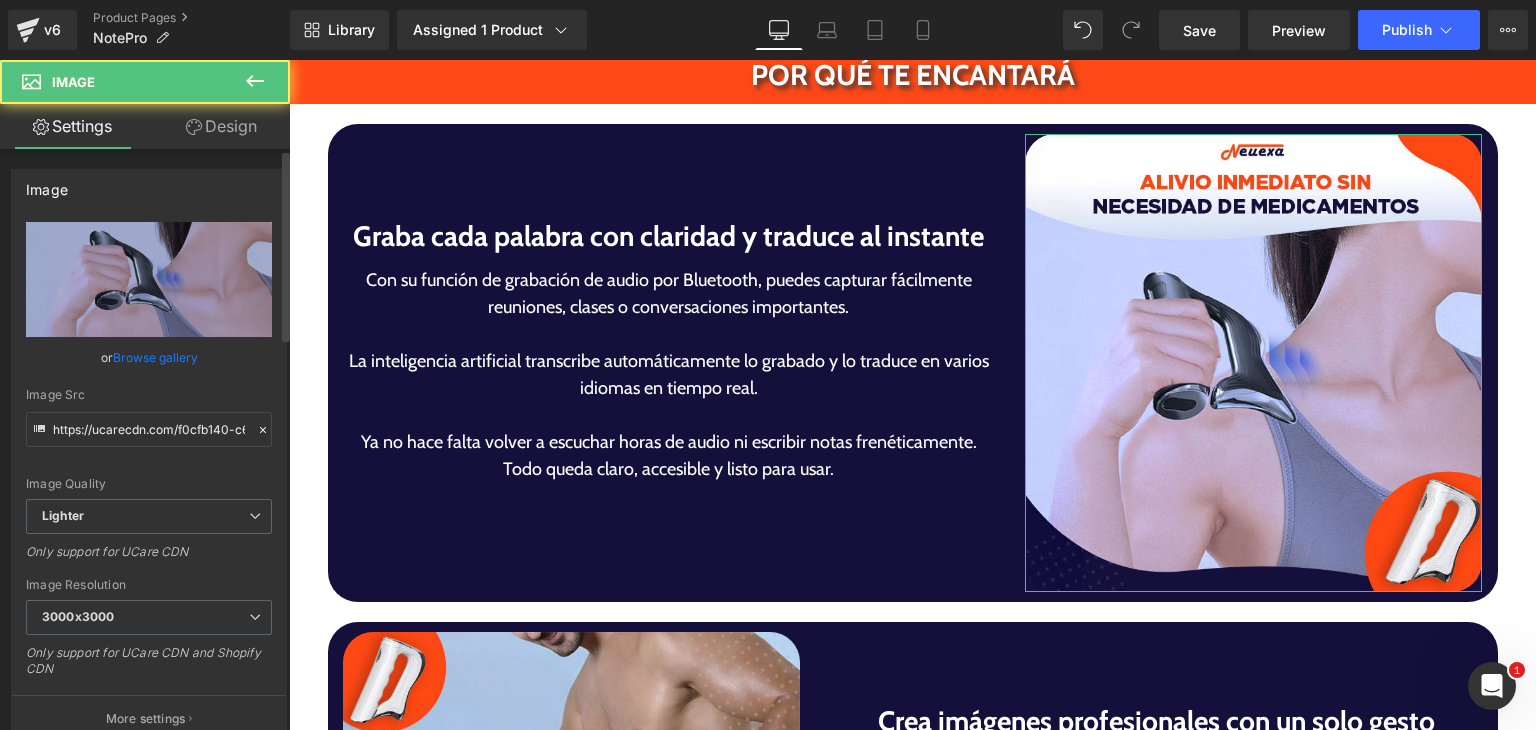 click on "Browse gallery" at bounding box center [155, 357] 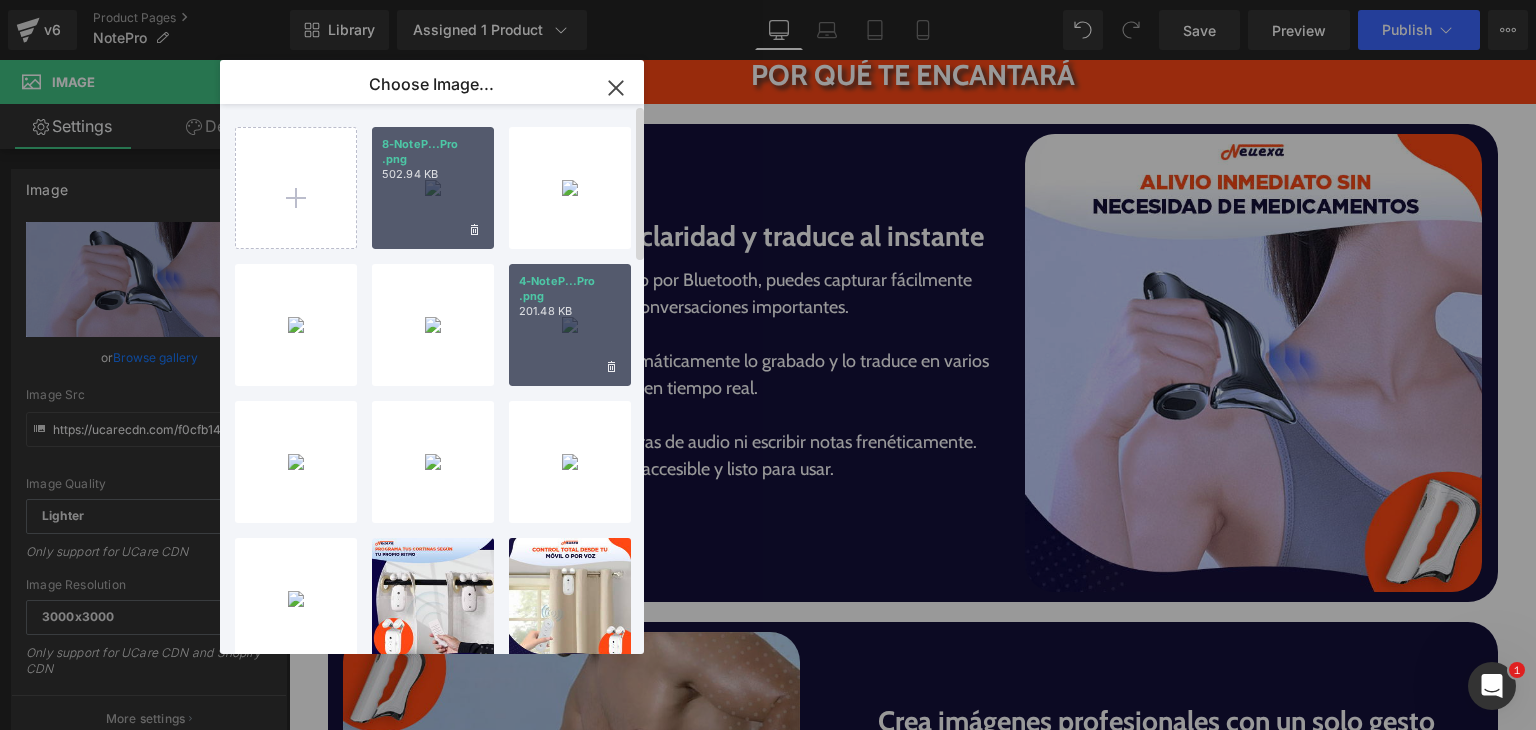 click on "8-NoteP...Pro .png 502.94 KB" at bounding box center [433, 188] 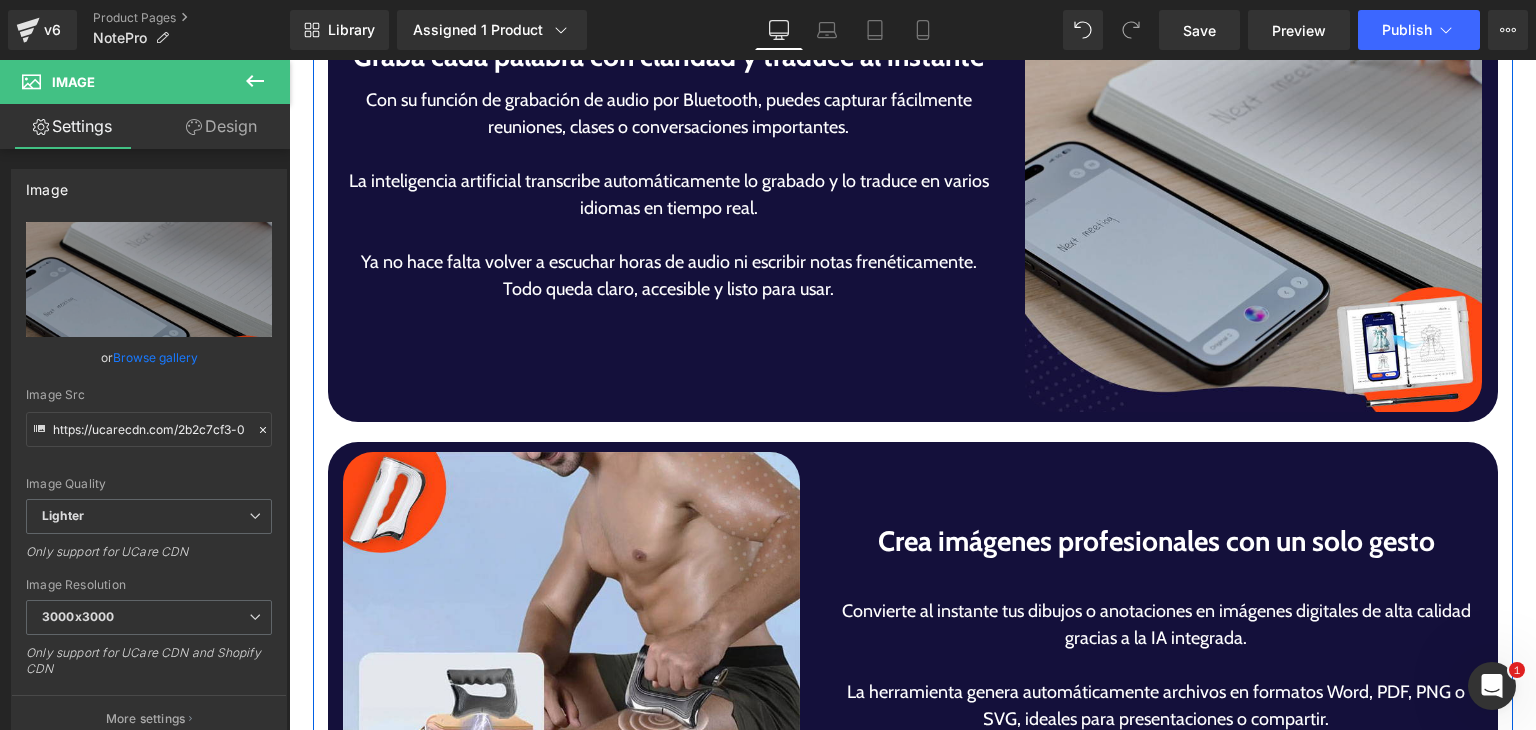 scroll, scrollTop: 3674, scrollLeft: 0, axis: vertical 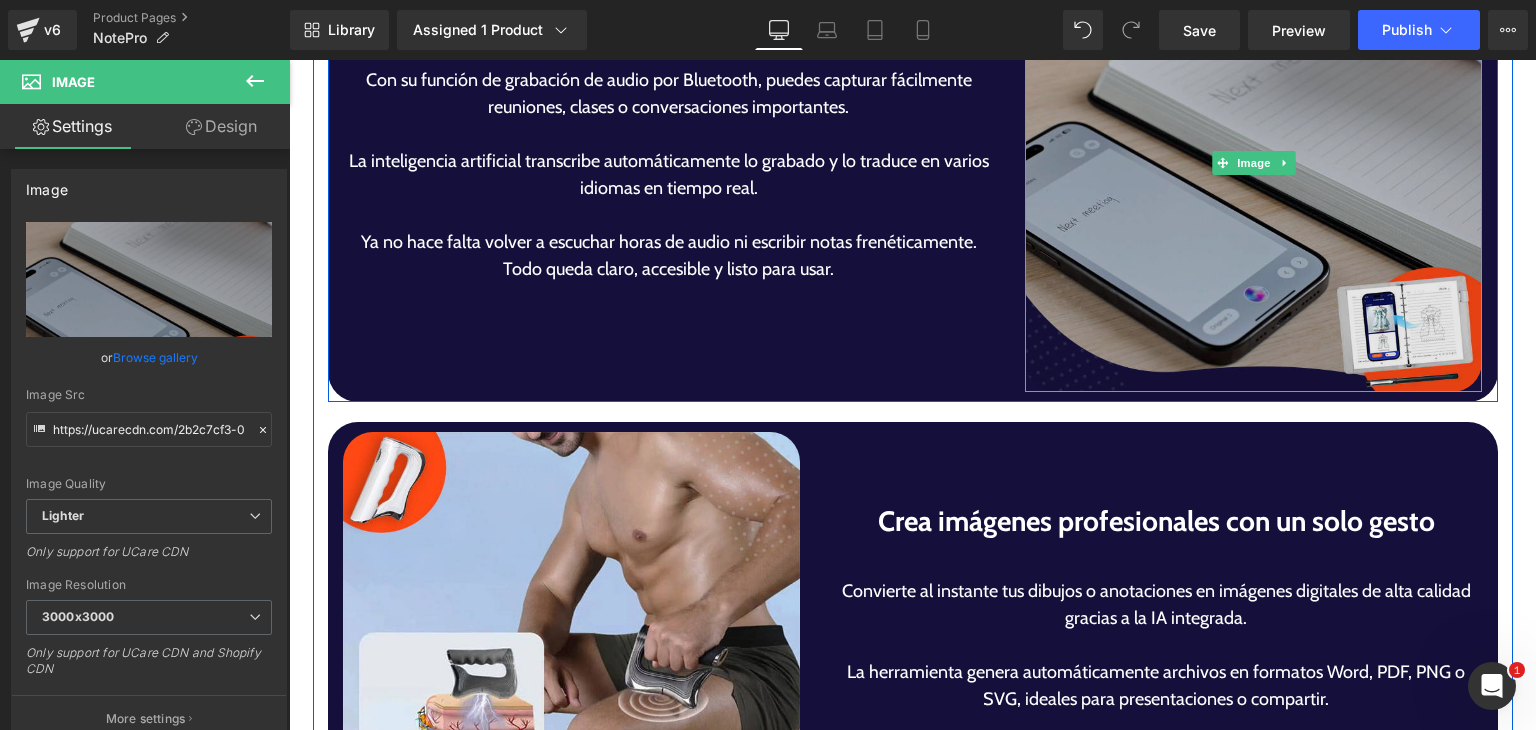 click at bounding box center [1254, 163] 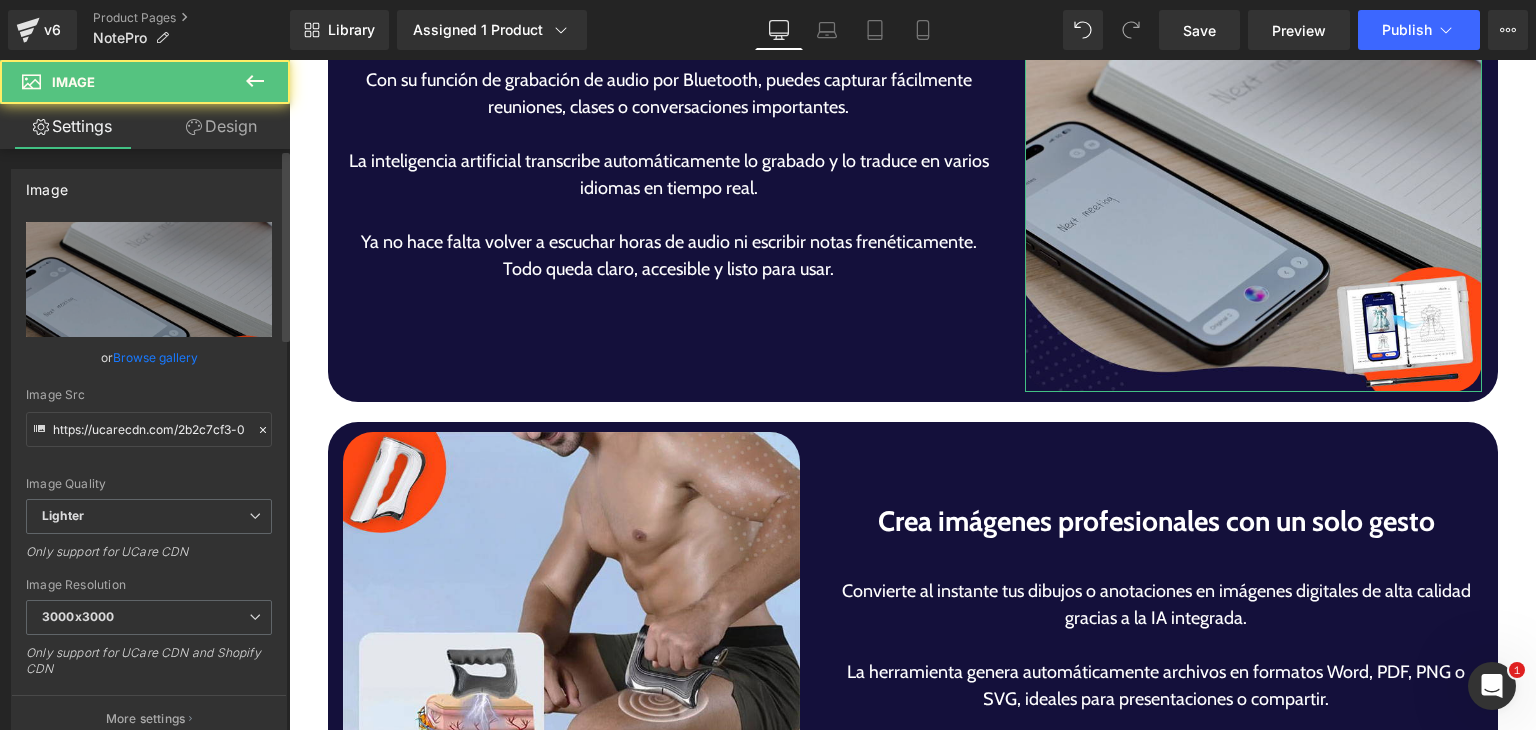 click on "Browse gallery" at bounding box center [155, 357] 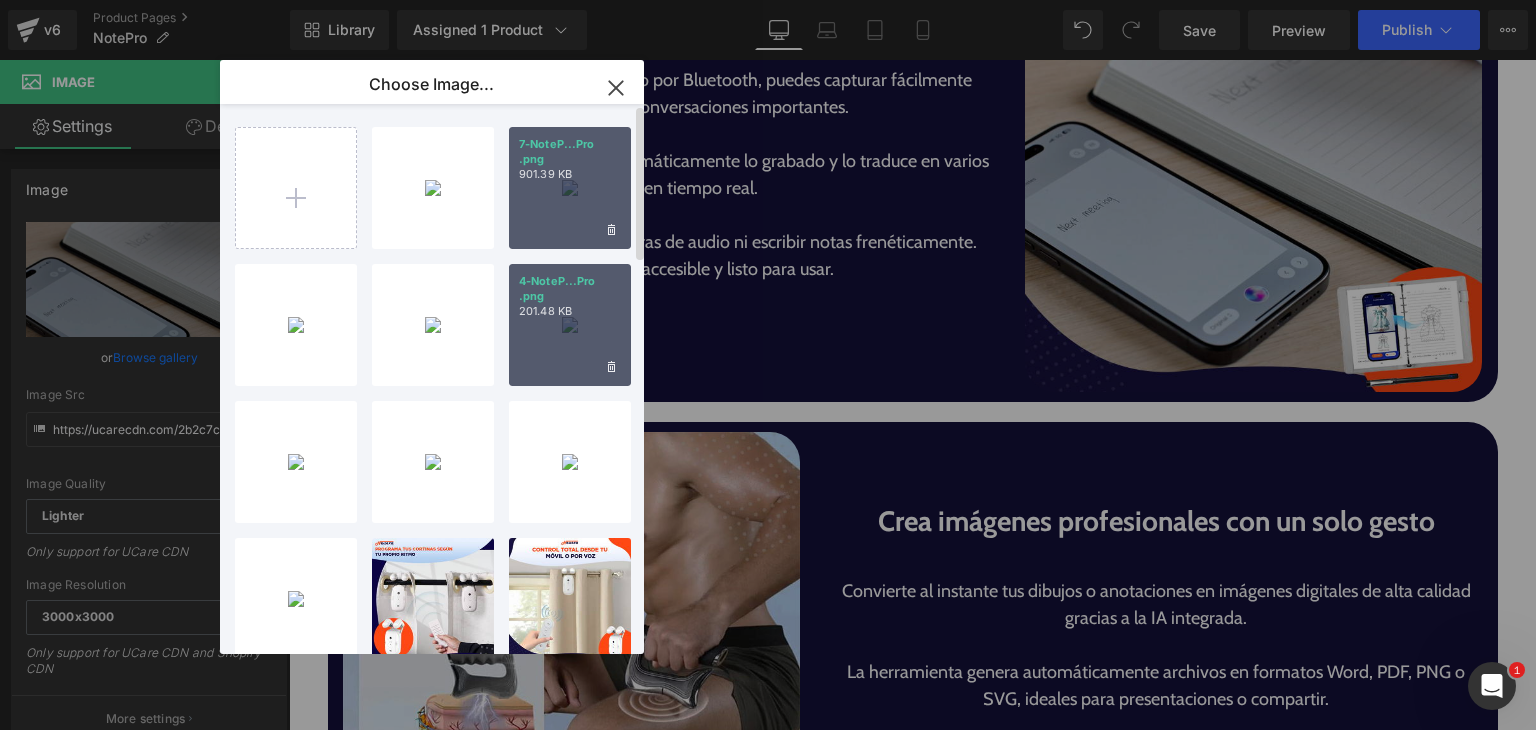 click on "7-NoteP...Pro .png 901.39 KB" at bounding box center (570, 188) 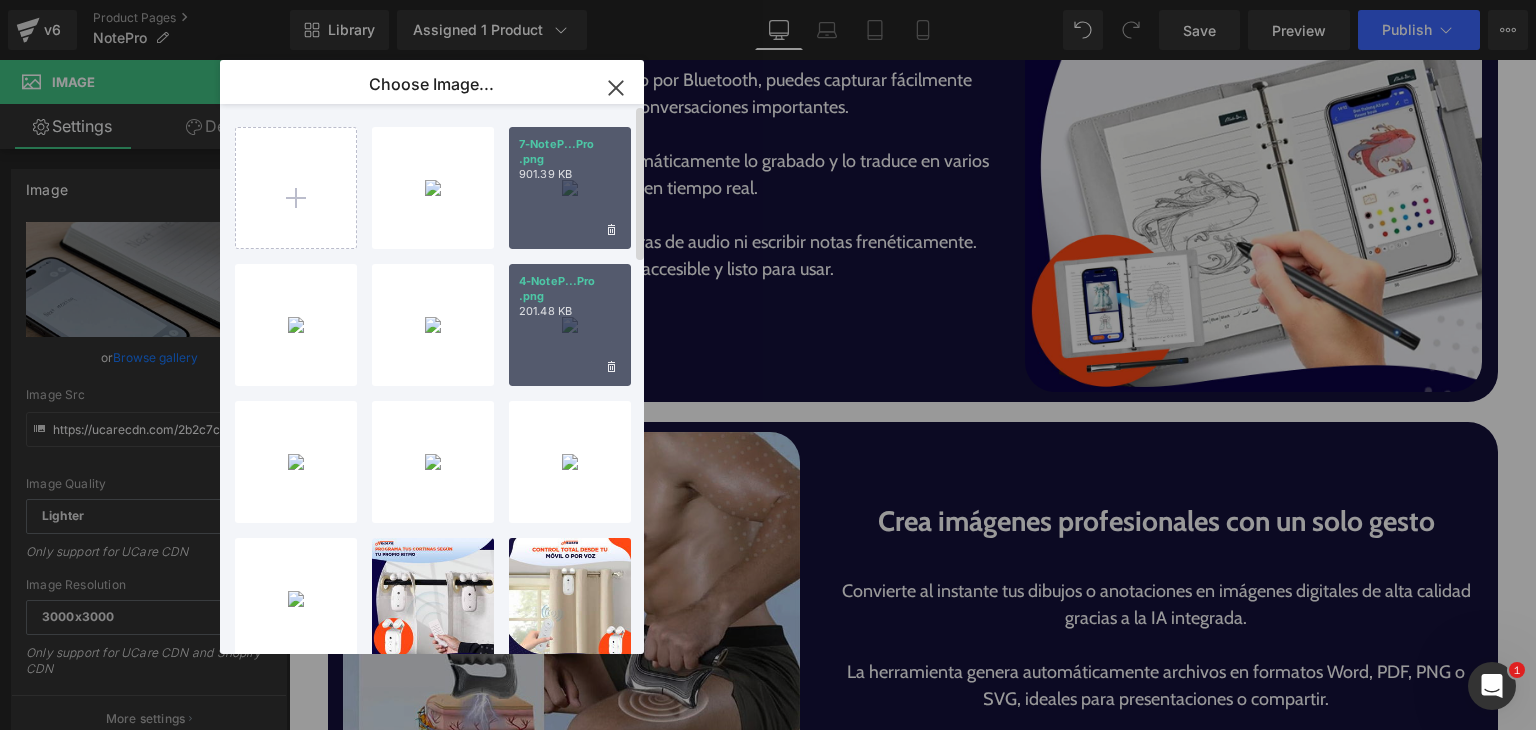 type on "https://ucarecdn.com/25de47f0-cebc-416c-a086-a468d5b3ea0e/-/format/auto/-/preview/3000x3000/-/quality/lighter/7-NotePro%20.png" 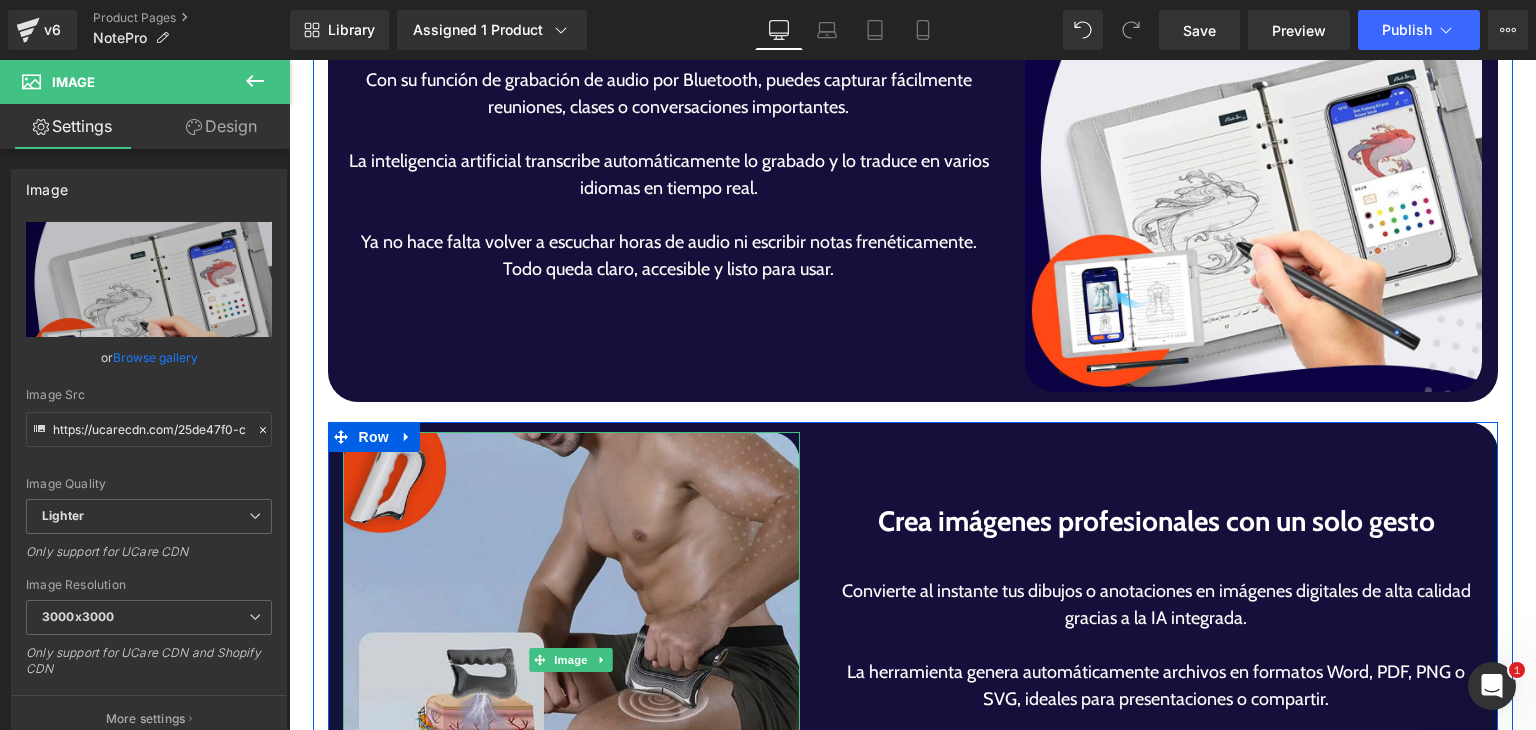 click at bounding box center [572, 661] 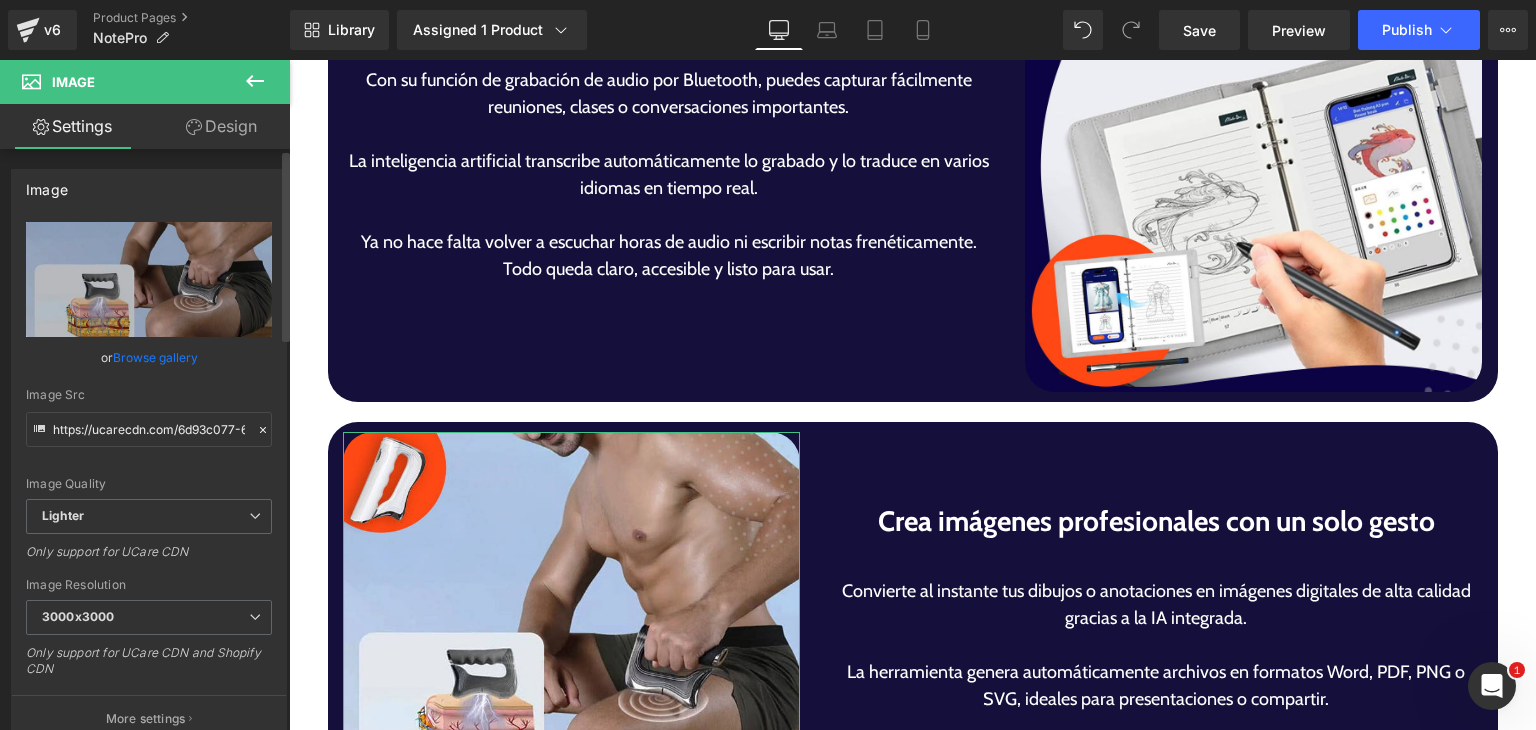 click on "Browse gallery" at bounding box center [155, 357] 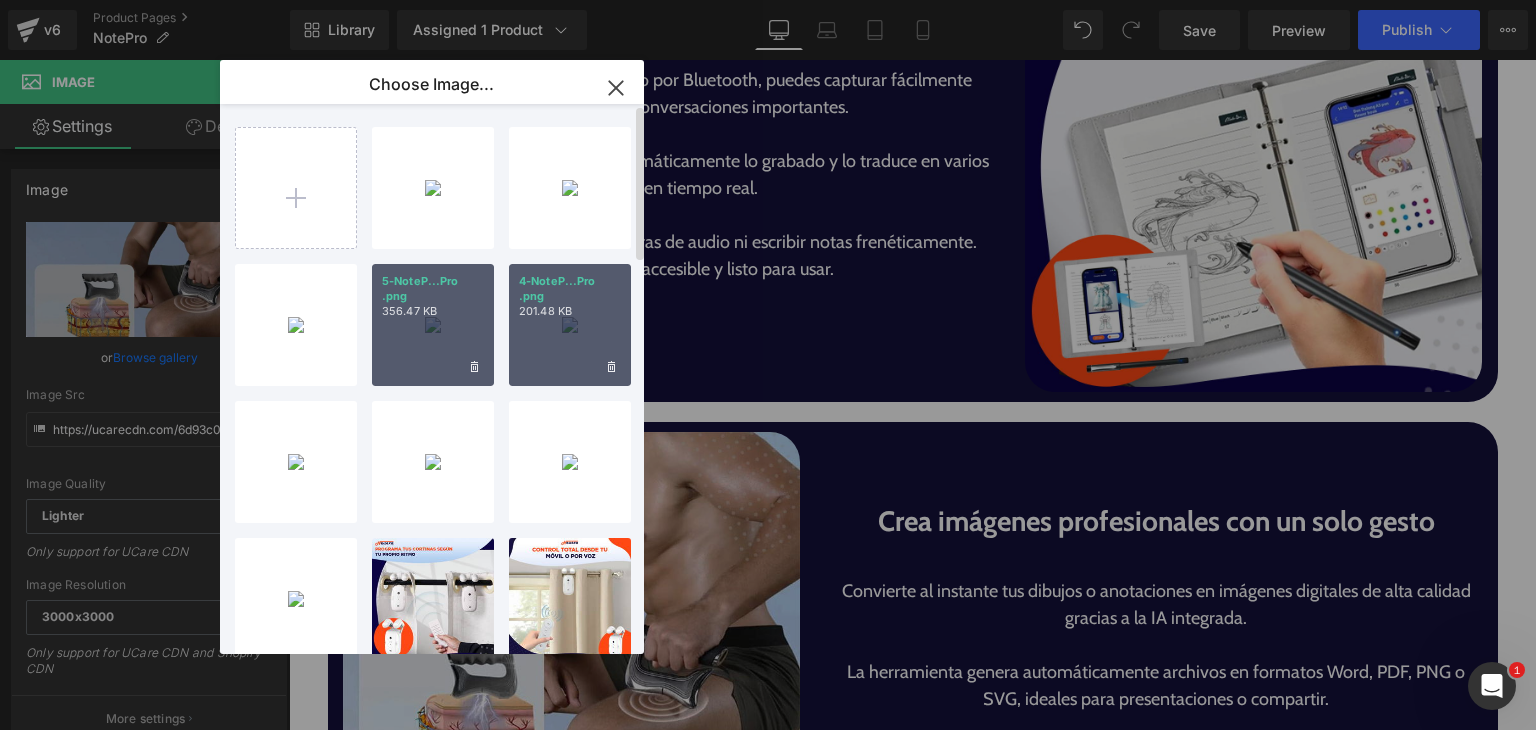 click on "5-NoteP...Pro .png" at bounding box center (433, 289) 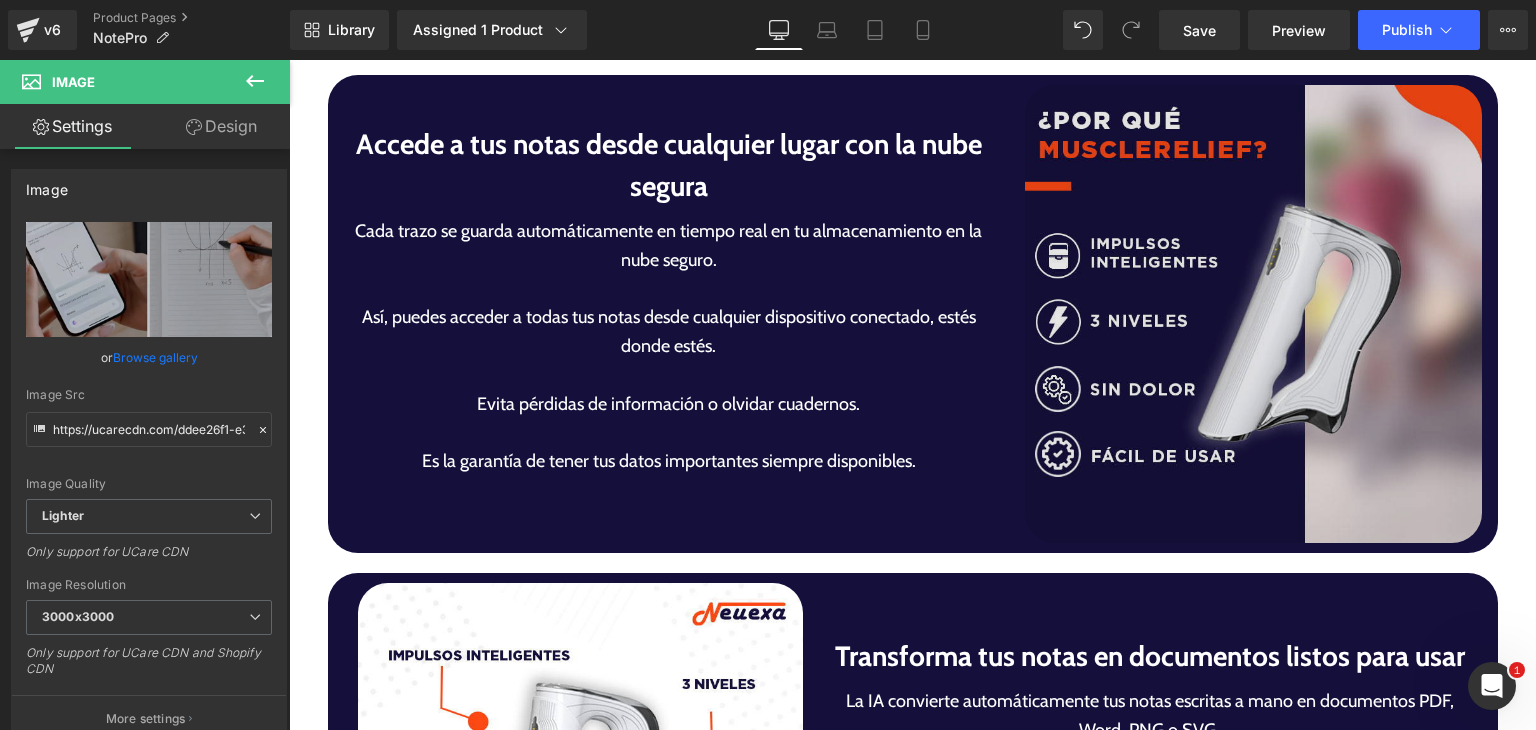 scroll, scrollTop: 4564, scrollLeft: 0, axis: vertical 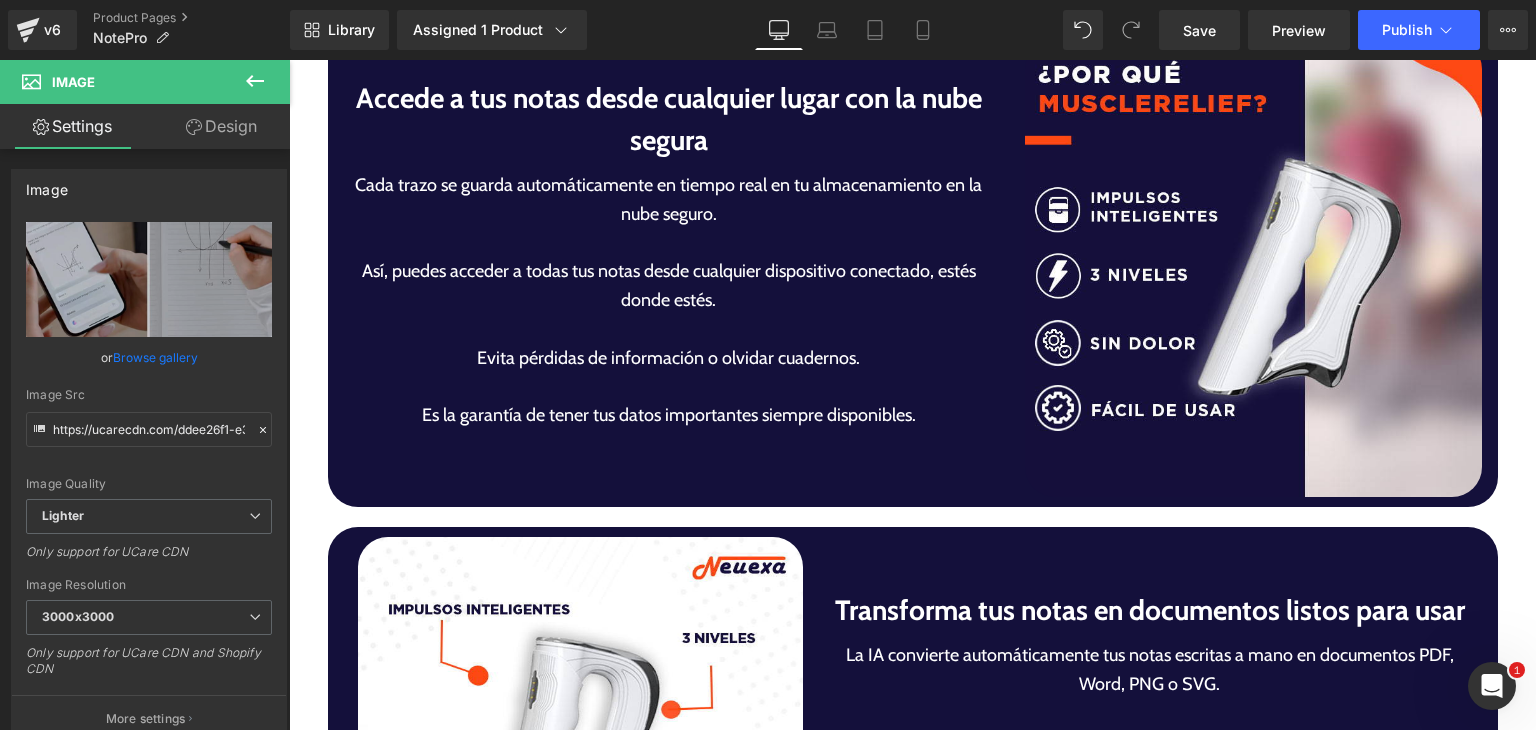 click at bounding box center [1254, 268] 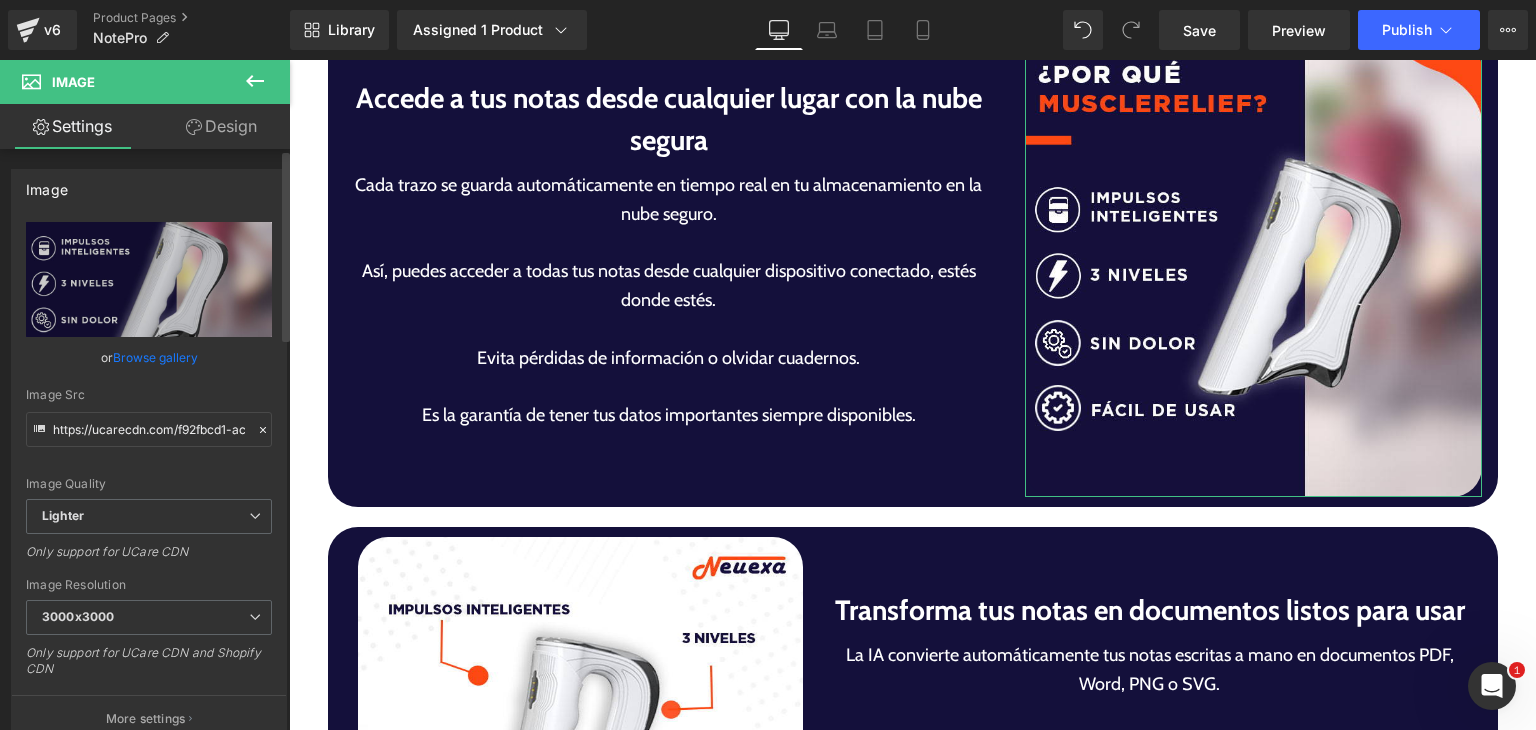 click on "Browse gallery" at bounding box center [155, 357] 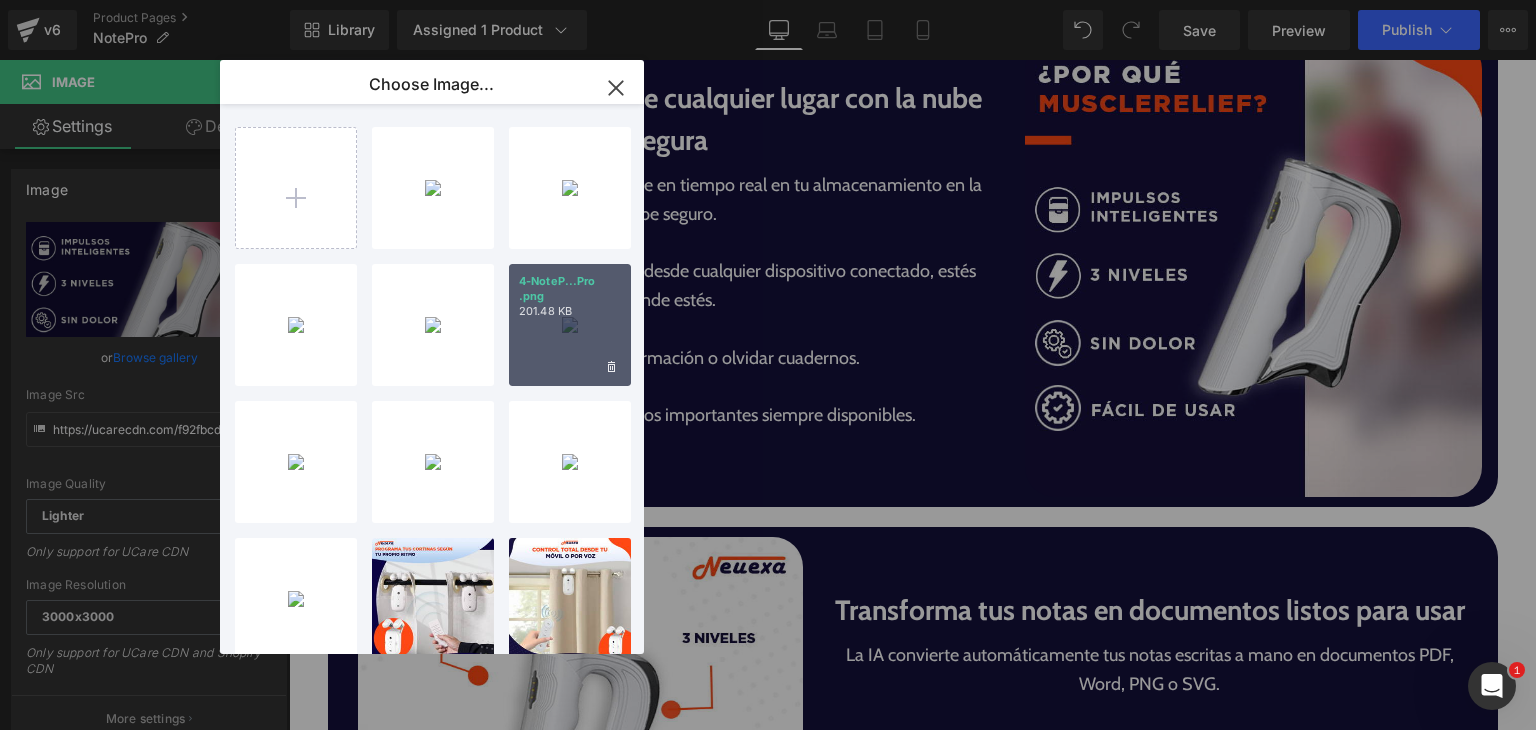 drag, startPoint x: 568, startPoint y: 344, endPoint x: 279, endPoint y: 285, distance: 294.96103 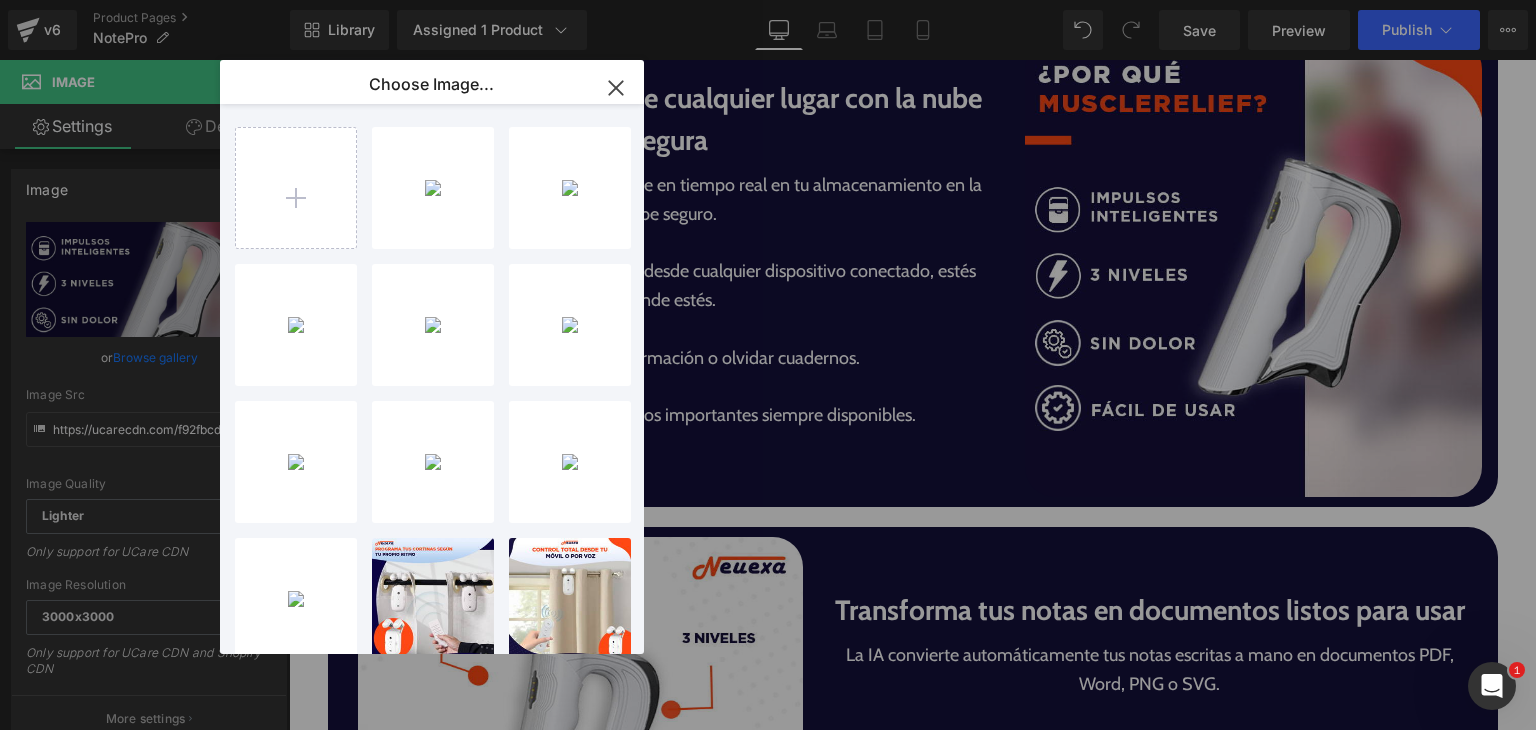 type on "https://ucarecdn.com/838cc4a2-61a3-4791-9ad5-576389892206/-/format/auto/-/preview/3000x3000/-/quality/lighter/4-NotePro%20.png" 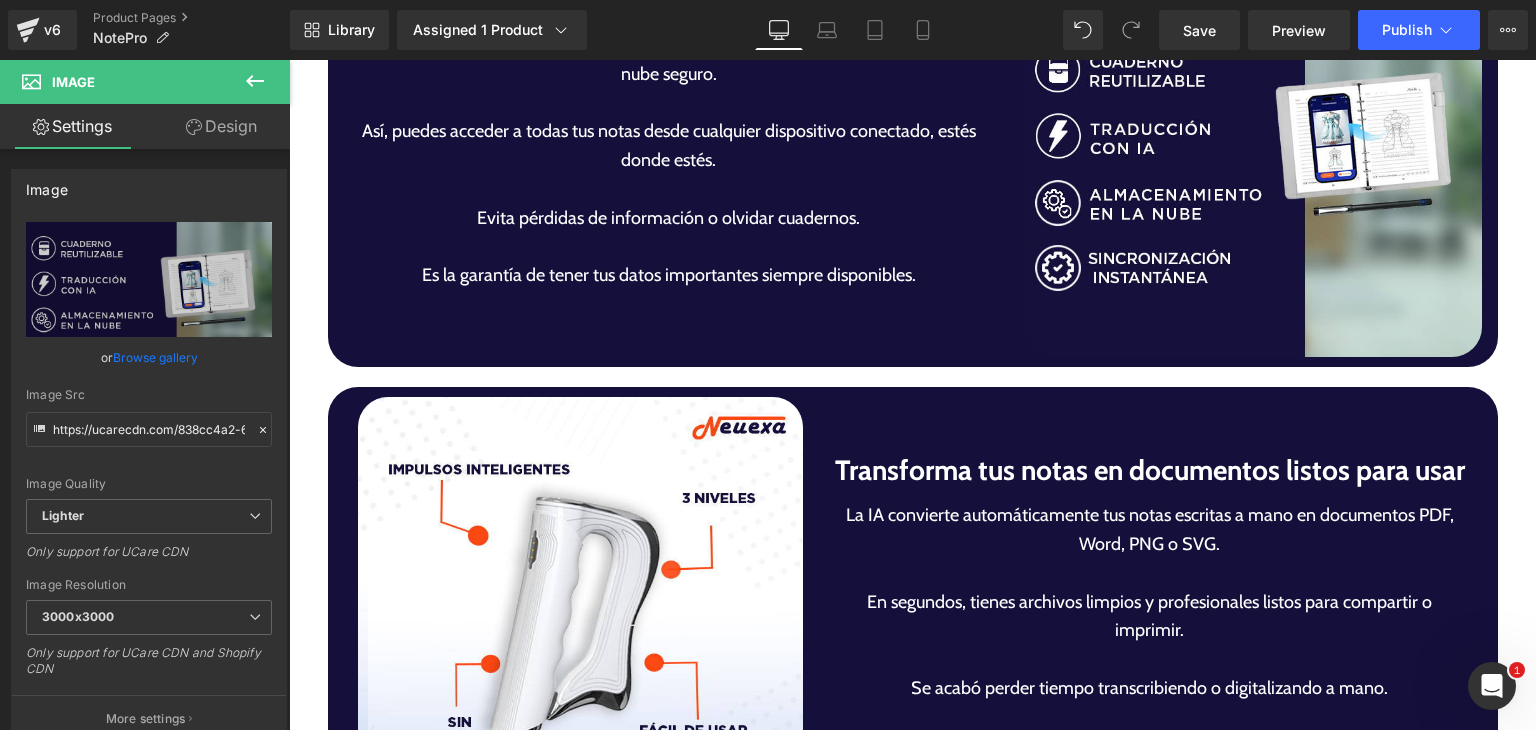 scroll, scrollTop: 4760, scrollLeft: 0, axis: vertical 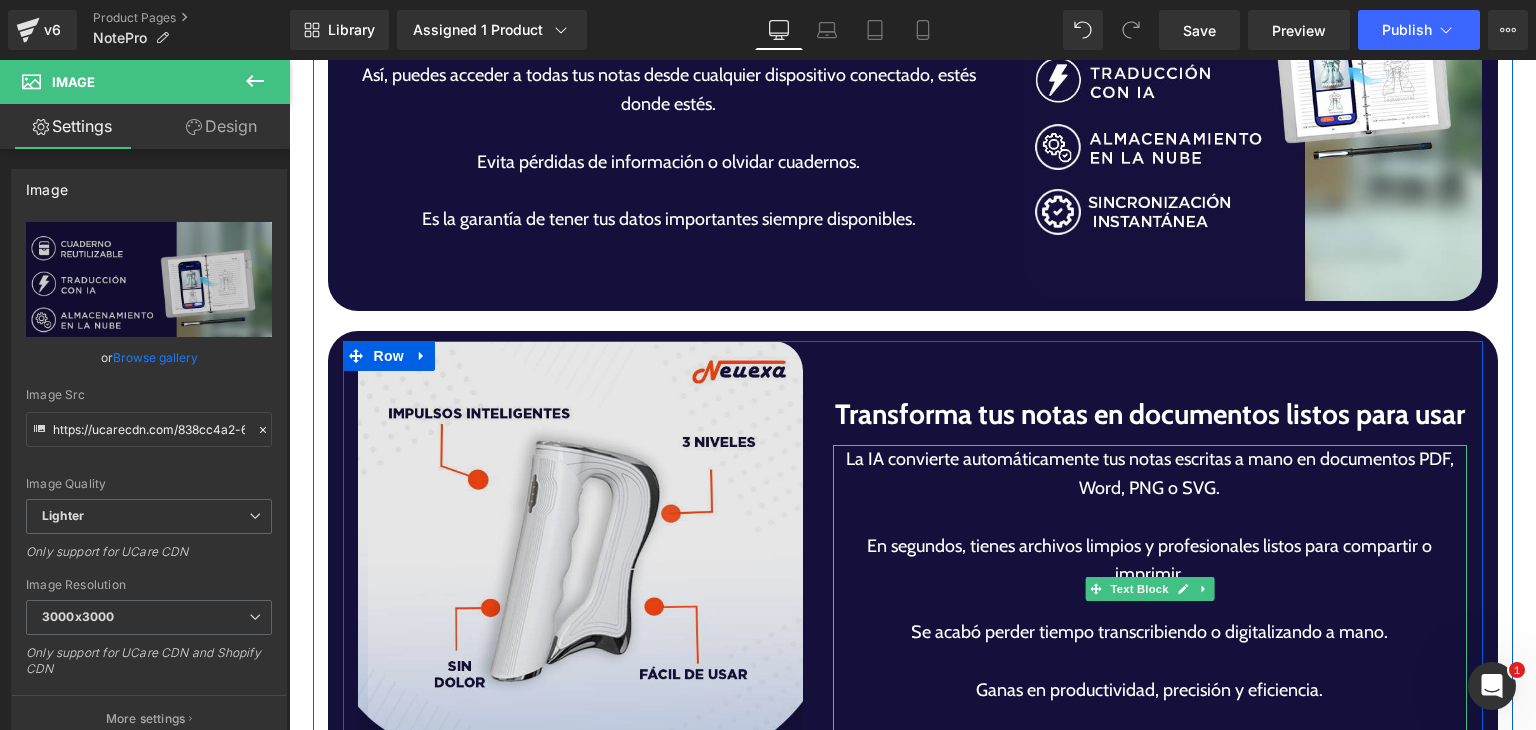 click at bounding box center [580, 563] 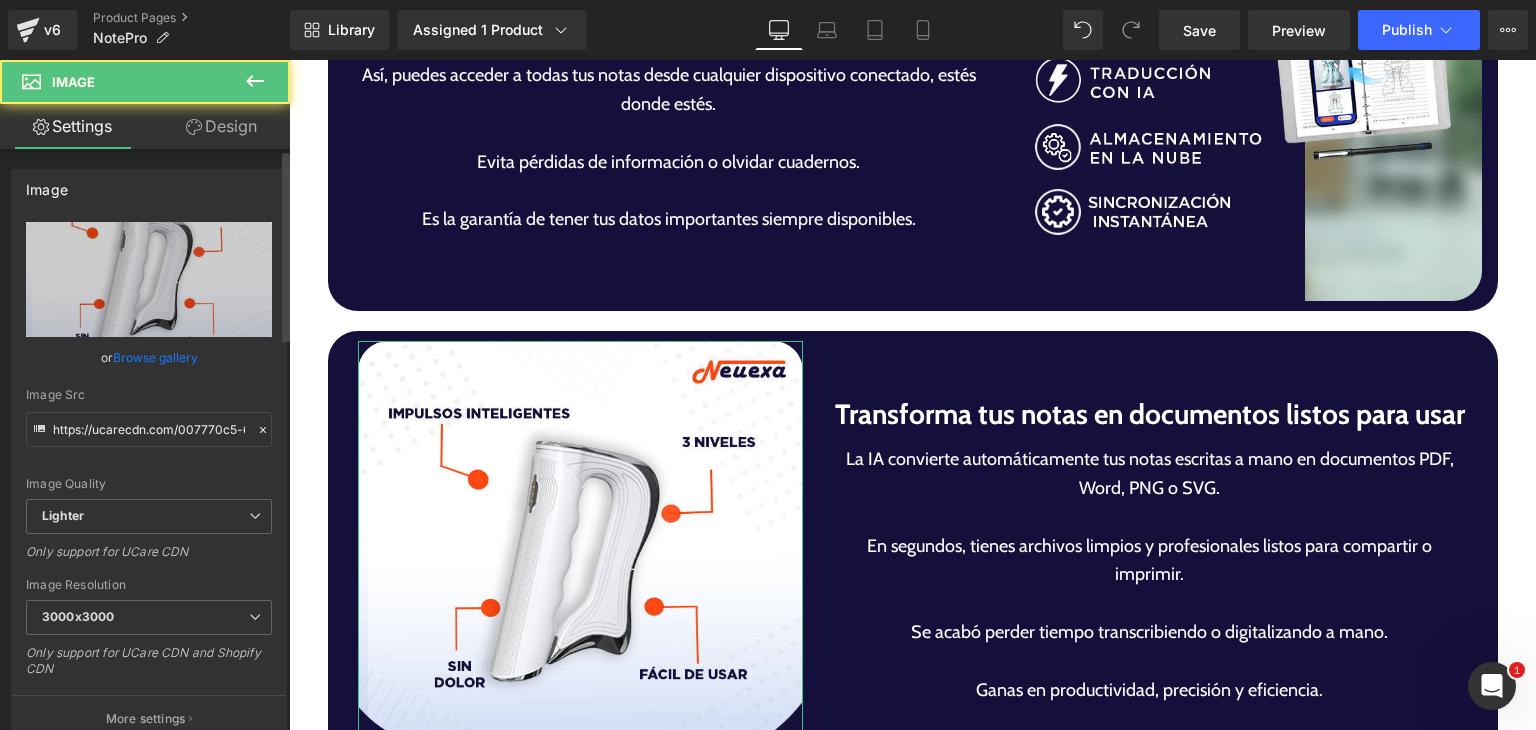 click on "Browse gallery" at bounding box center (155, 357) 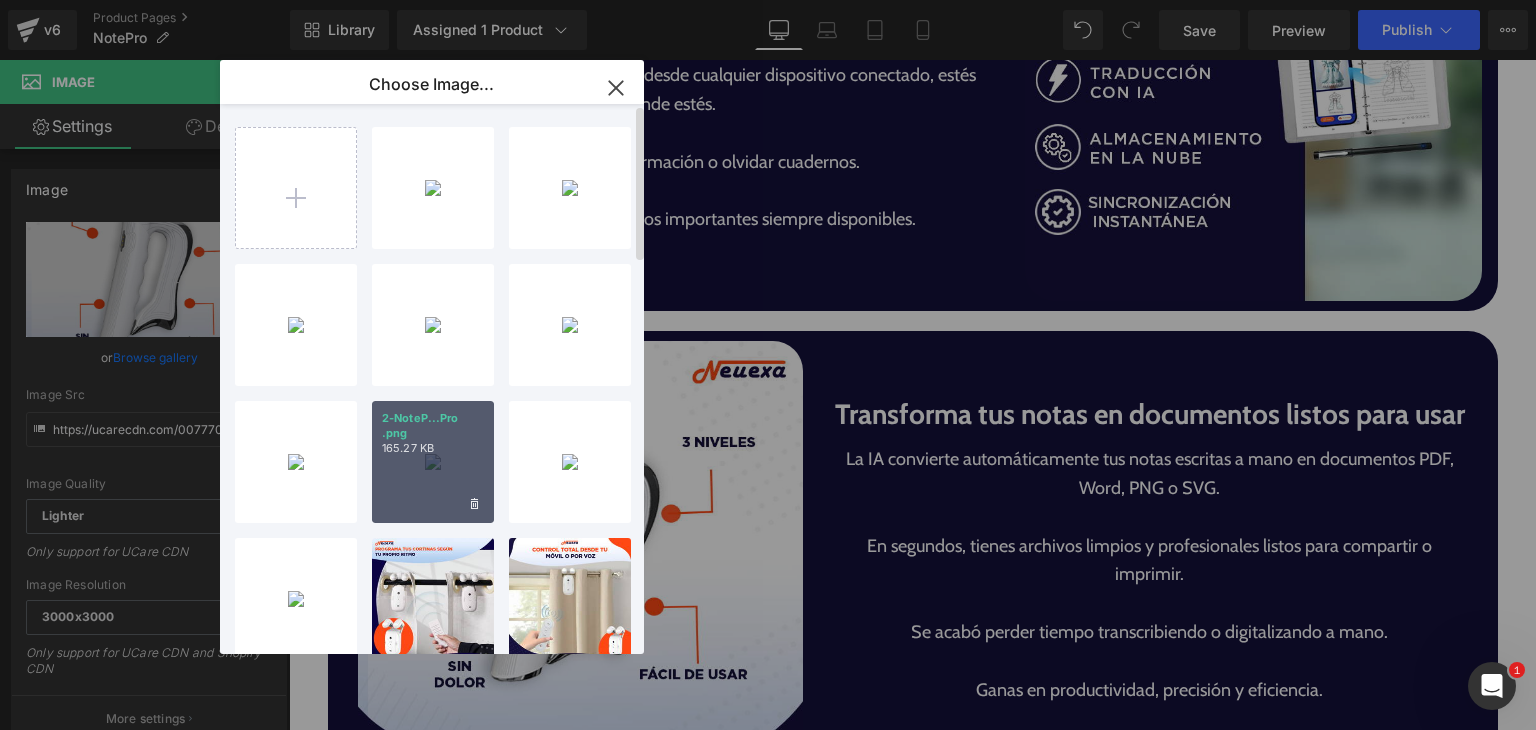 click on "165.27 KB" at bounding box center [433, 448] 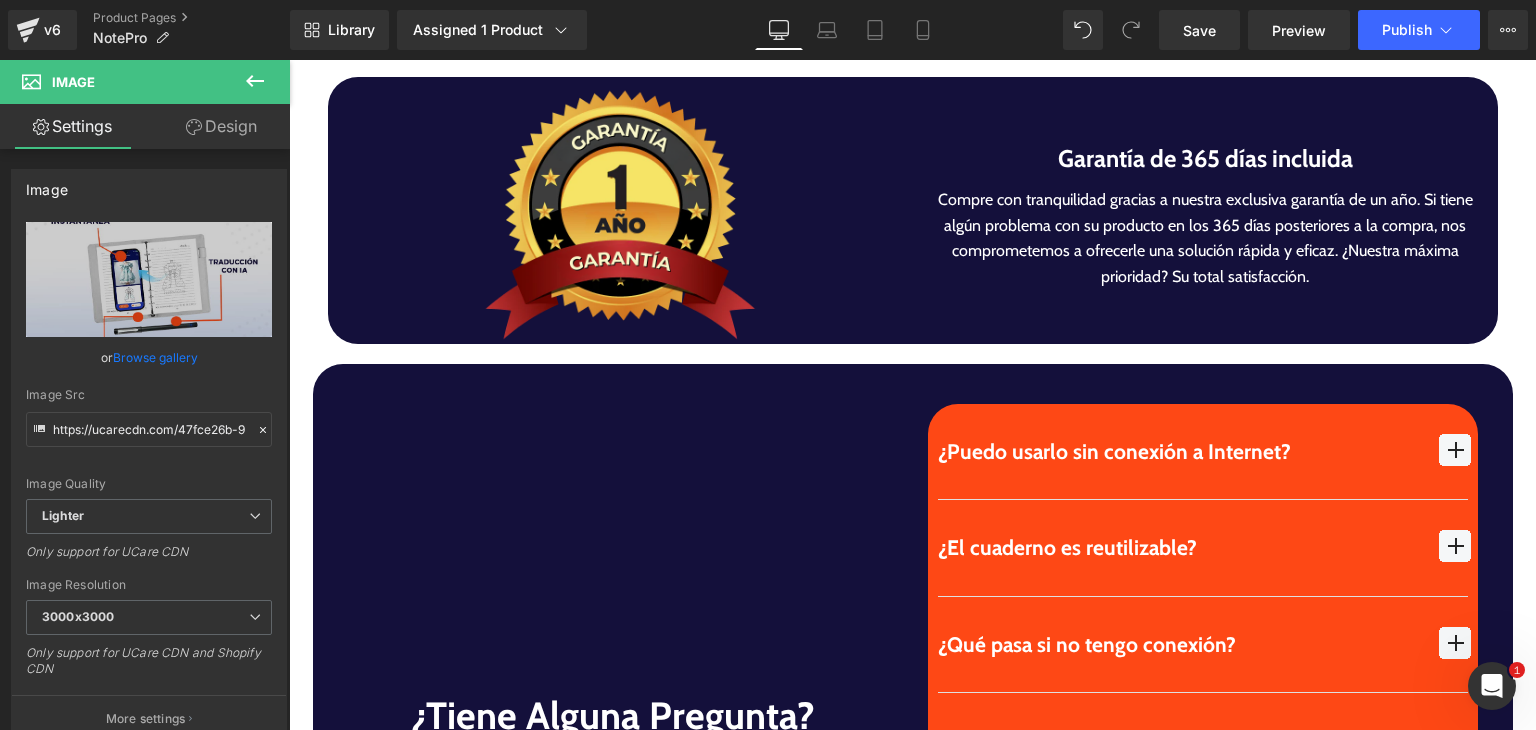 scroll, scrollTop: 5565, scrollLeft: 0, axis: vertical 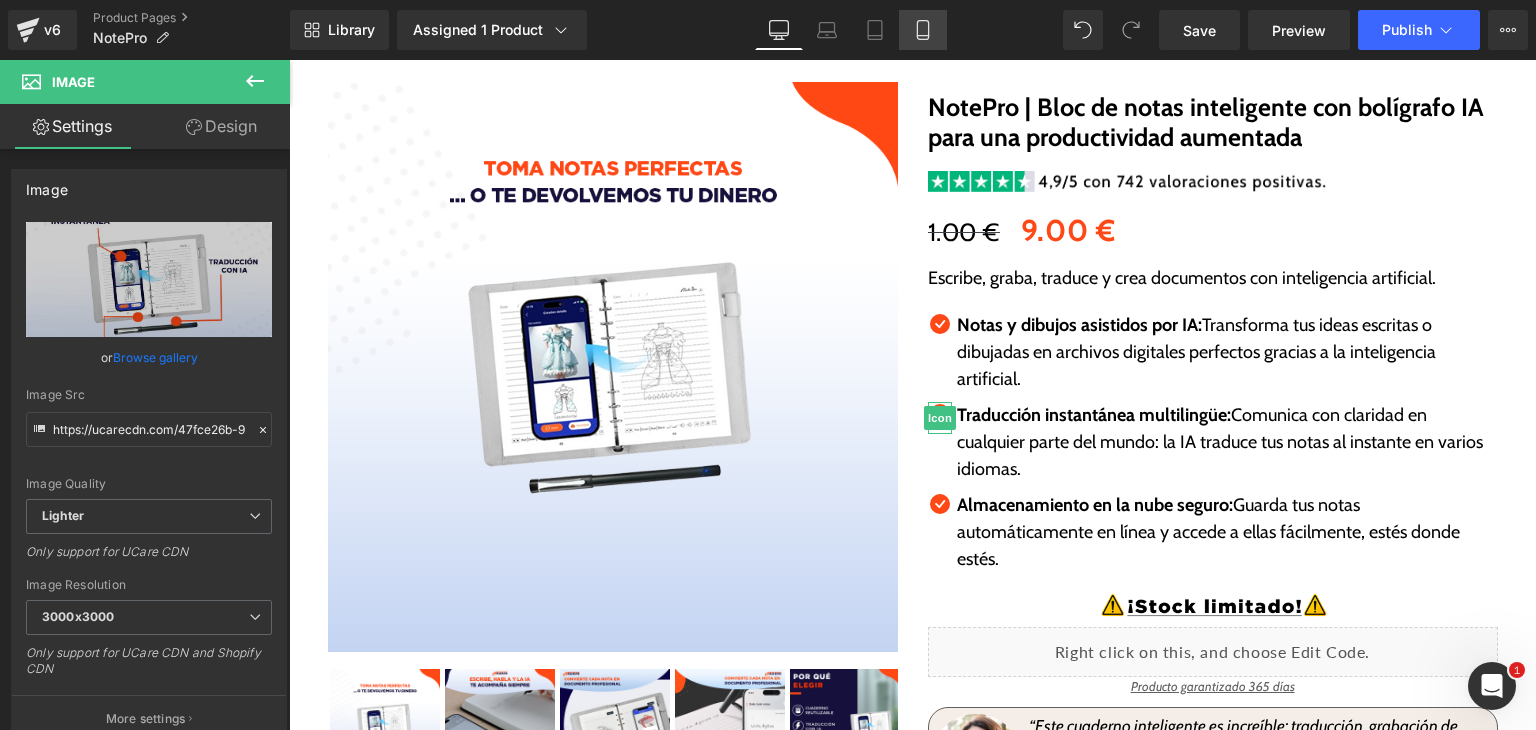 click 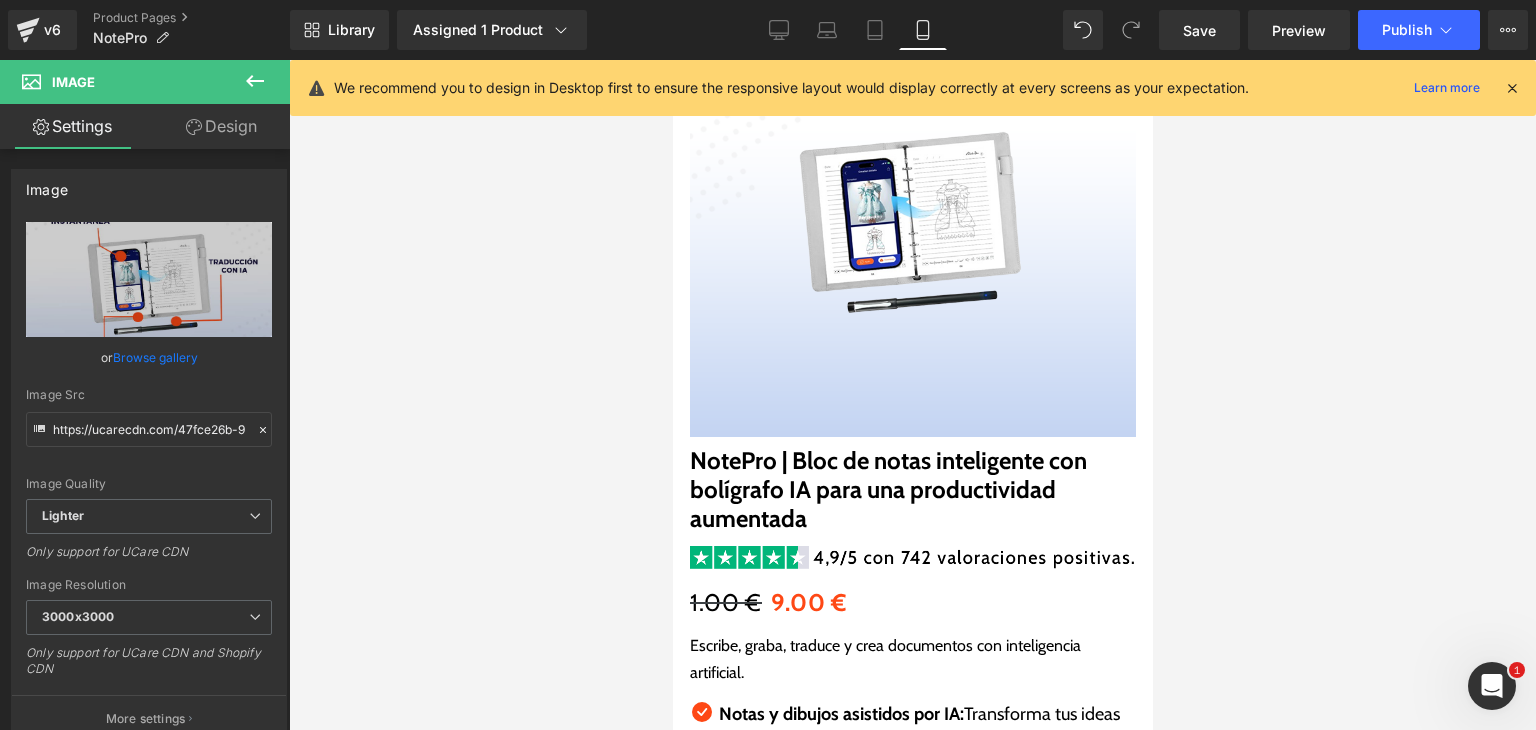scroll, scrollTop: 0, scrollLeft: 0, axis: both 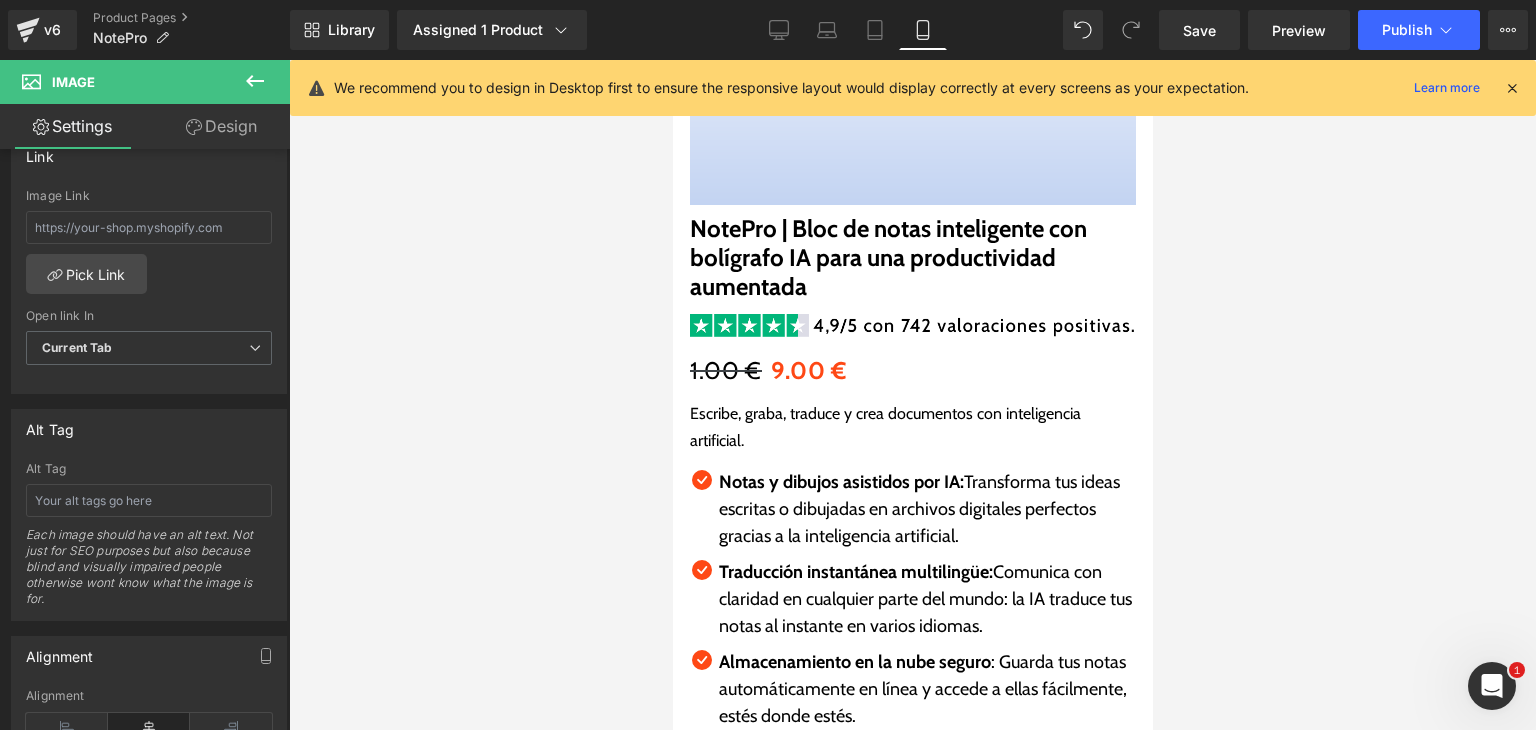 click at bounding box center (912, 395) 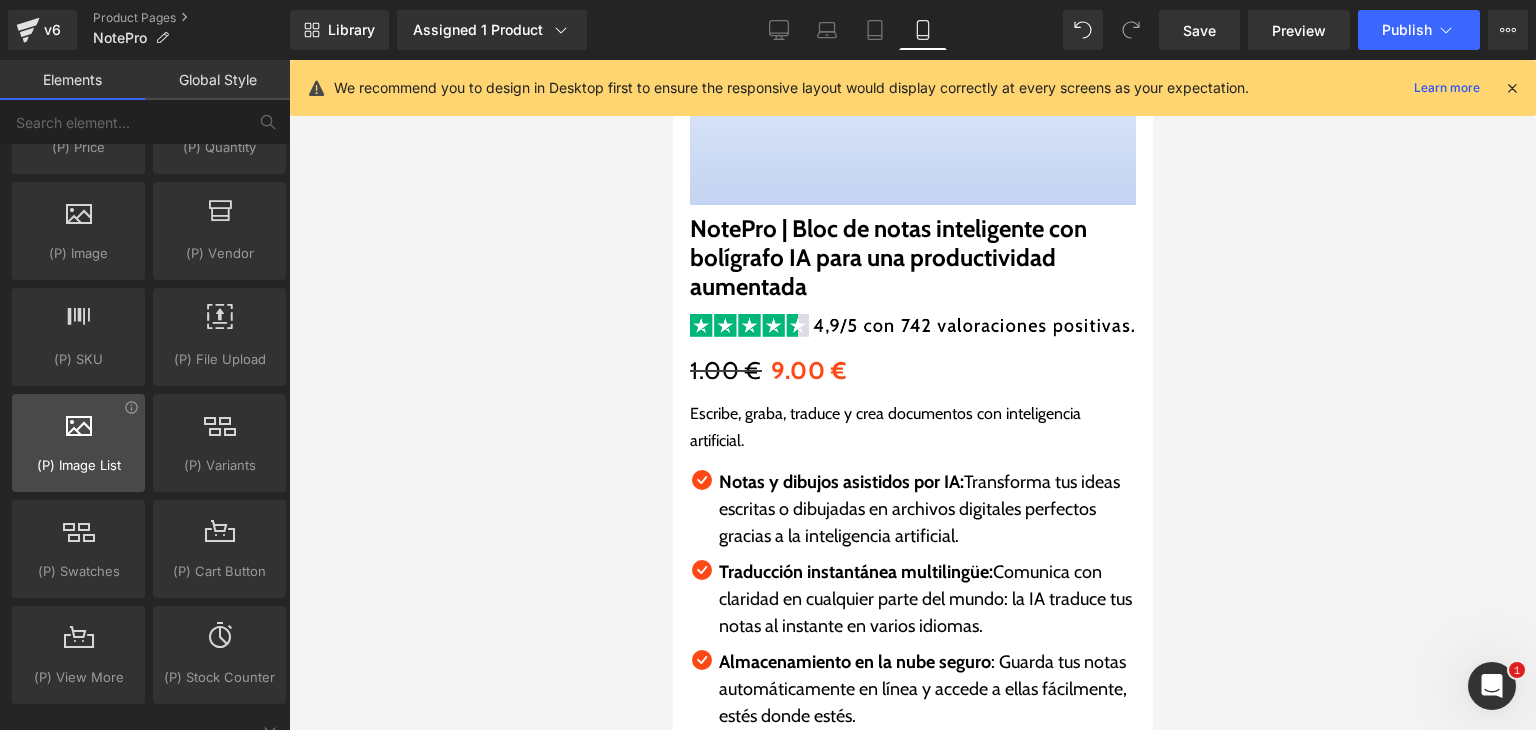 scroll, scrollTop: 2135, scrollLeft: 0, axis: vertical 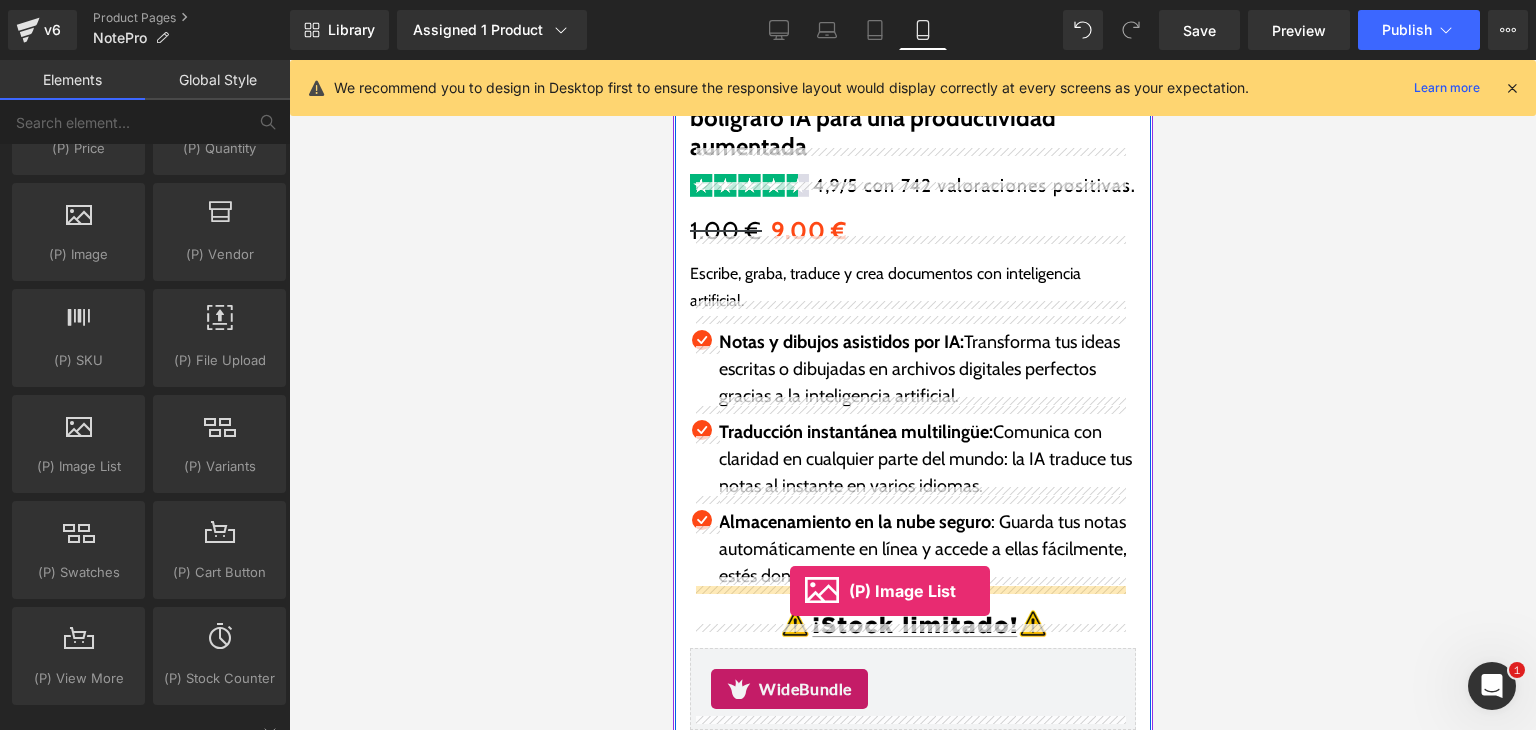 drag, startPoint x: 844, startPoint y: 482, endPoint x: 789, endPoint y: 591, distance: 122.09013 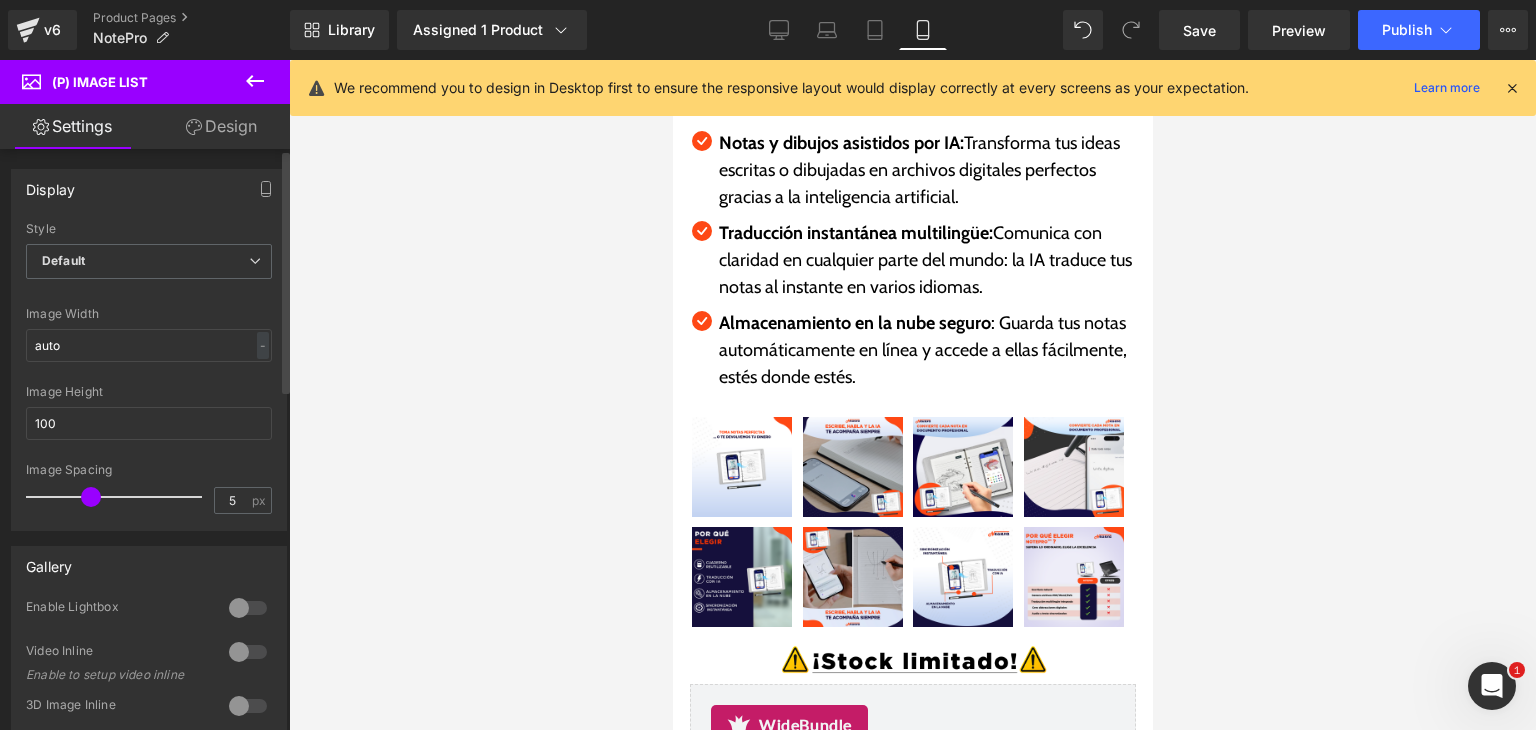 scroll, scrollTop: 740, scrollLeft: 0, axis: vertical 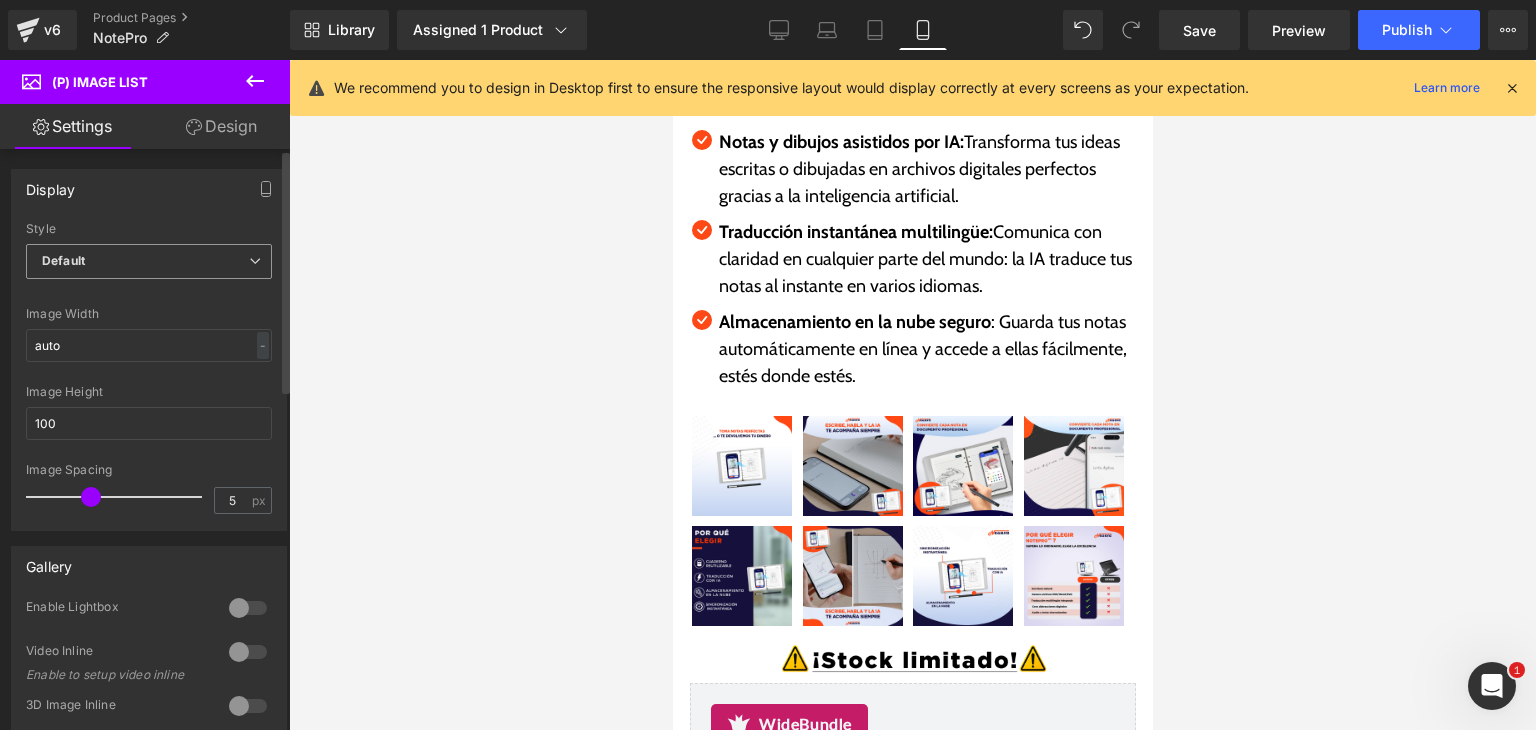 click on "Default" at bounding box center [149, 261] 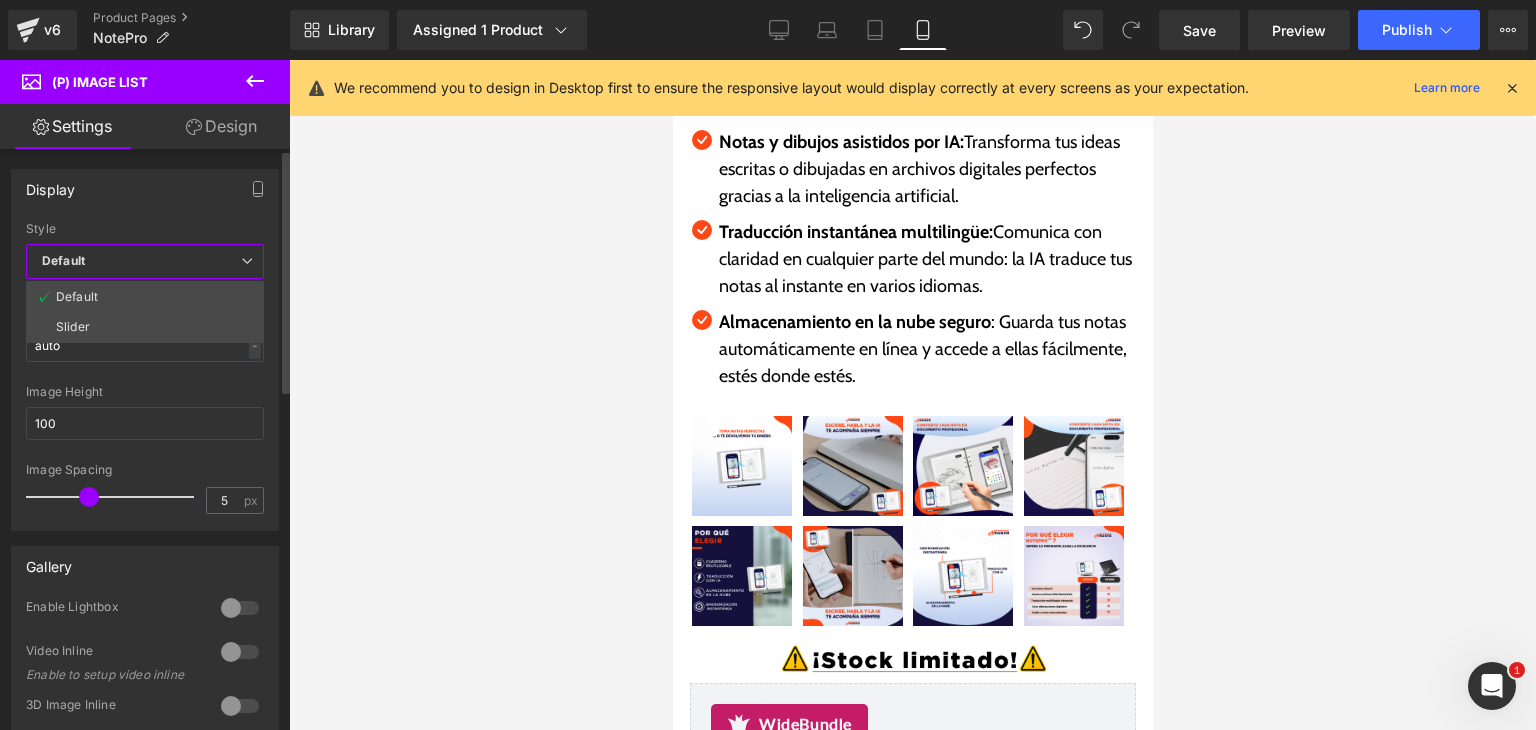 click on "Slider" at bounding box center (145, 327) 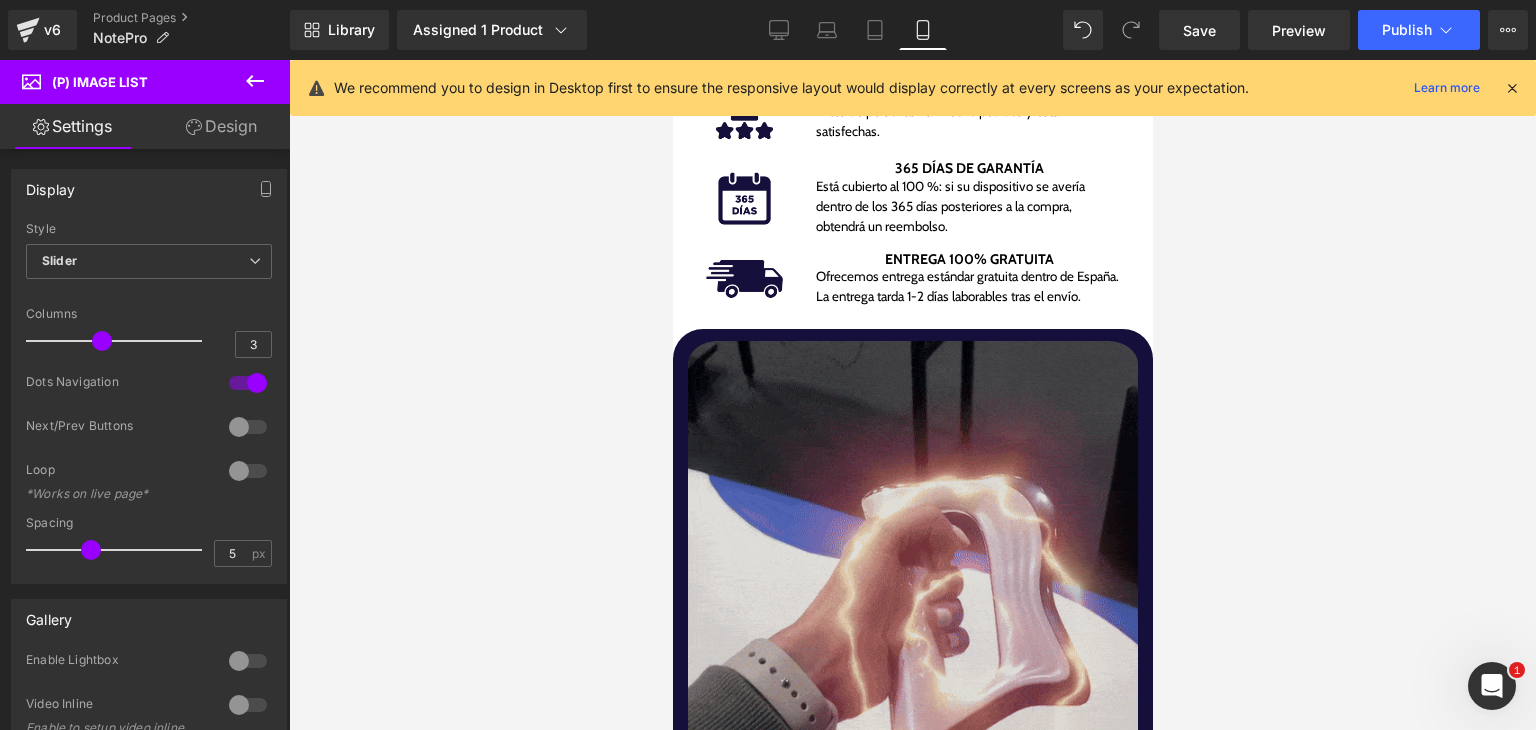 scroll, scrollTop: 1730, scrollLeft: 0, axis: vertical 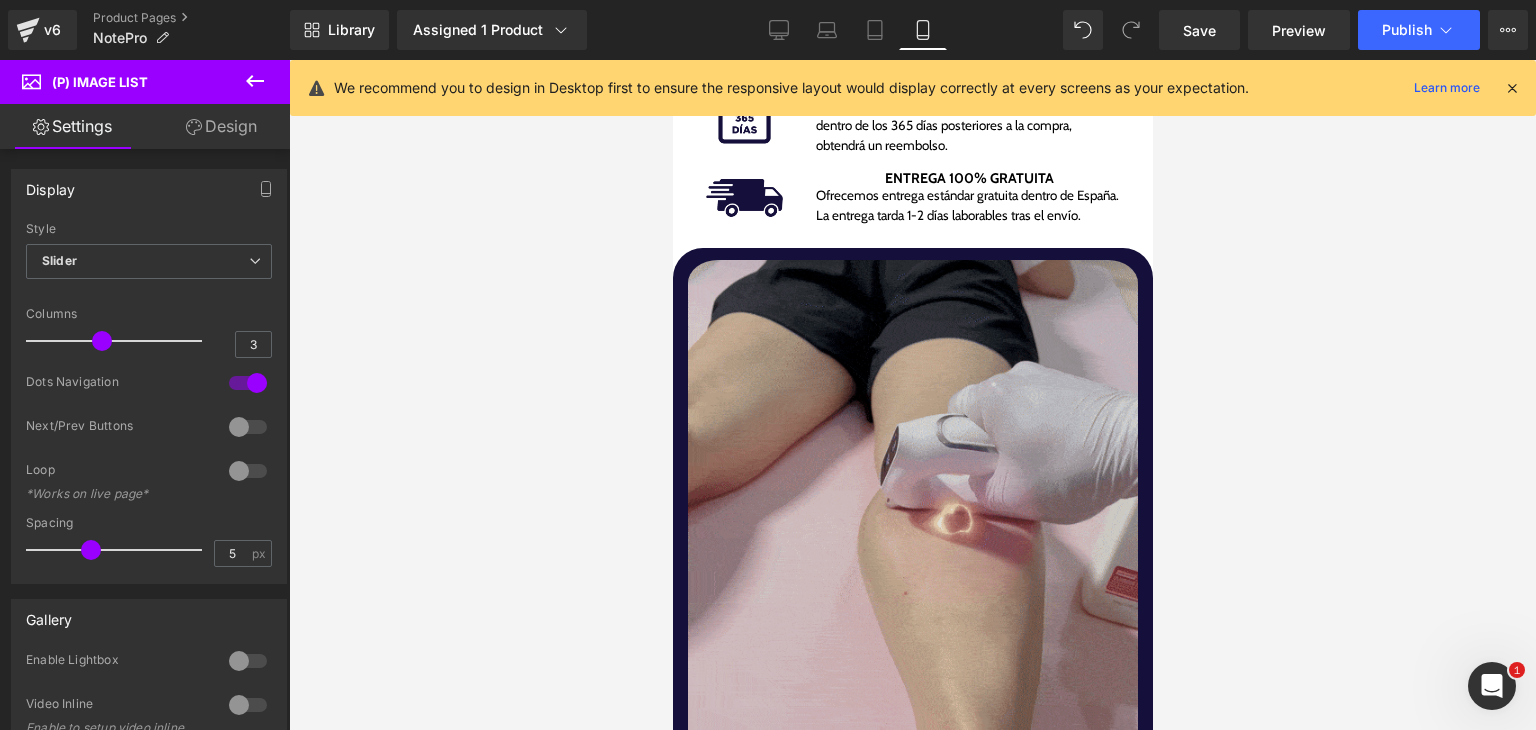 click at bounding box center (912, 541) 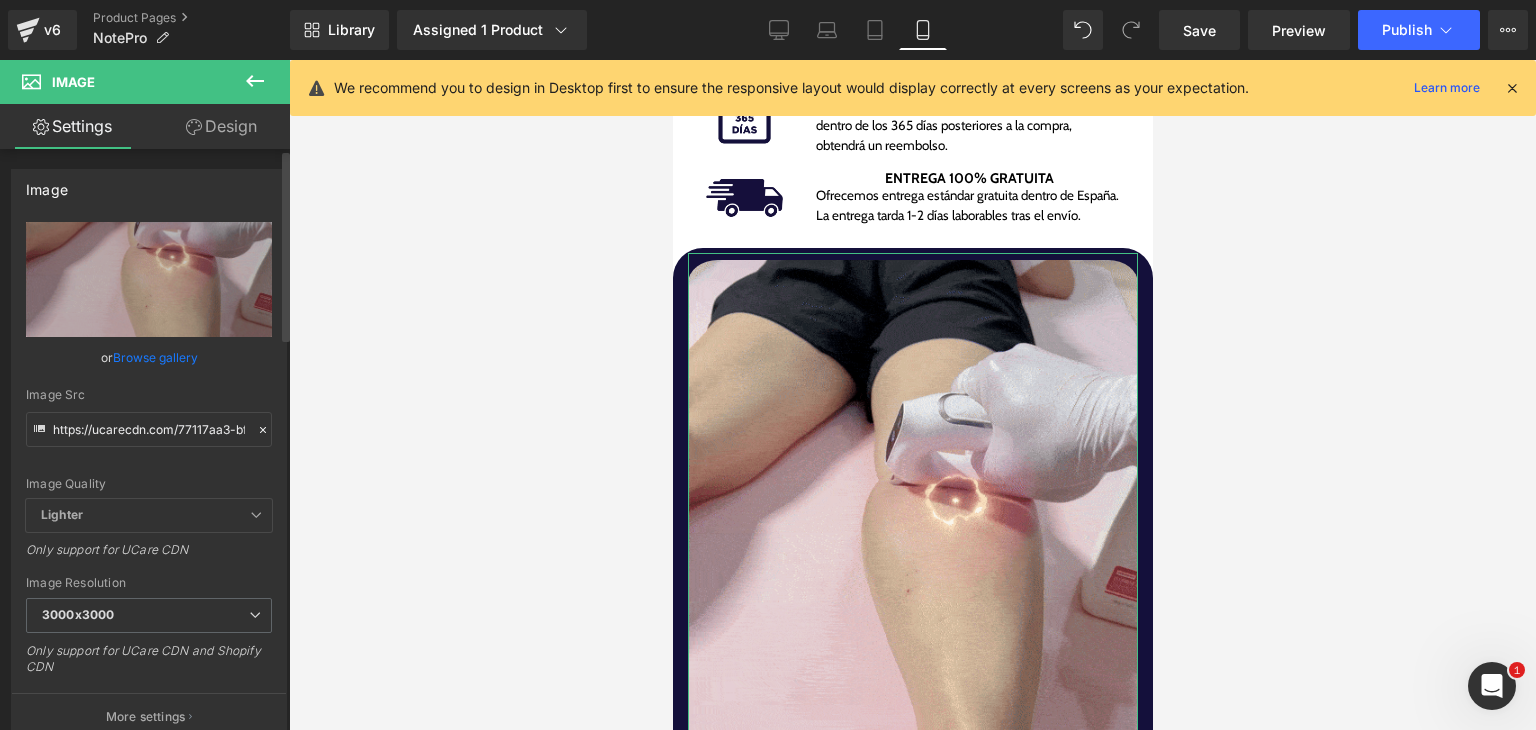 click on "Browse gallery" at bounding box center [155, 357] 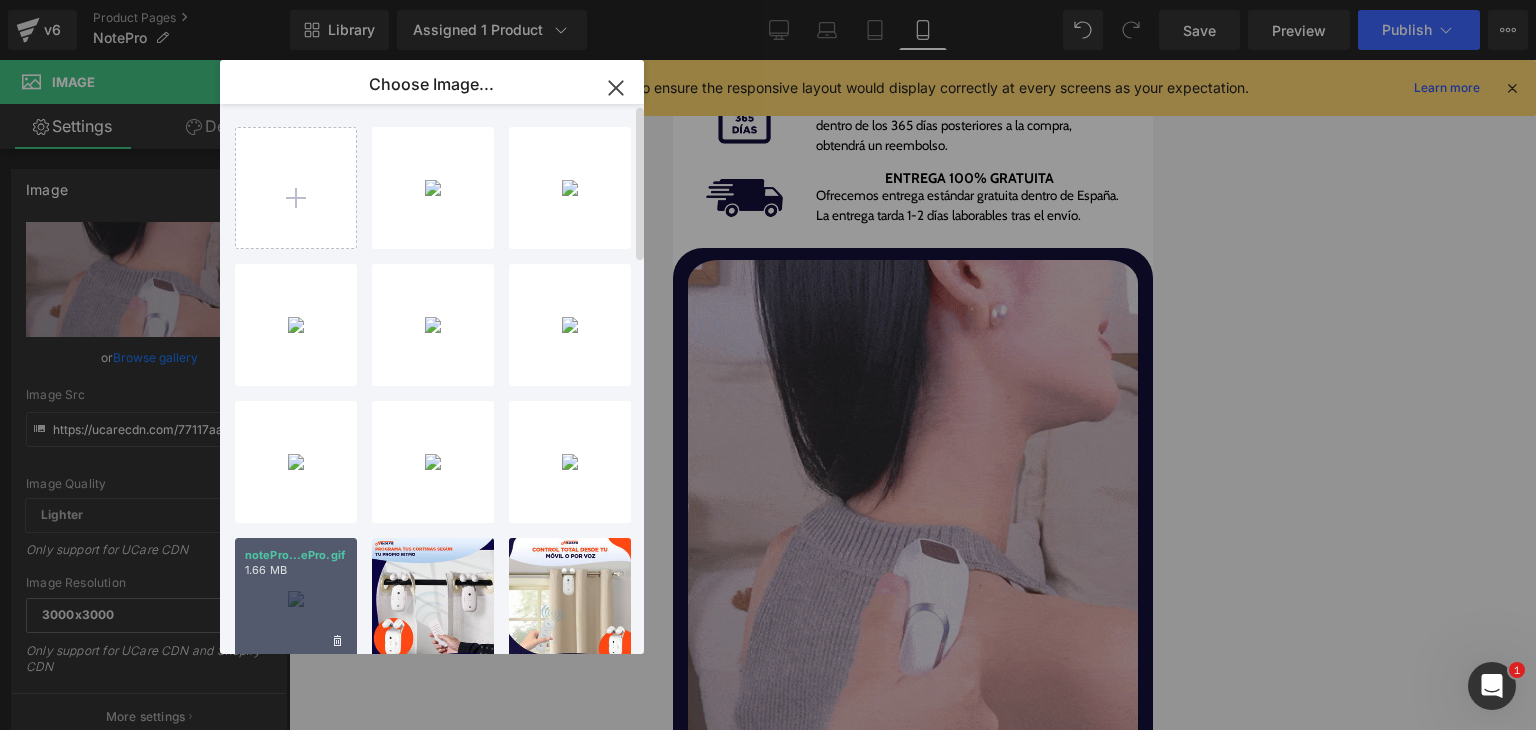 click on "notePro...ePro.gif 1.66 MB" at bounding box center (296, 599) 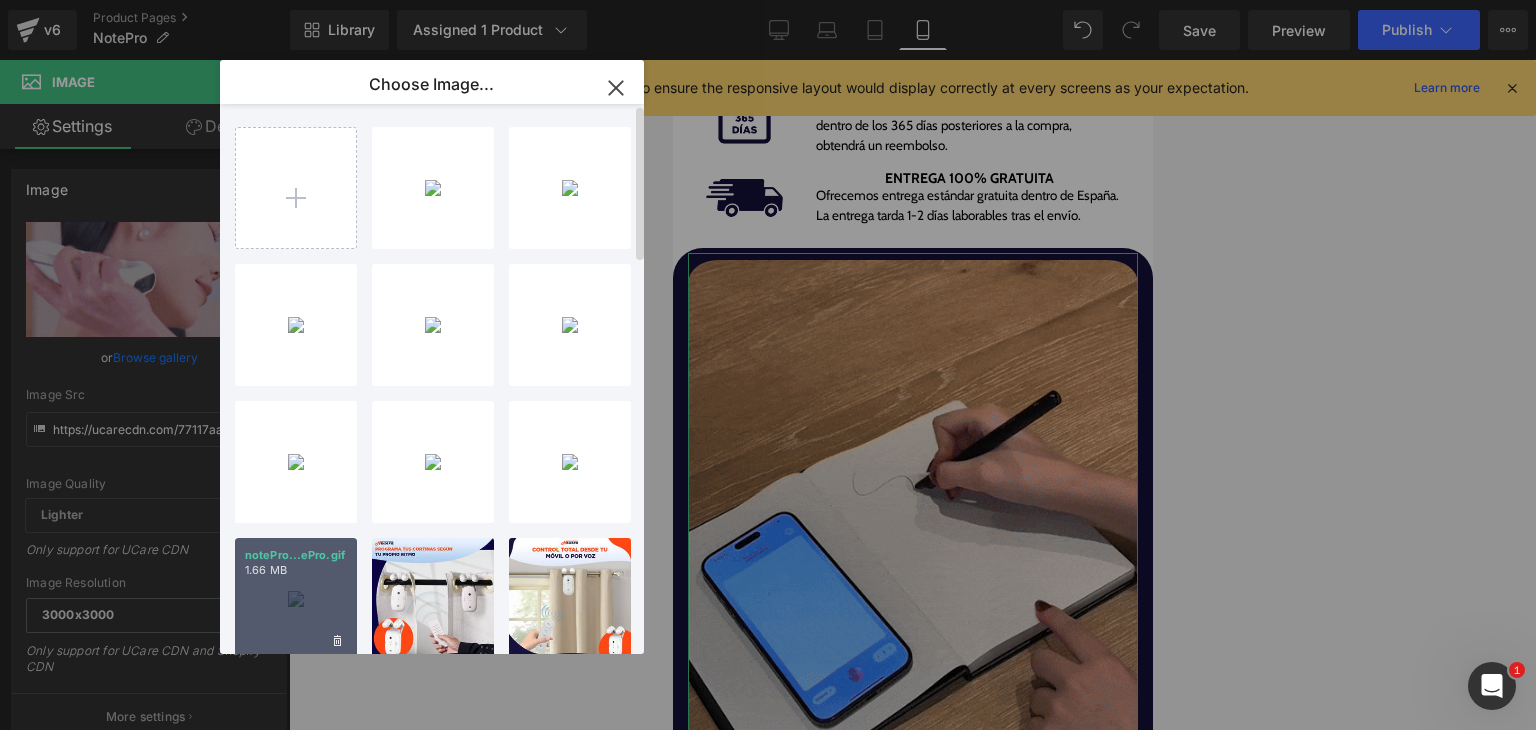 type on "https://ucarecdn.com/06d08c73-4d20-43a9-92b7-a8bdd7ff1d0f/notePro.gif" 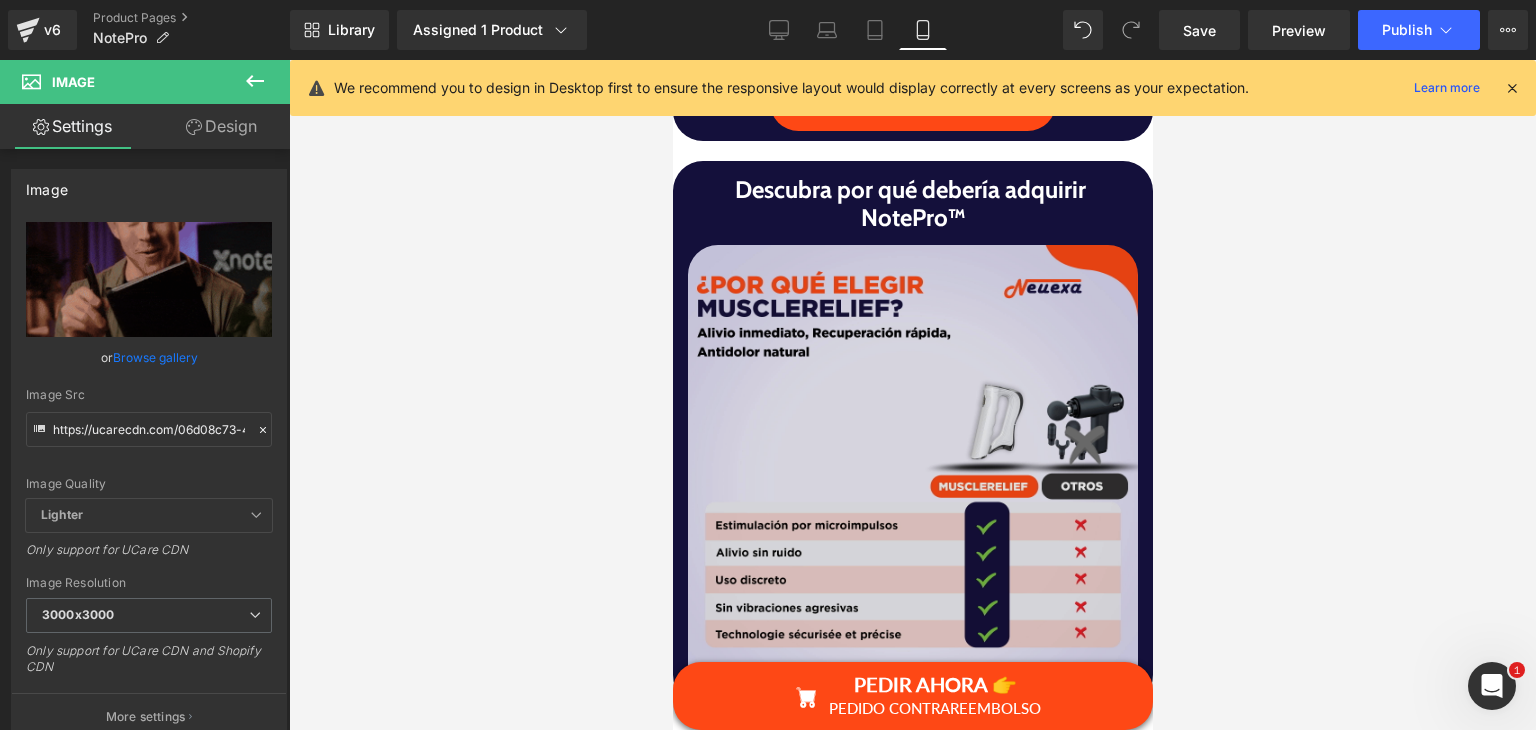scroll, scrollTop: 2994, scrollLeft: 0, axis: vertical 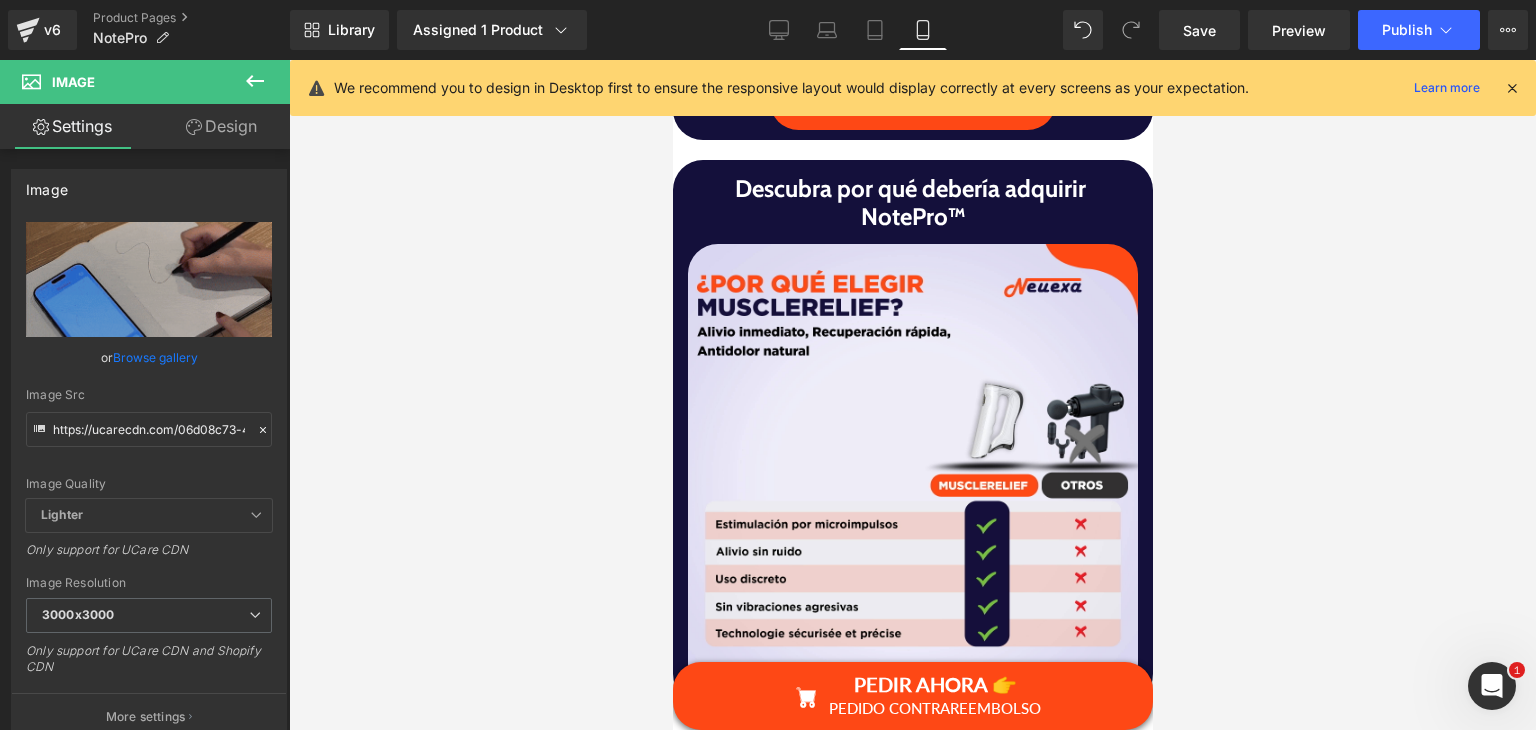 click at bounding box center (912, 469) 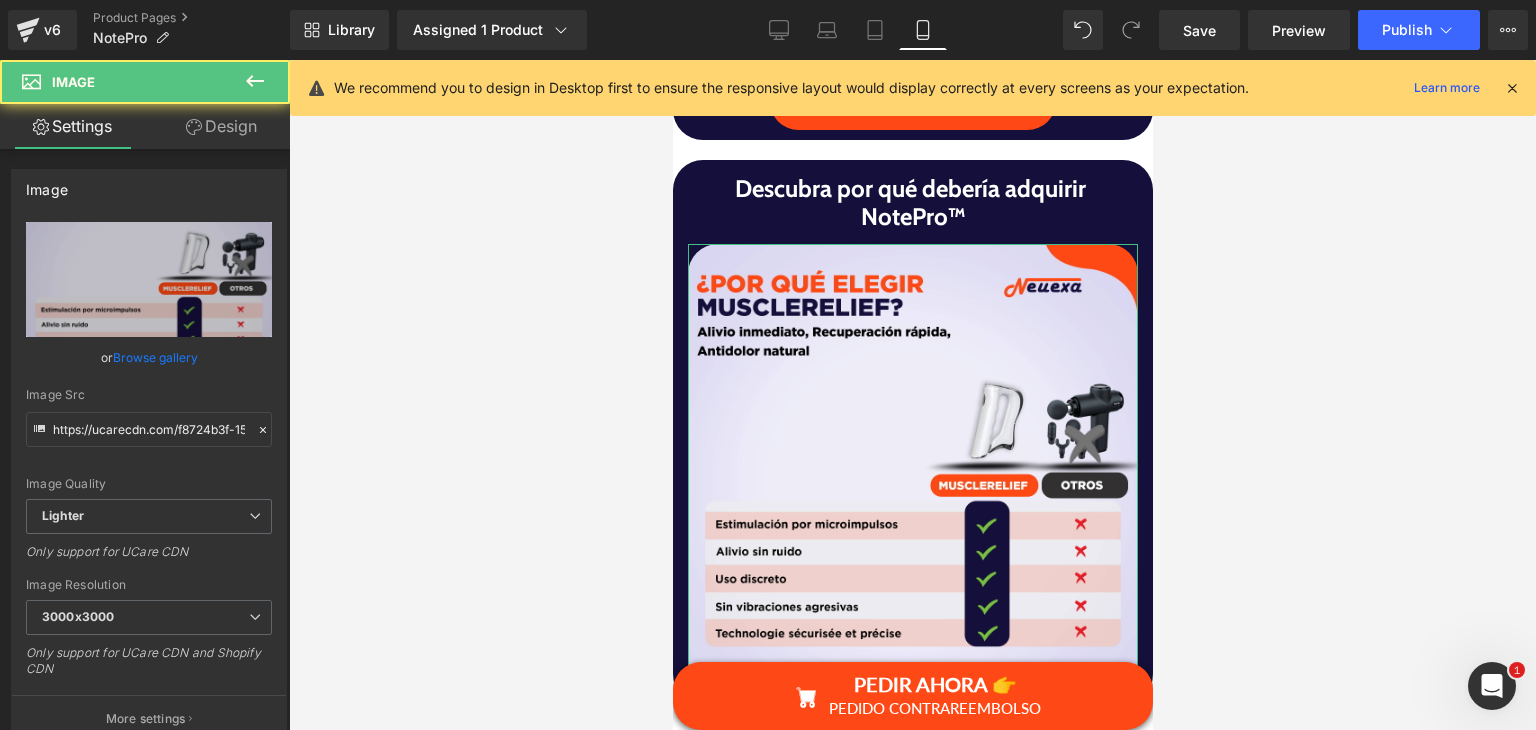 click on "Browse gallery" at bounding box center [155, 357] 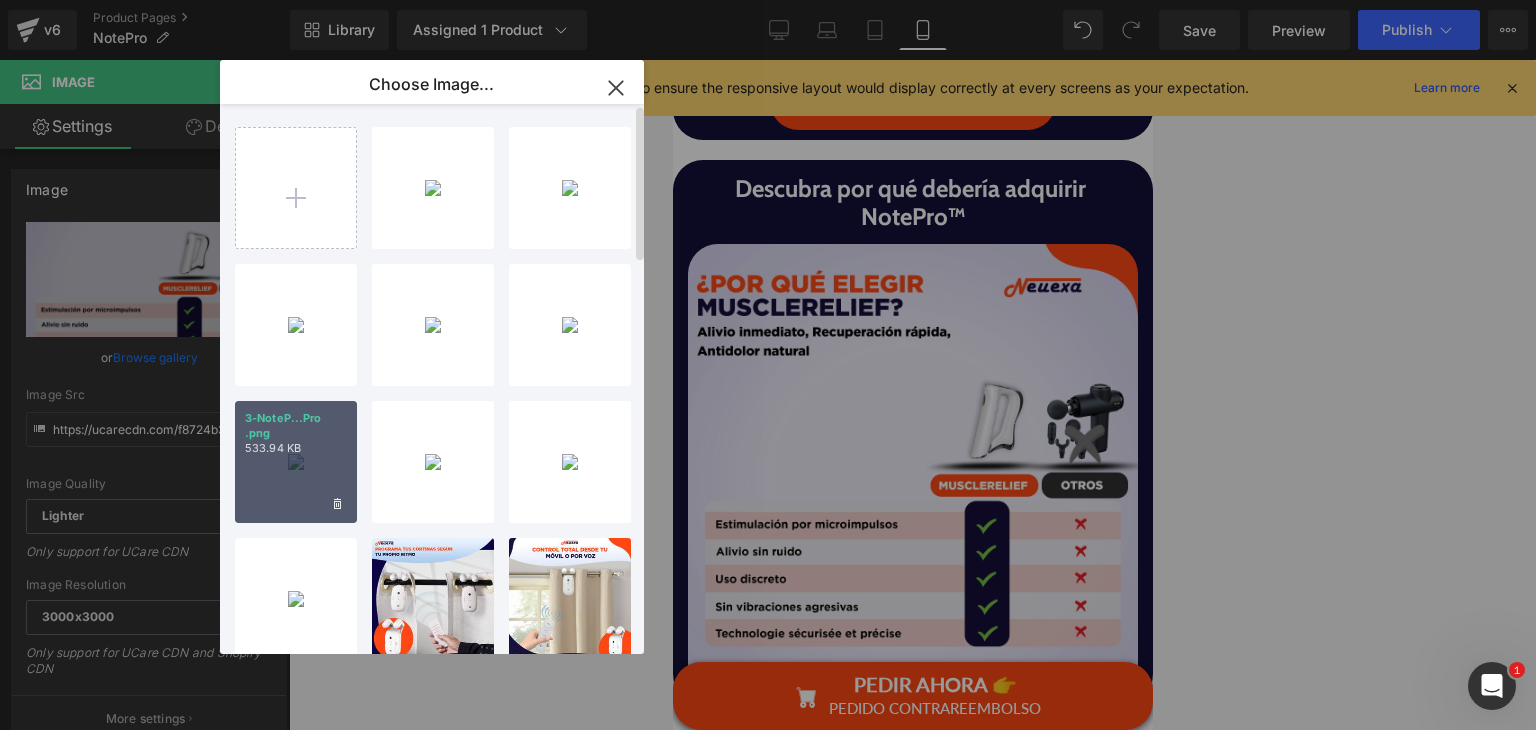 click on "3-NoteP...Pro .png 533.94 KB" at bounding box center [296, 462] 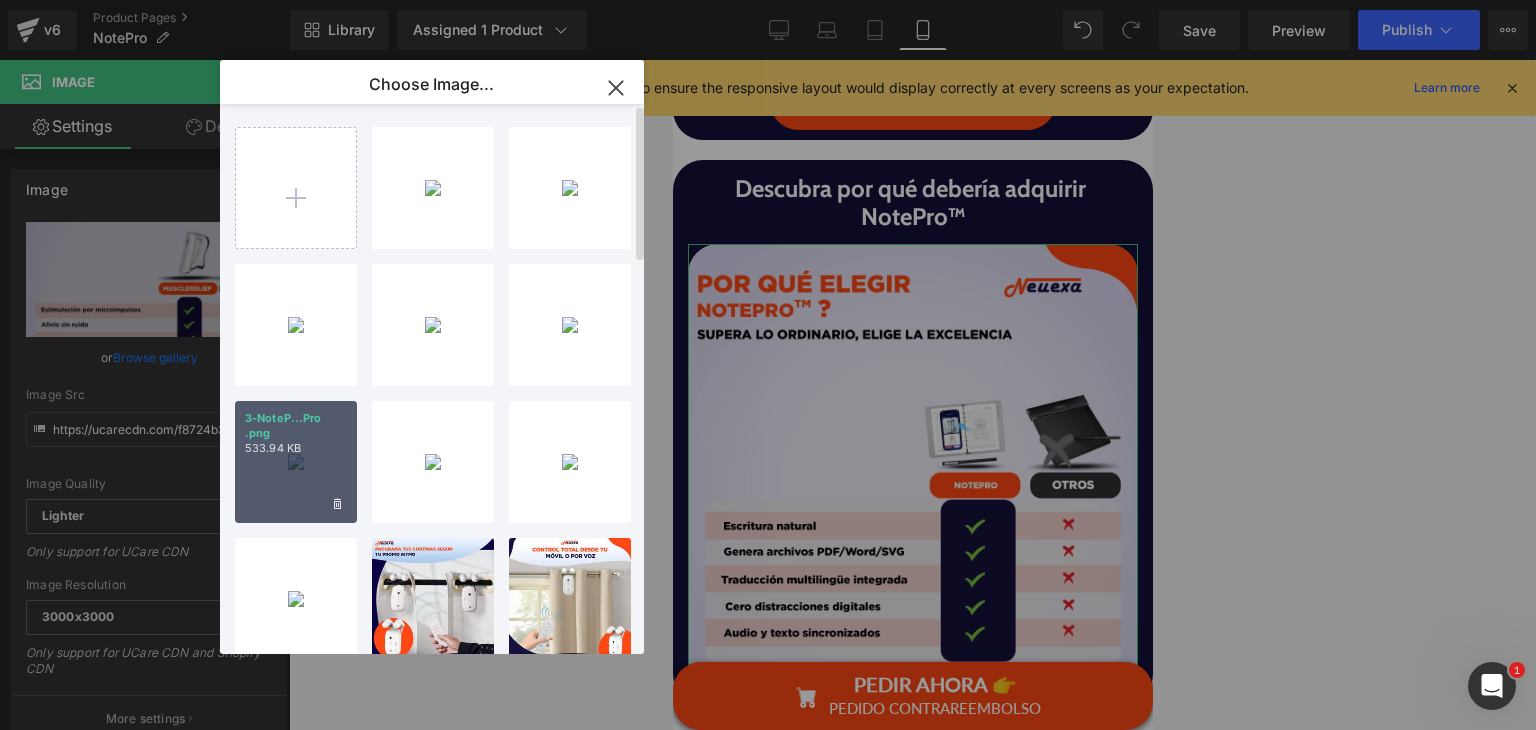 type on "https://ucarecdn.com/e63c07da-050a-4025-950f-76f1a8d05d64/-/format/auto/-/preview/3000x3000/-/quality/lighter/3-NotePro%20.png" 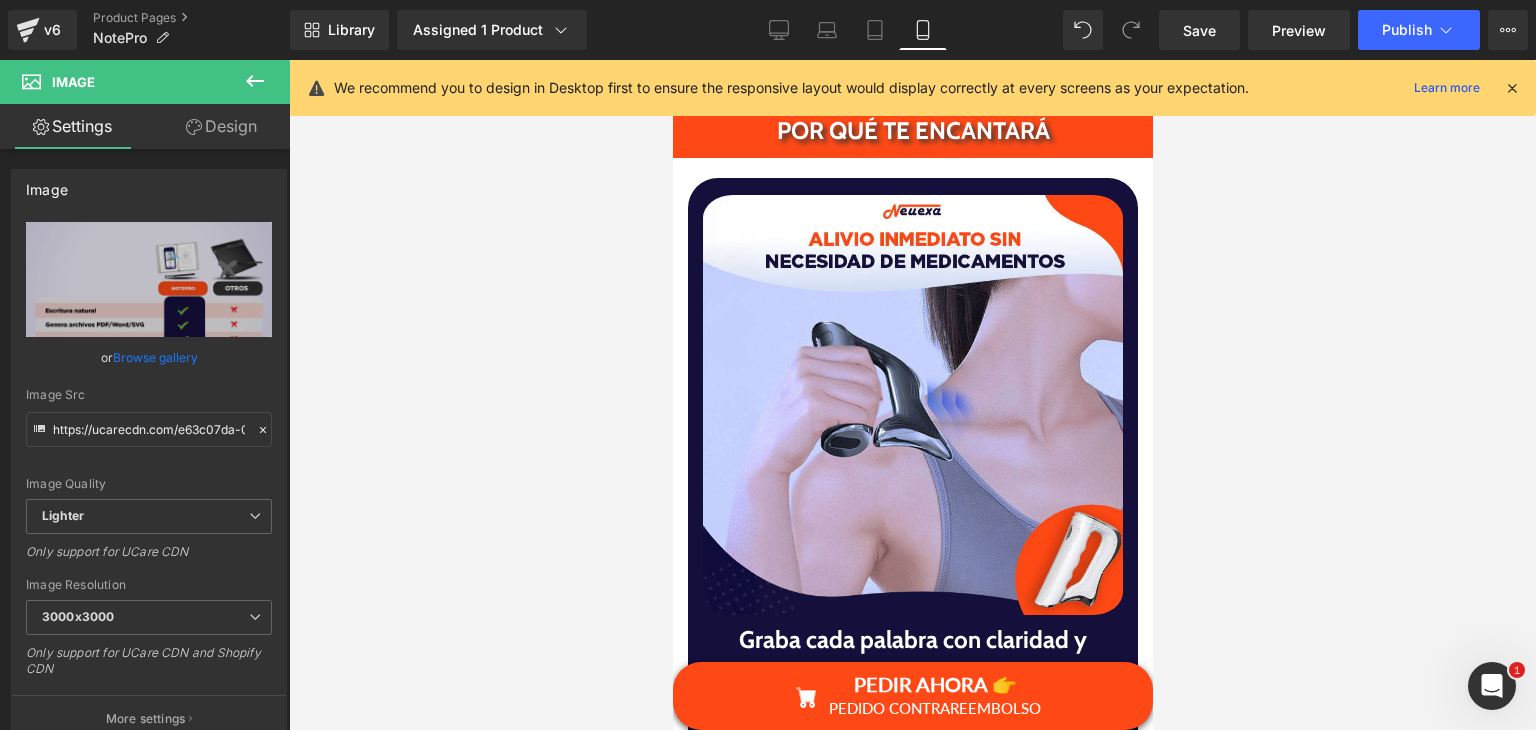 click at bounding box center (912, 405) 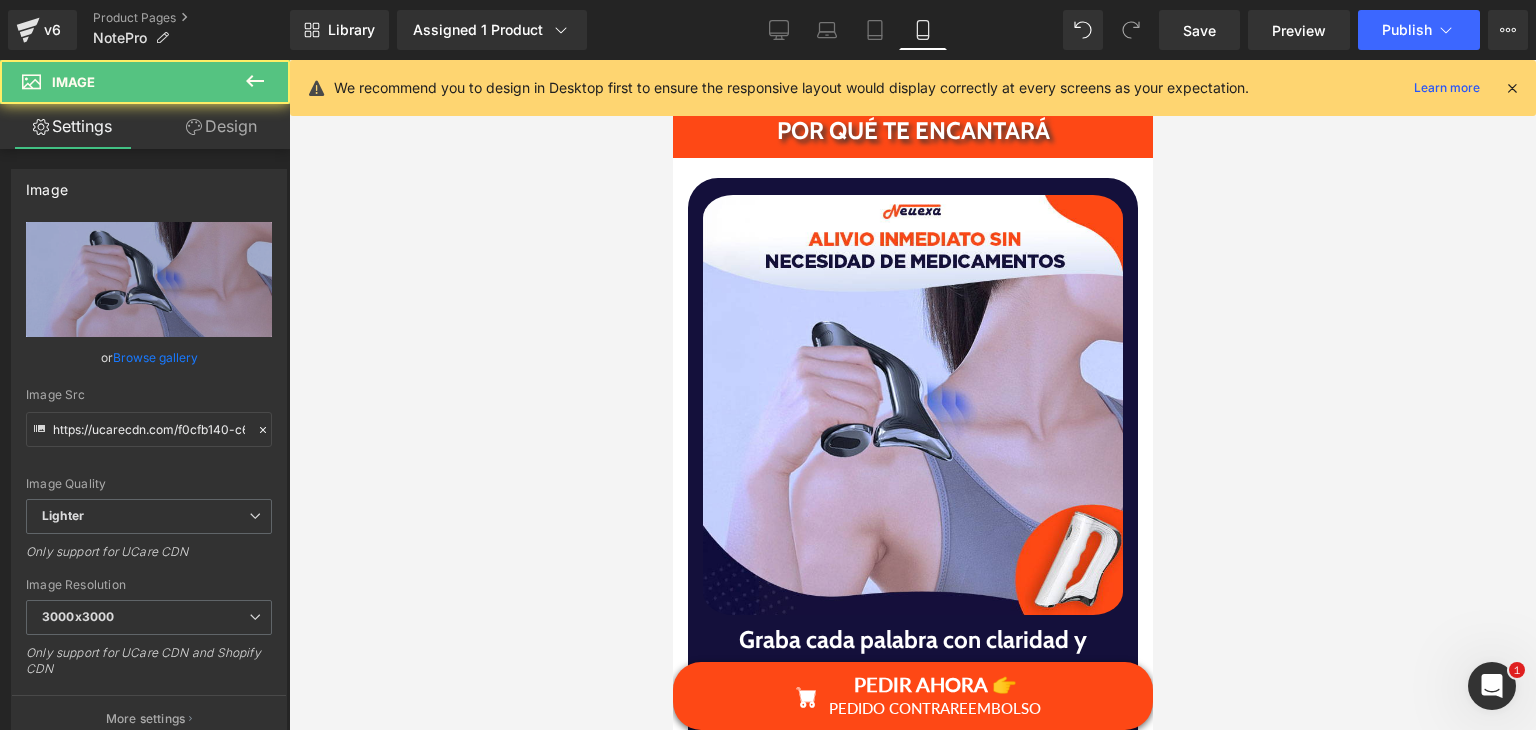 scroll, scrollTop: 4578, scrollLeft: 0, axis: vertical 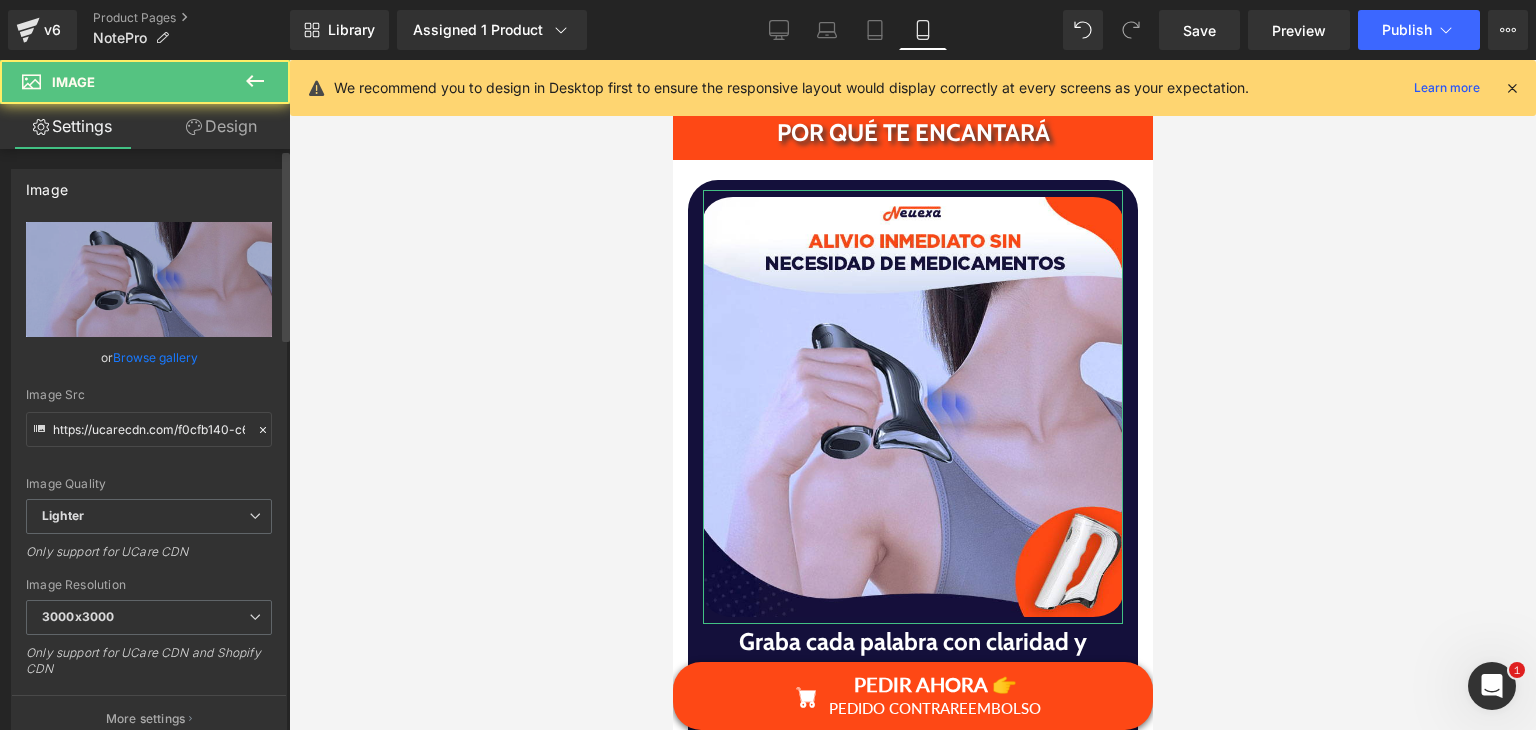 click on "Browse gallery" at bounding box center [155, 357] 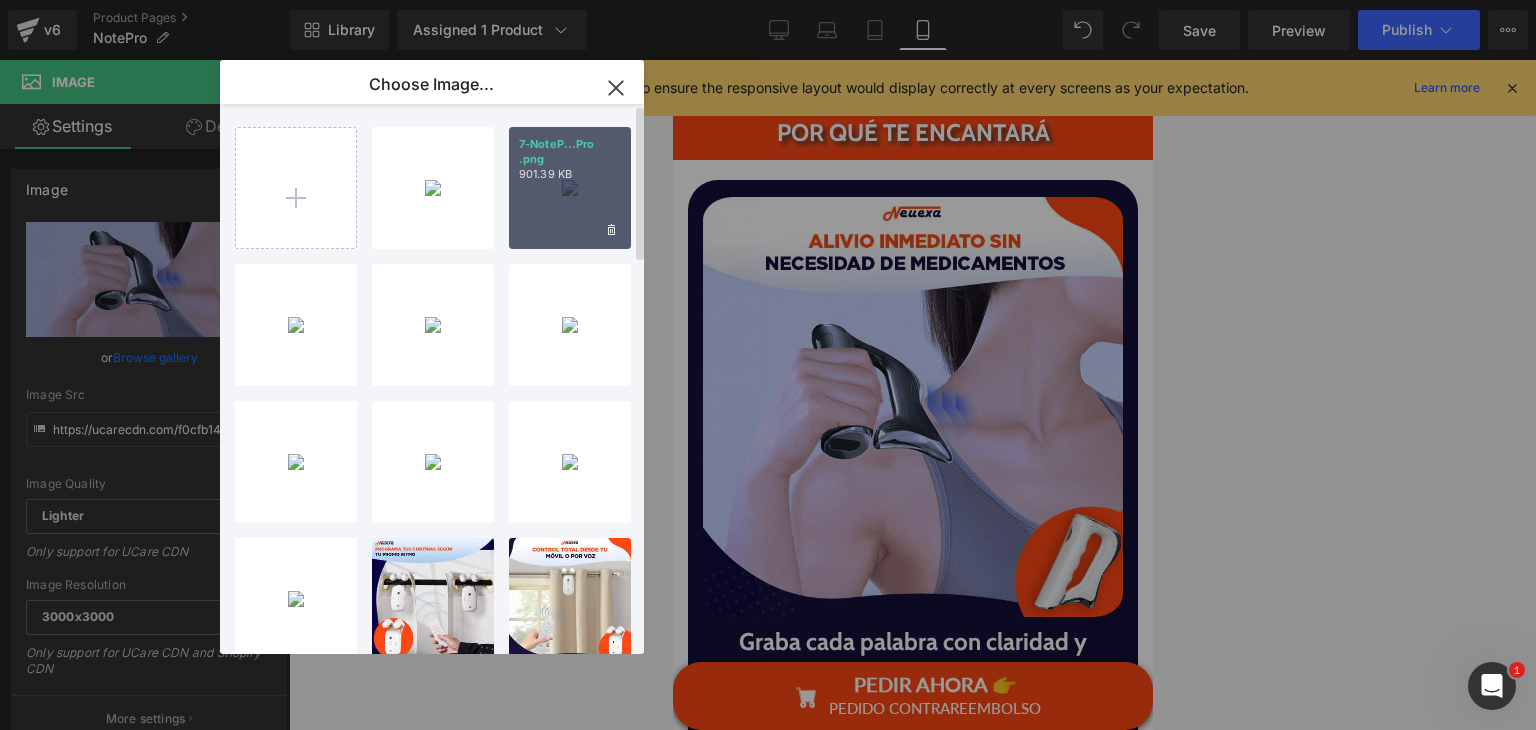 click on "7-NoteP...Pro .png 901.39 KB" at bounding box center [570, 188] 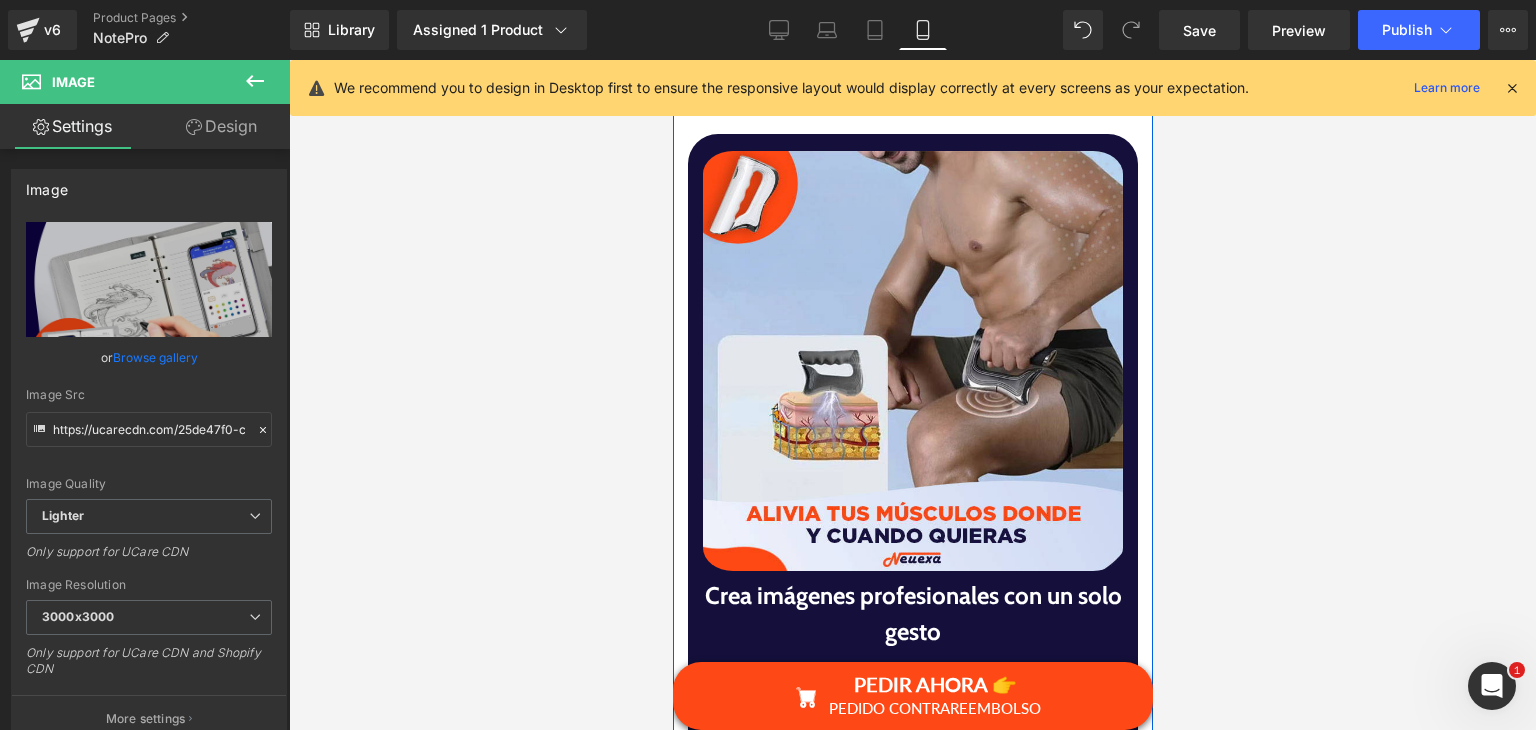 click at bounding box center [912, 361] 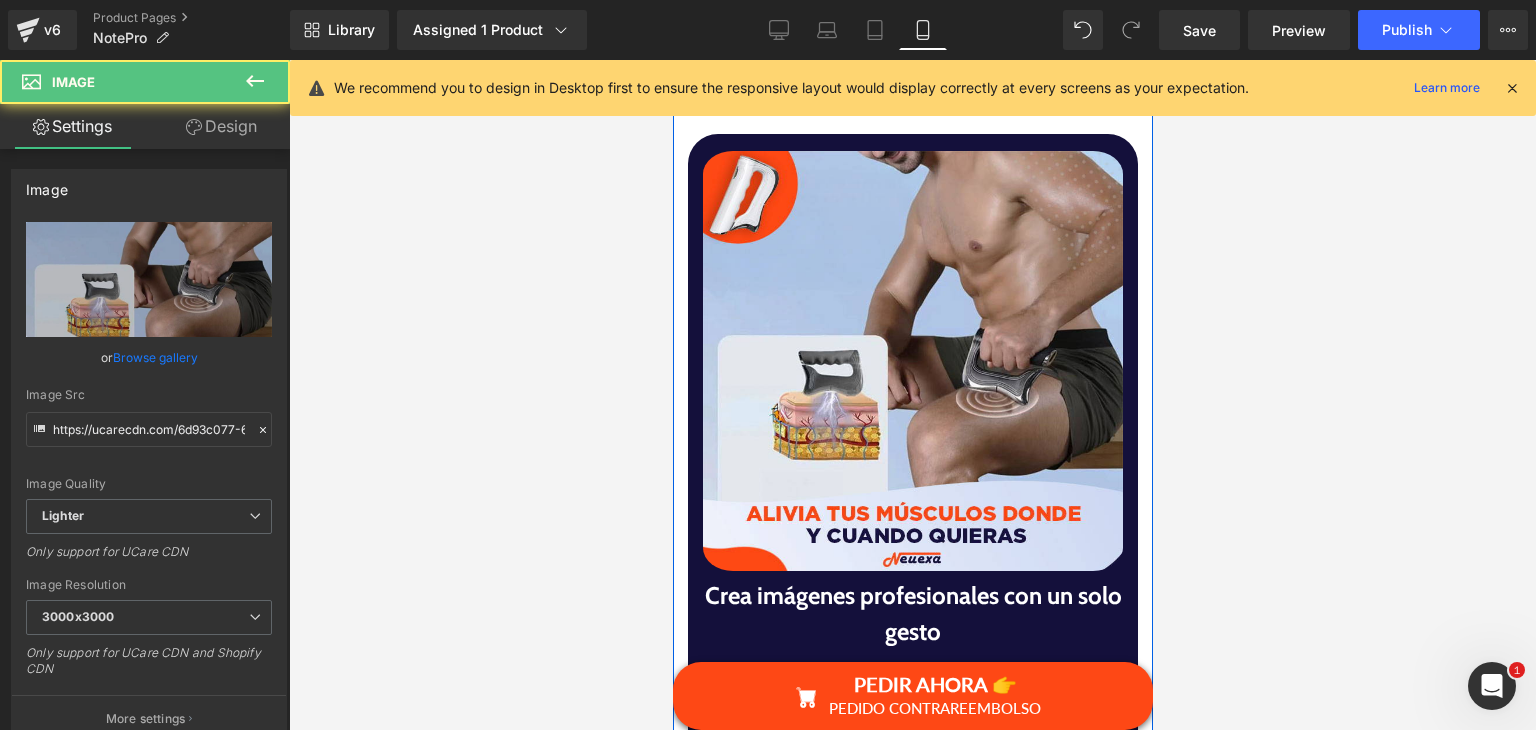 scroll, scrollTop: 5598, scrollLeft: 0, axis: vertical 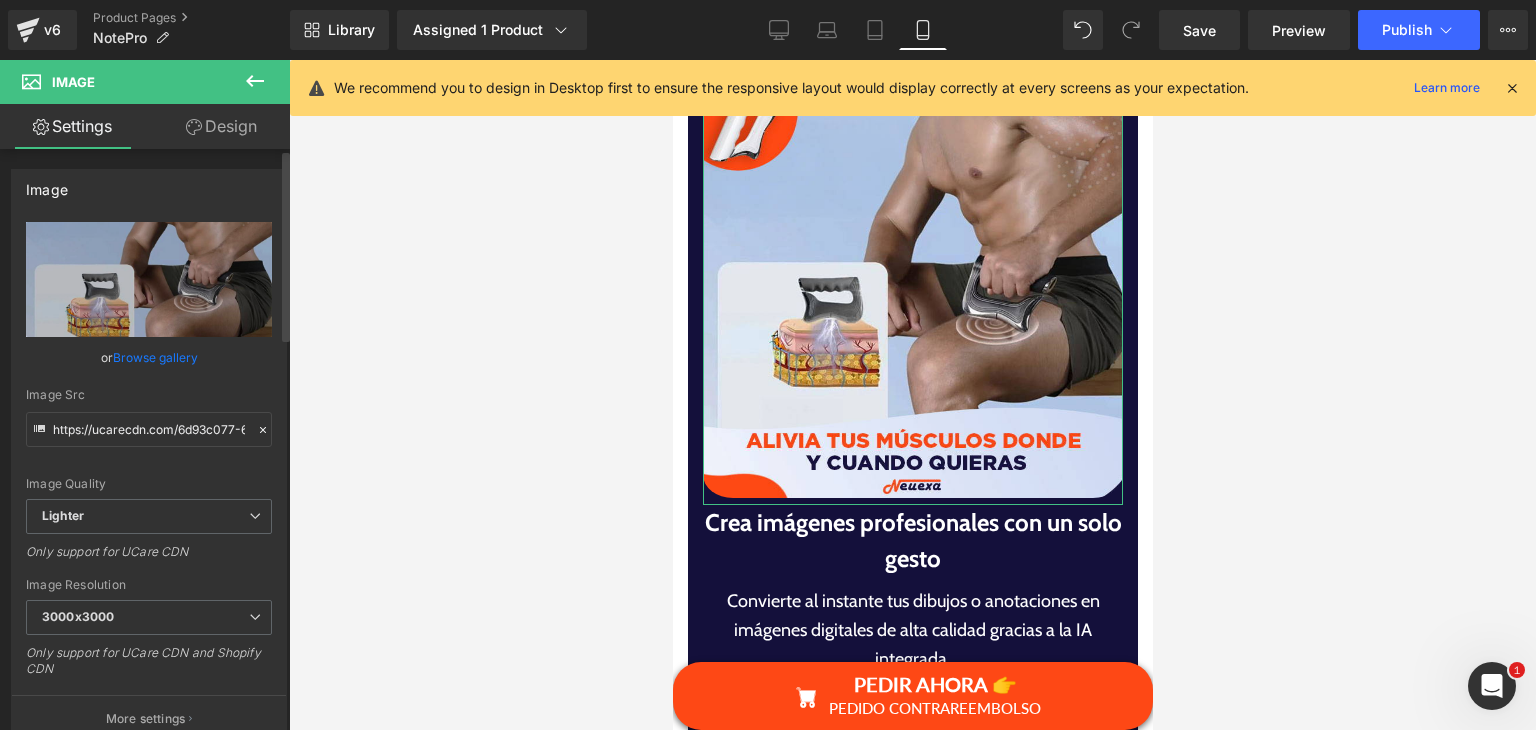 click on "Browse gallery" at bounding box center (155, 357) 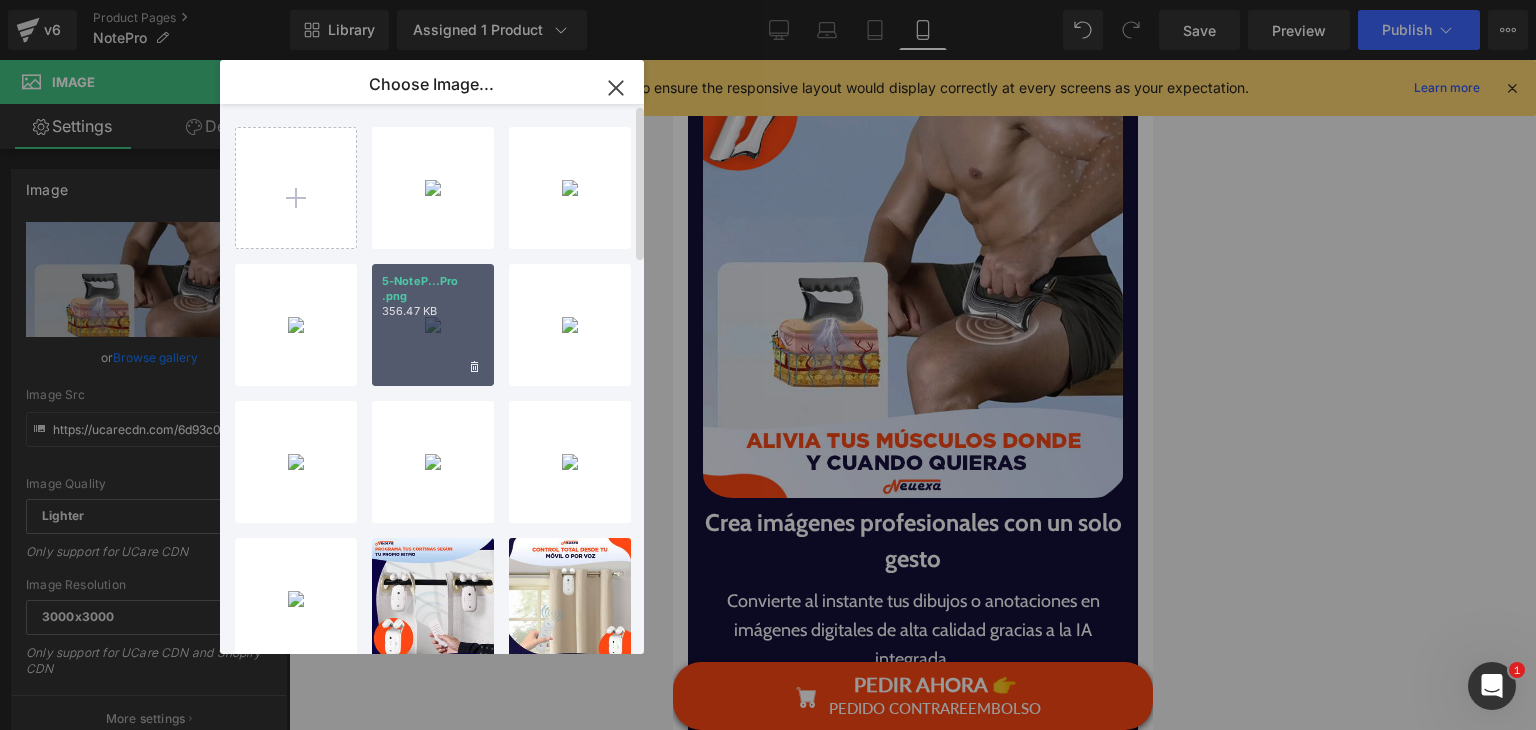 click on "5-NoteP...Pro .png 356.47 KB" at bounding box center [433, 325] 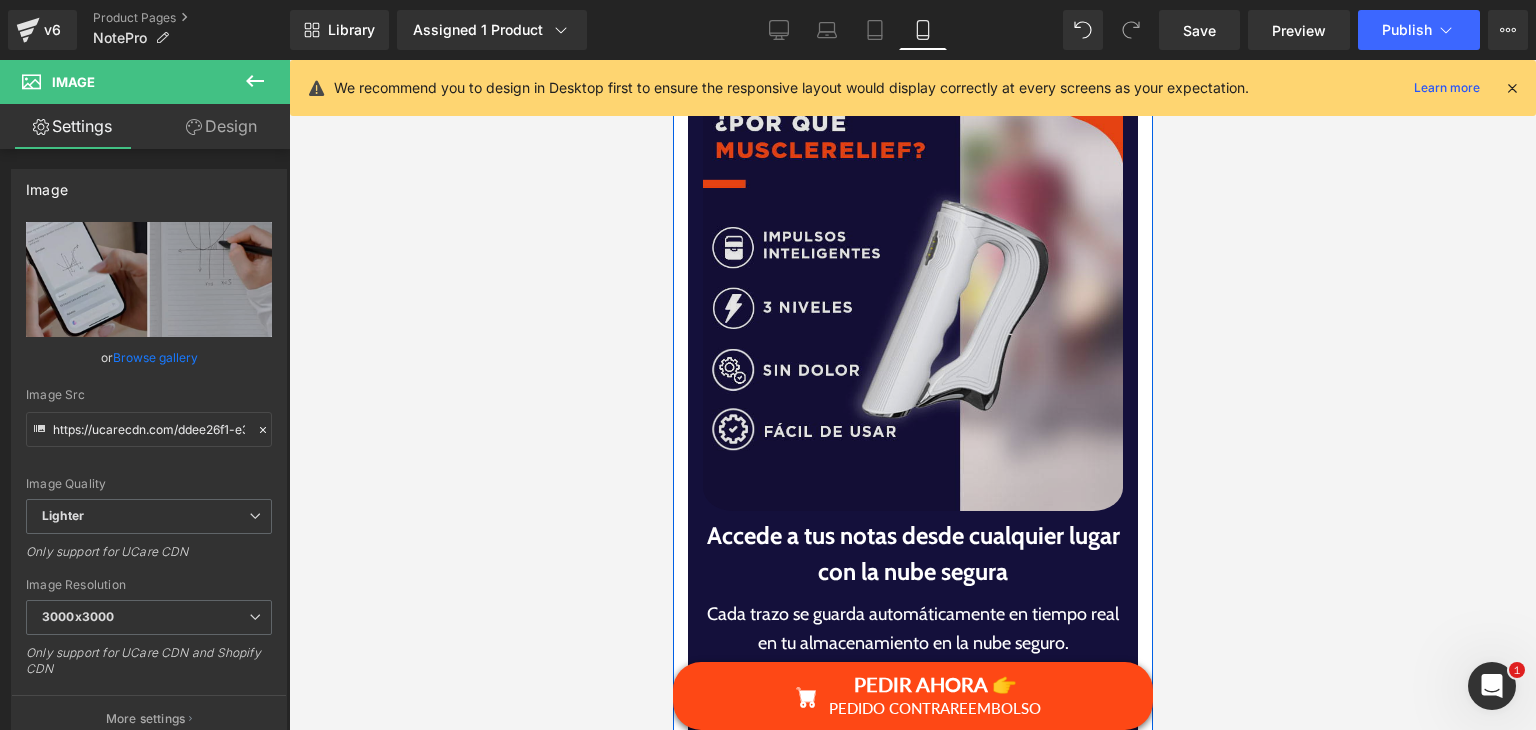 click at bounding box center (912, 301) 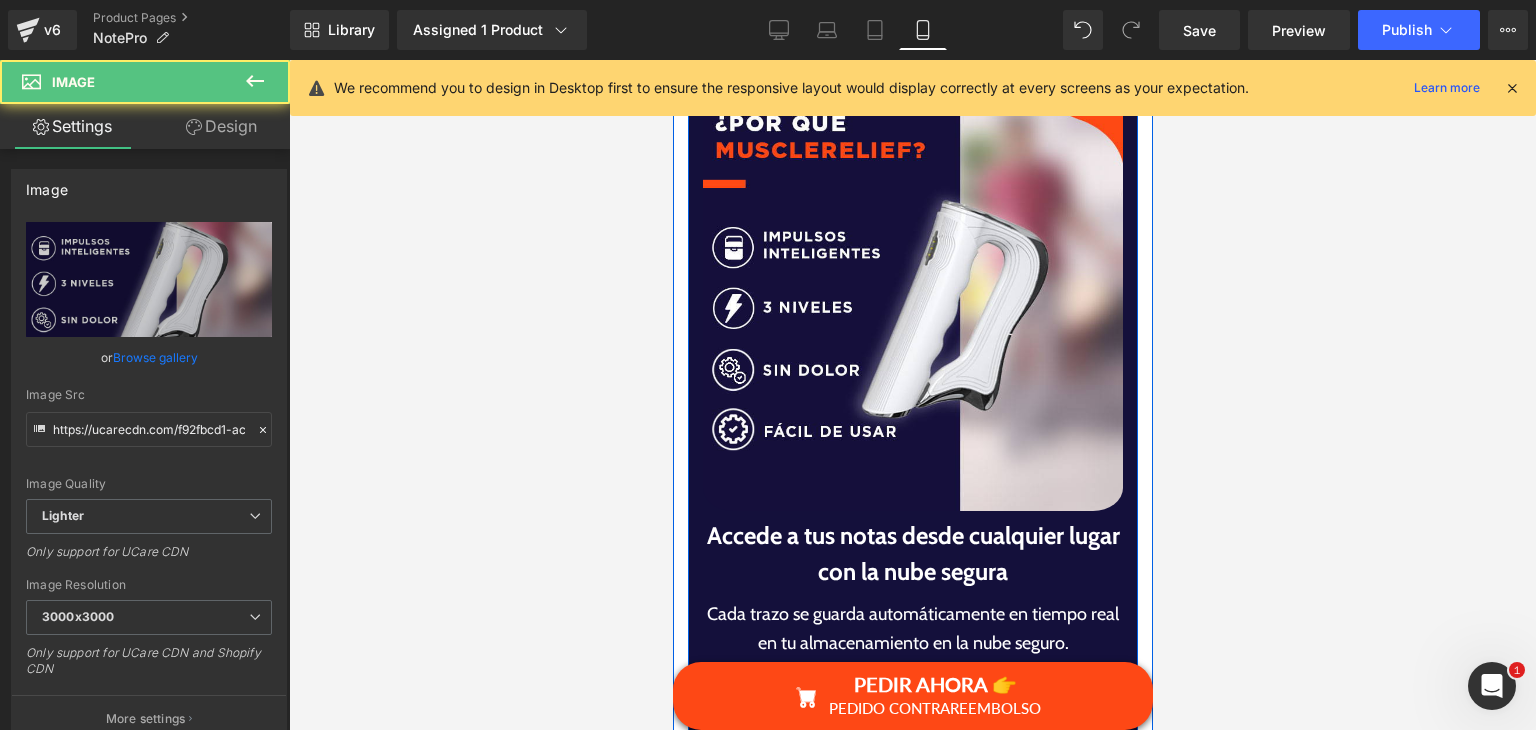 scroll, scrollTop: 6544, scrollLeft: 0, axis: vertical 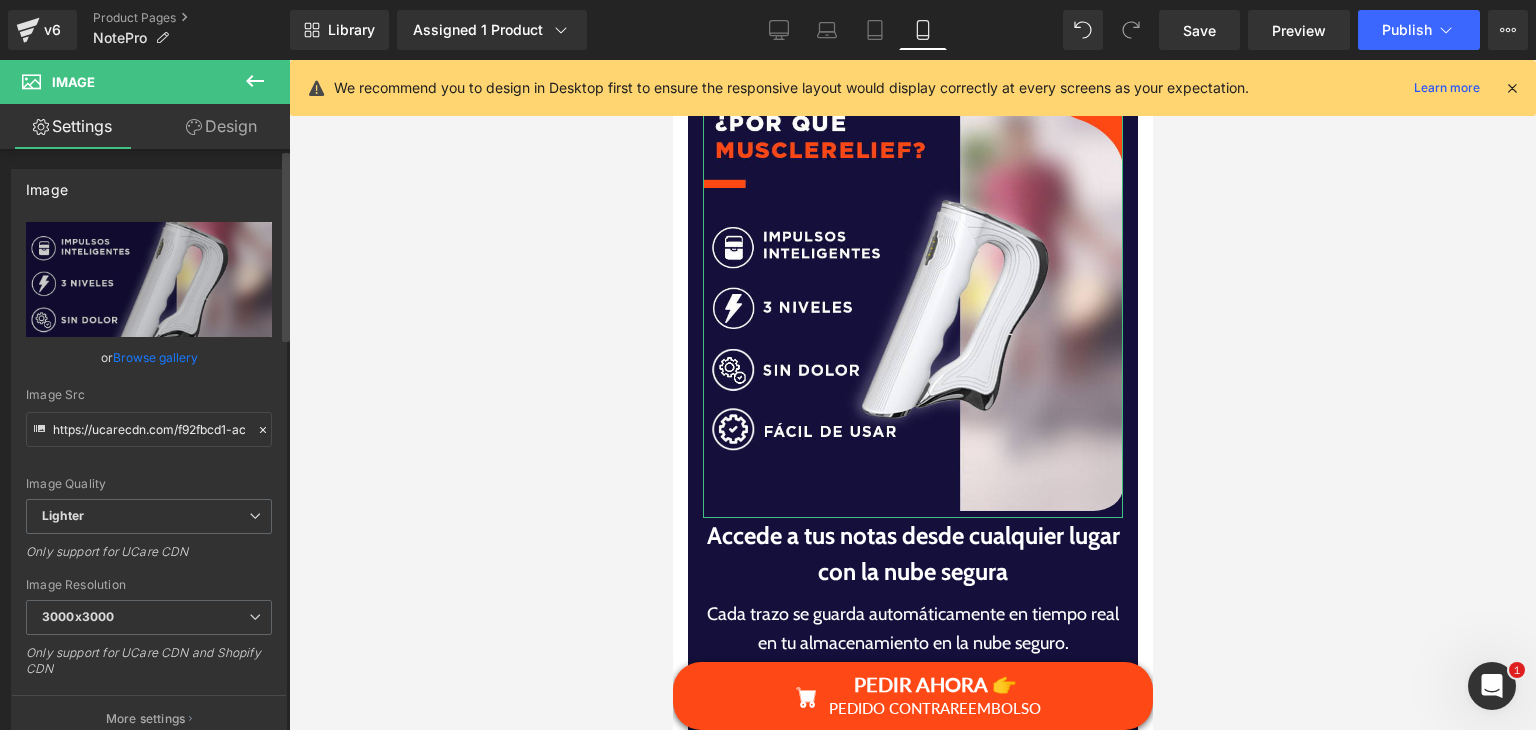 click on "Browse gallery" at bounding box center (155, 357) 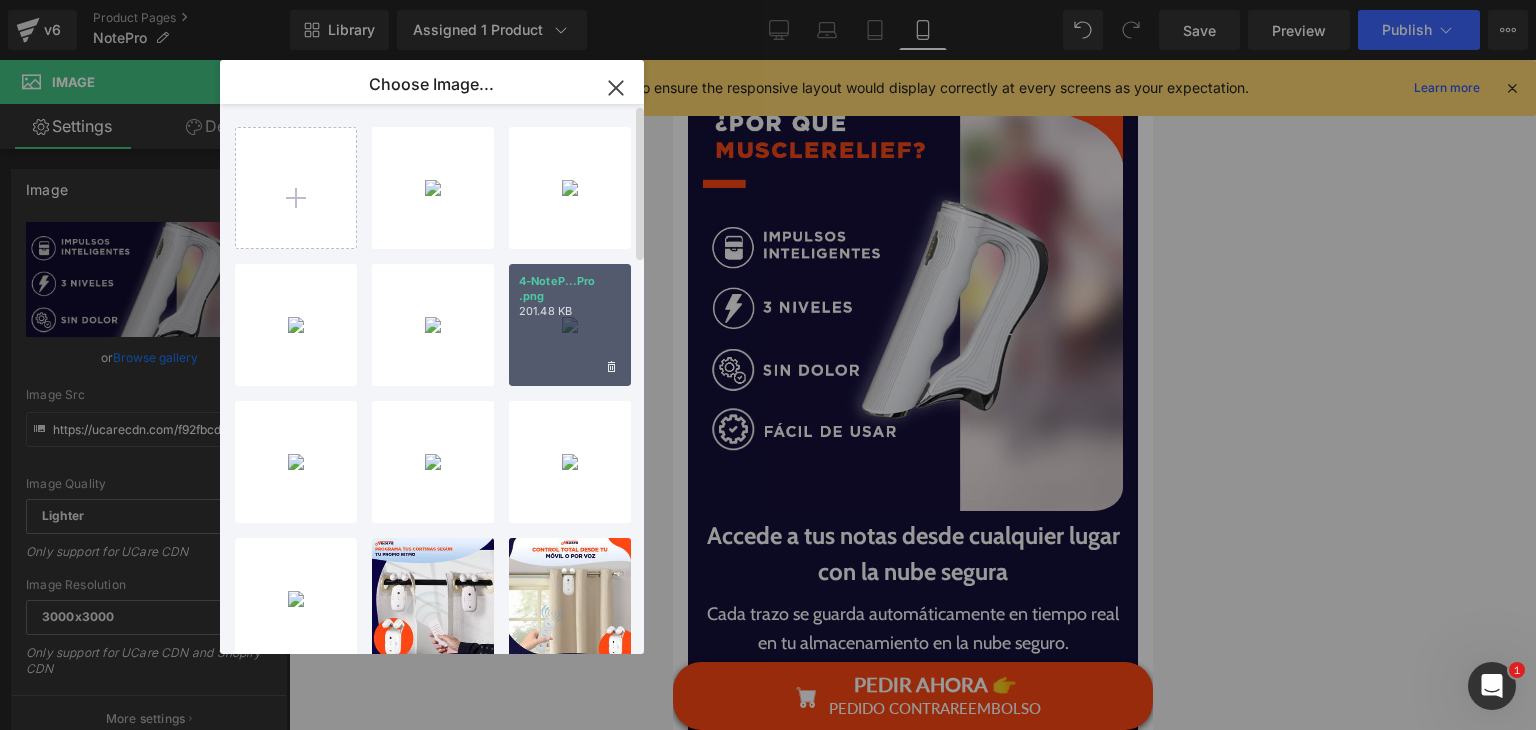 click on "4-NoteP...Pro .png 201.48 KB" at bounding box center [570, 325] 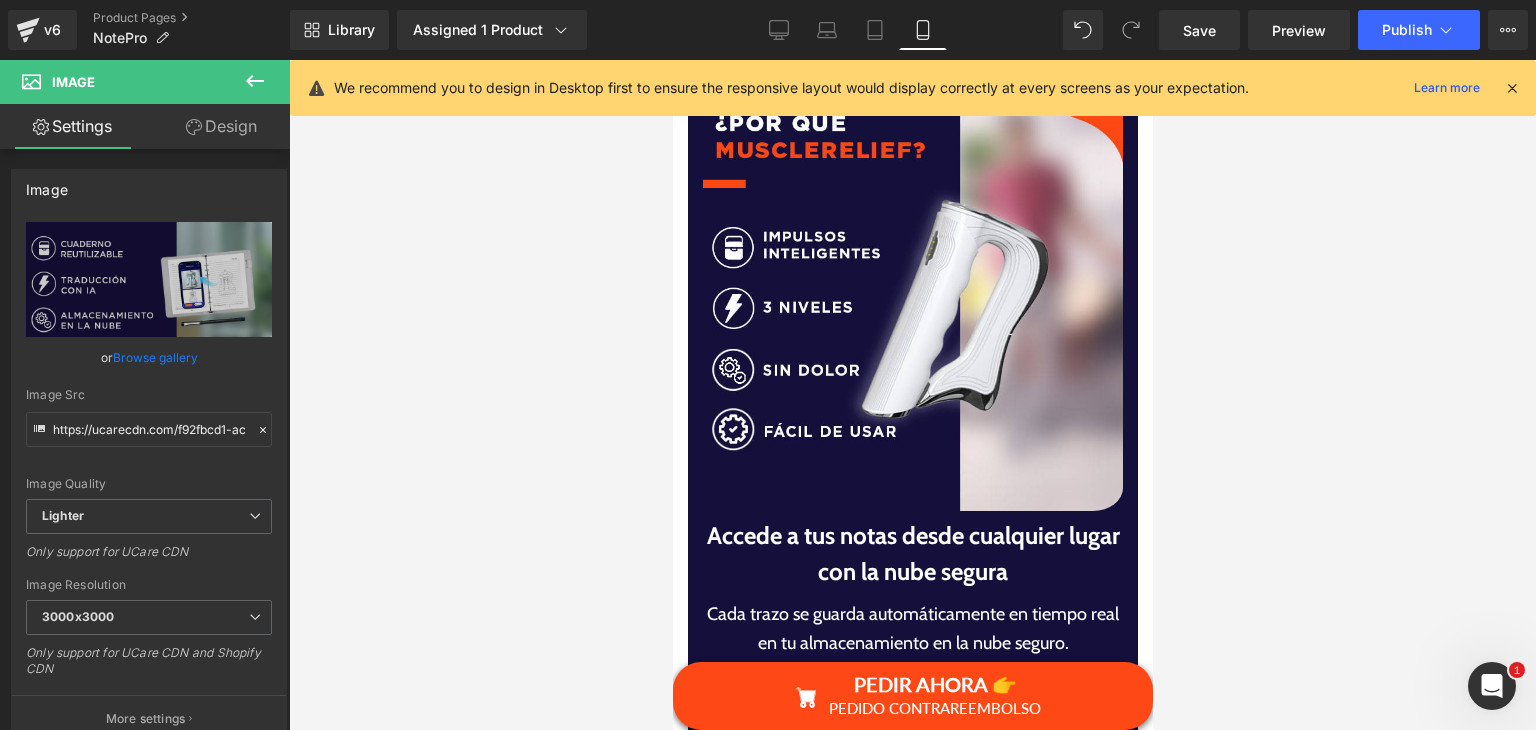 type on "https://ucarecdn.com/838cc4a2-61a3-4791-9ad5-576389892206/-/format/auto/-/preview/3000x3000/-/quality/lighter/4-NotePro%20.png" 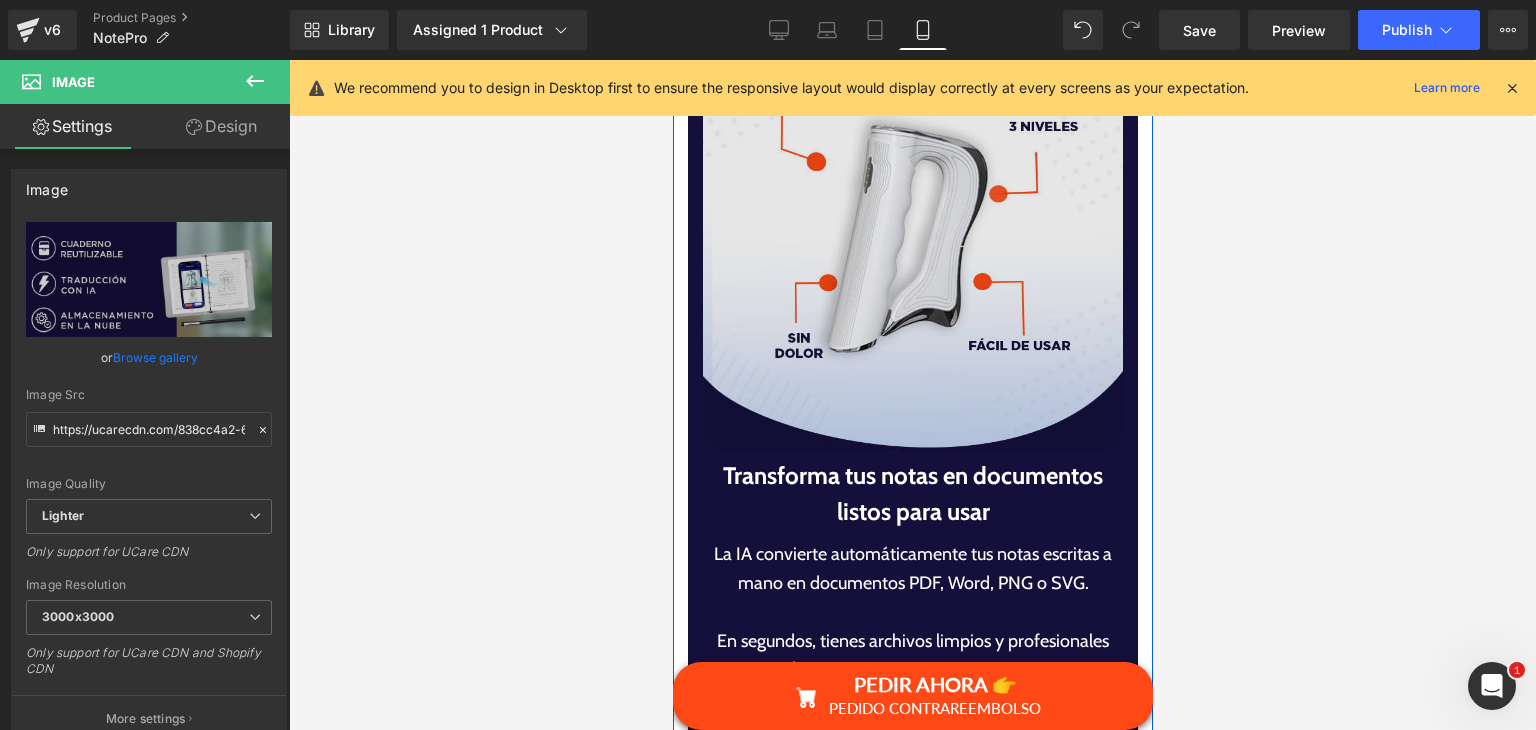 drag, startPoint x: 913, startPoint y: 310, endPoint x: 741, endPoint y: 332, distance: 173.40128 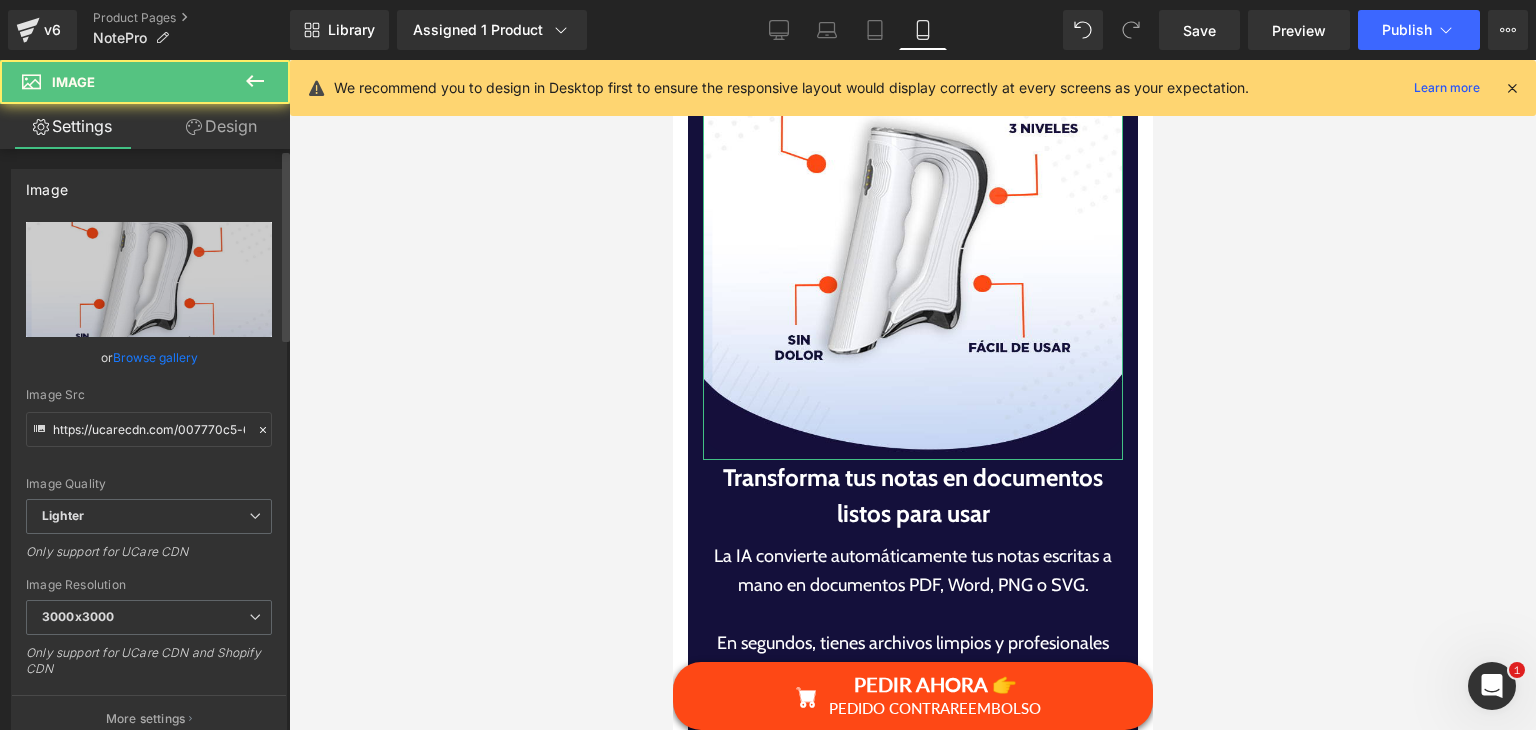 click on "Browse gallery" at bounding box center (155, 357) 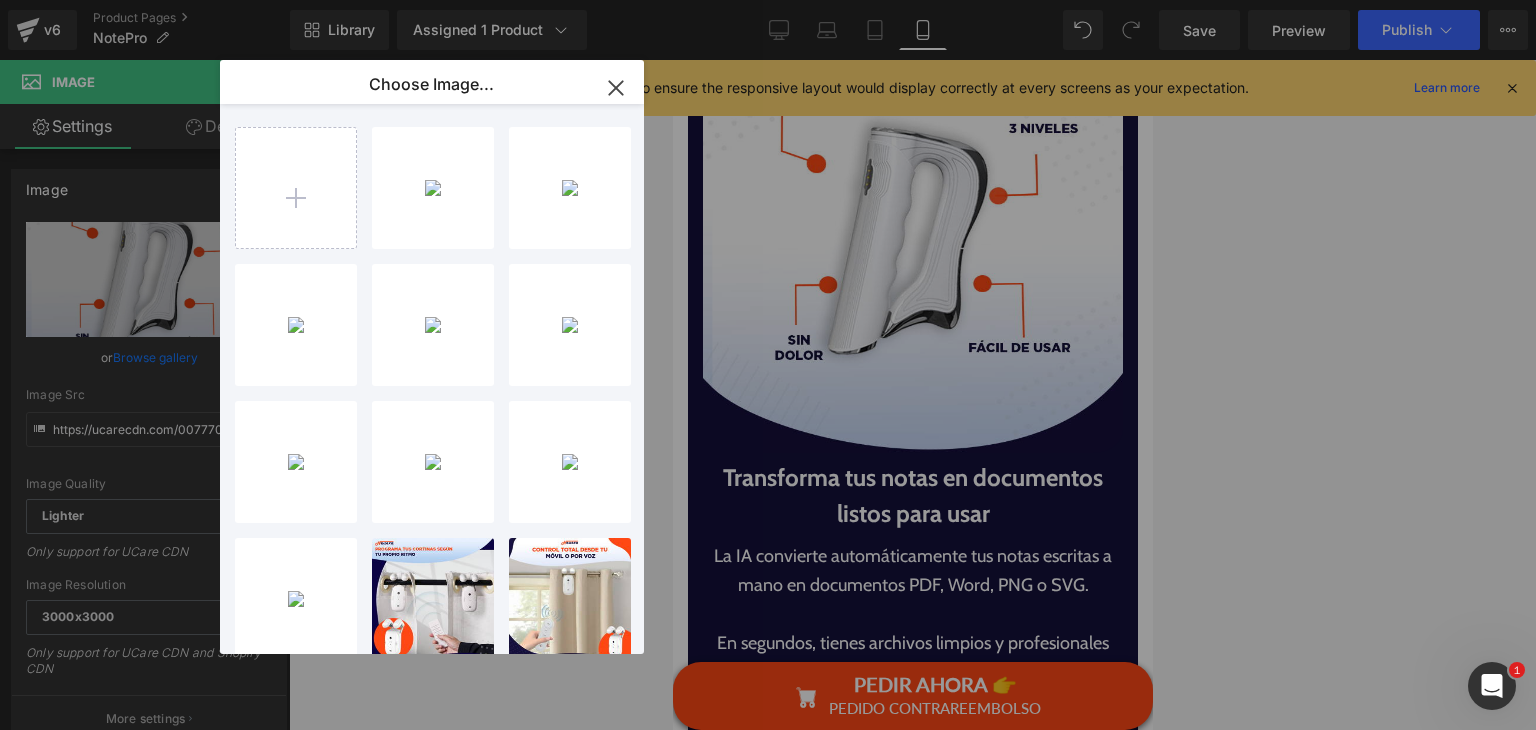click on "2-NoteP...Pro .png" at bounding box center [0, 0] 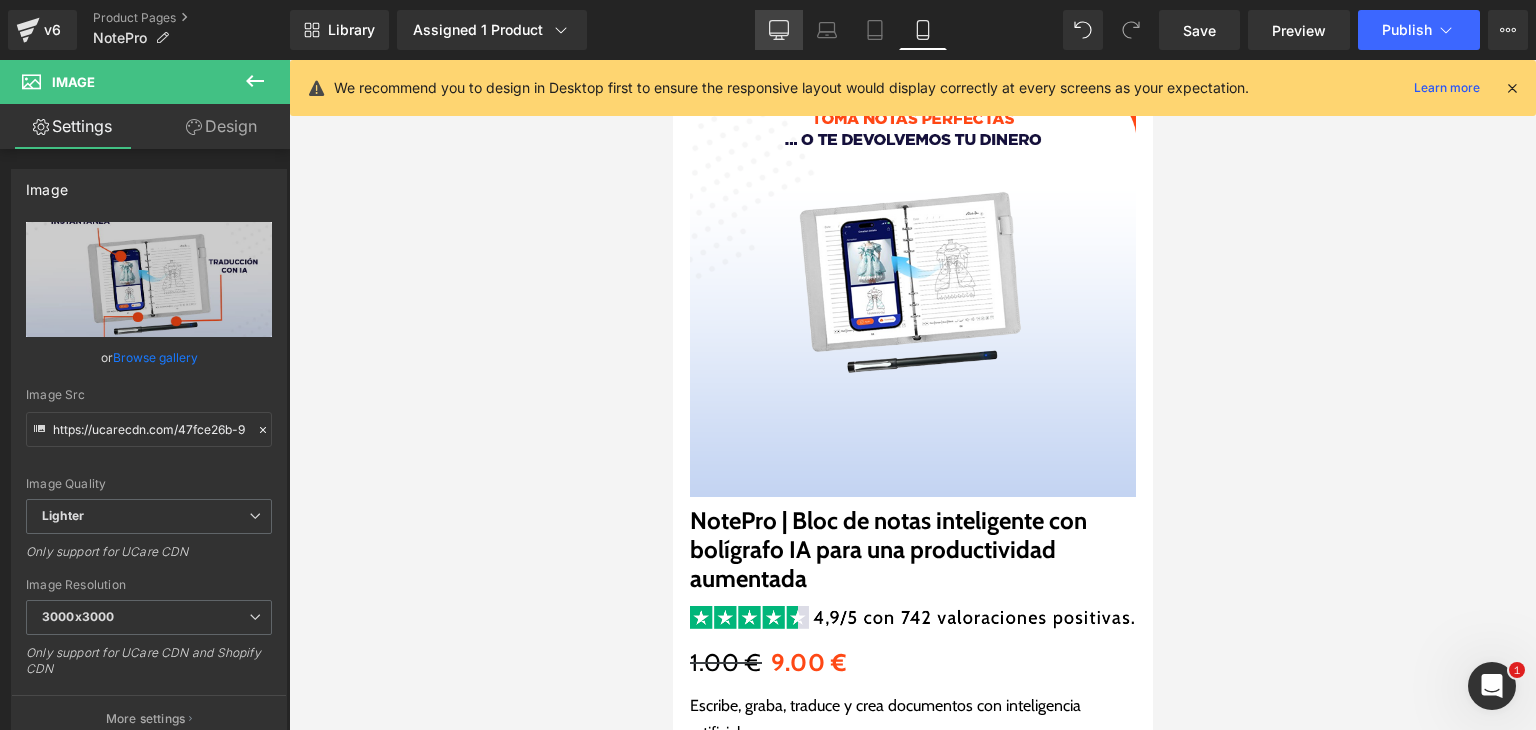 scroll, scrollTop: 106, scrollLeft: 0, axis: vertical 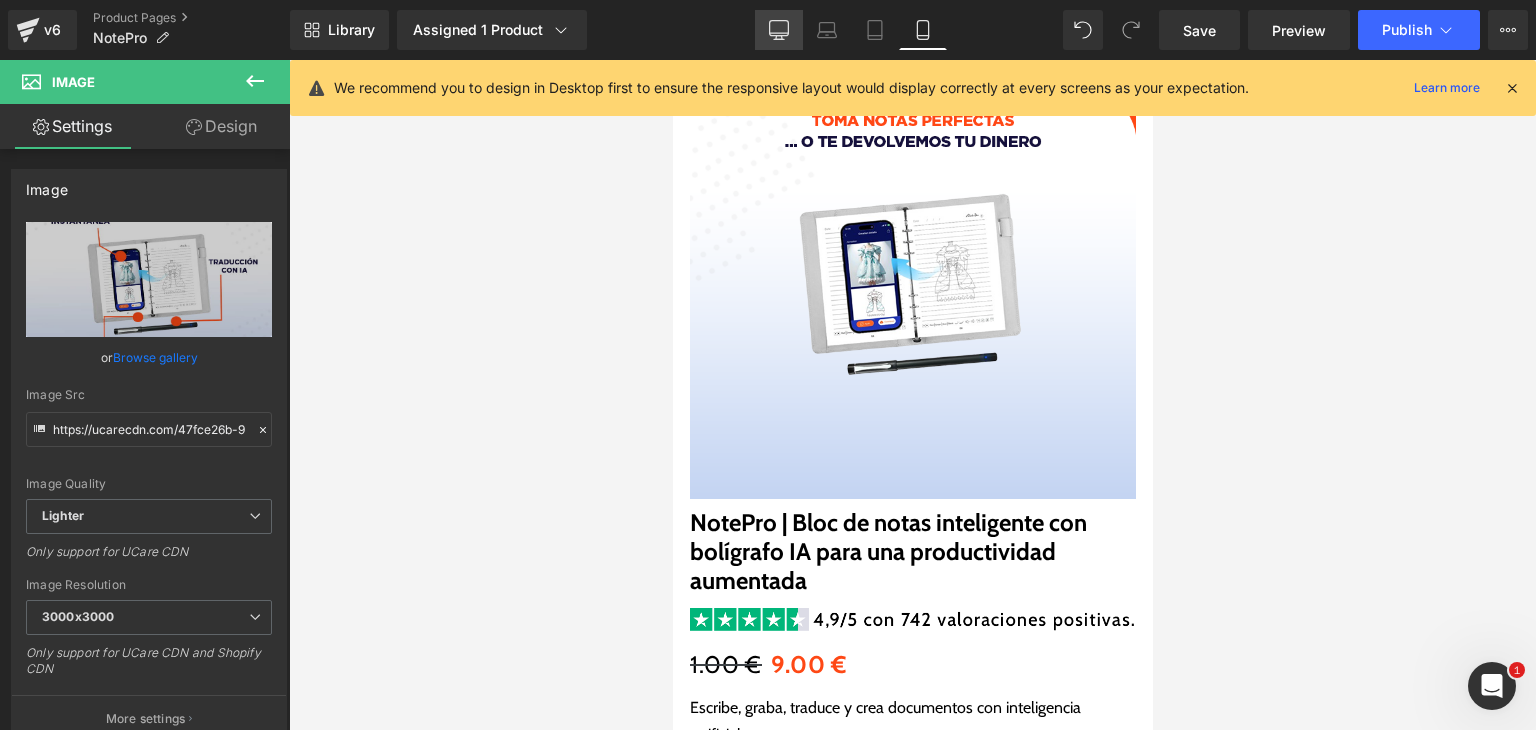 drag, startPoint x: 611, startPoint y: 100, endPoint x: 782, endPoint y: 27, distance: 185.9301 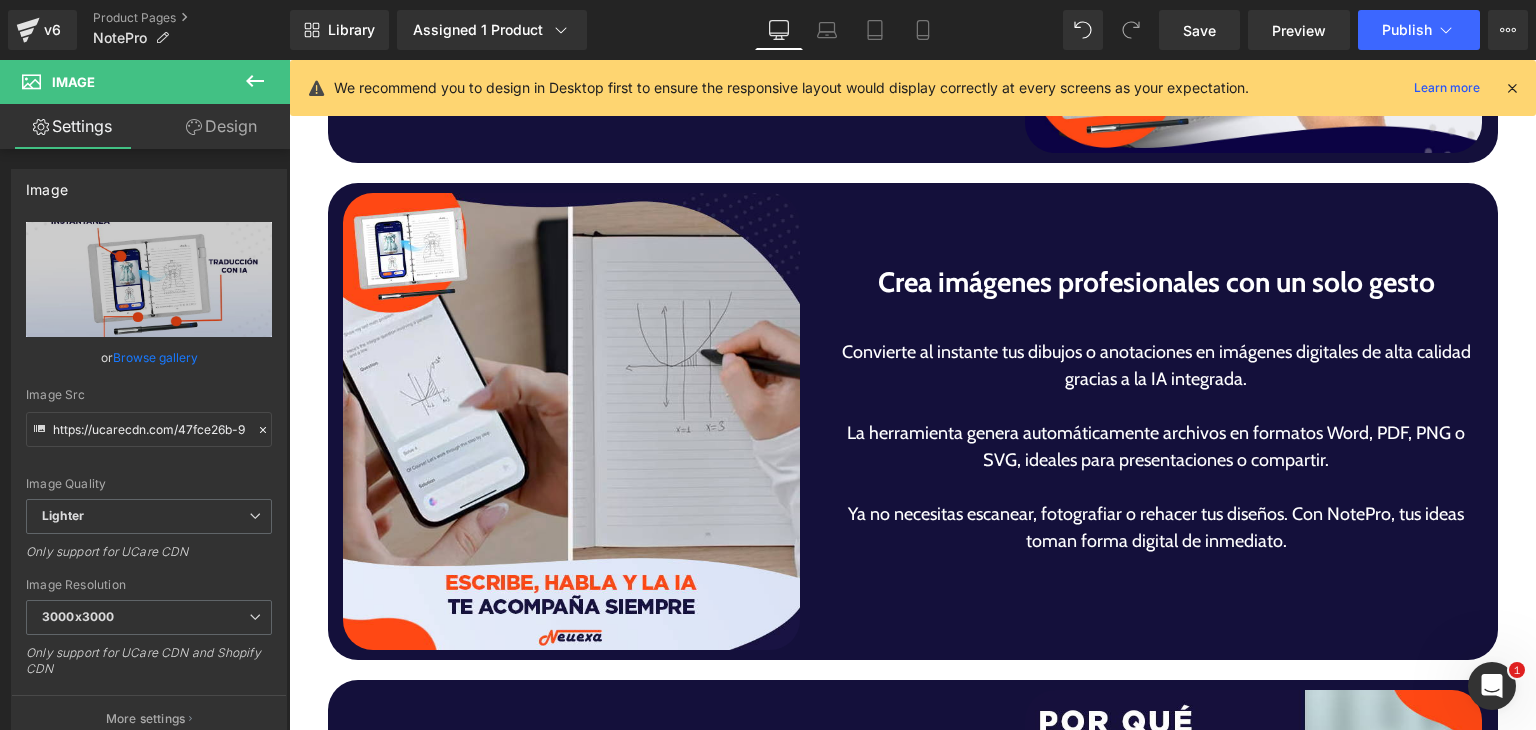 scroll, scrollTop: 3915, scrollLeft: 0, axis: vertical 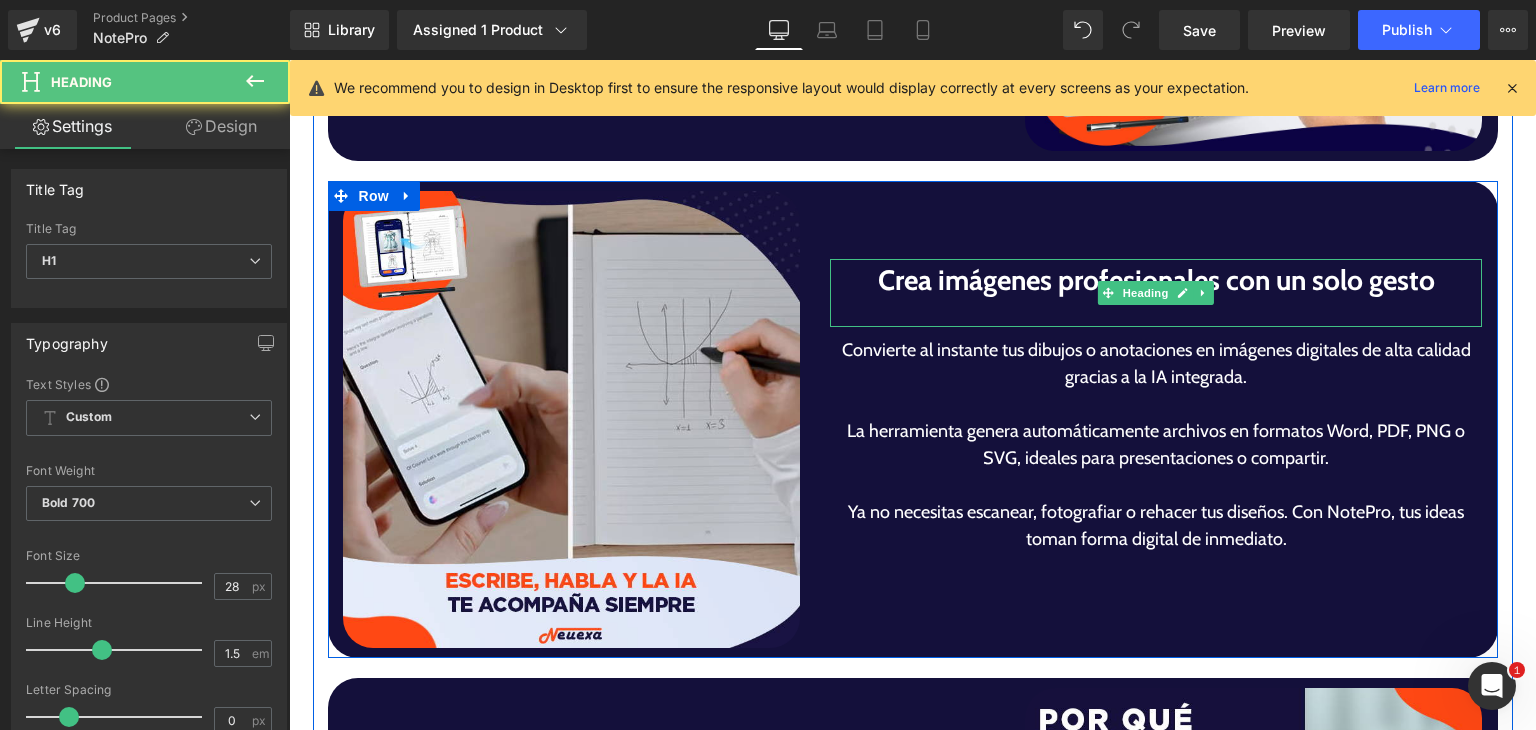 click at bounding box center (1156, 314) 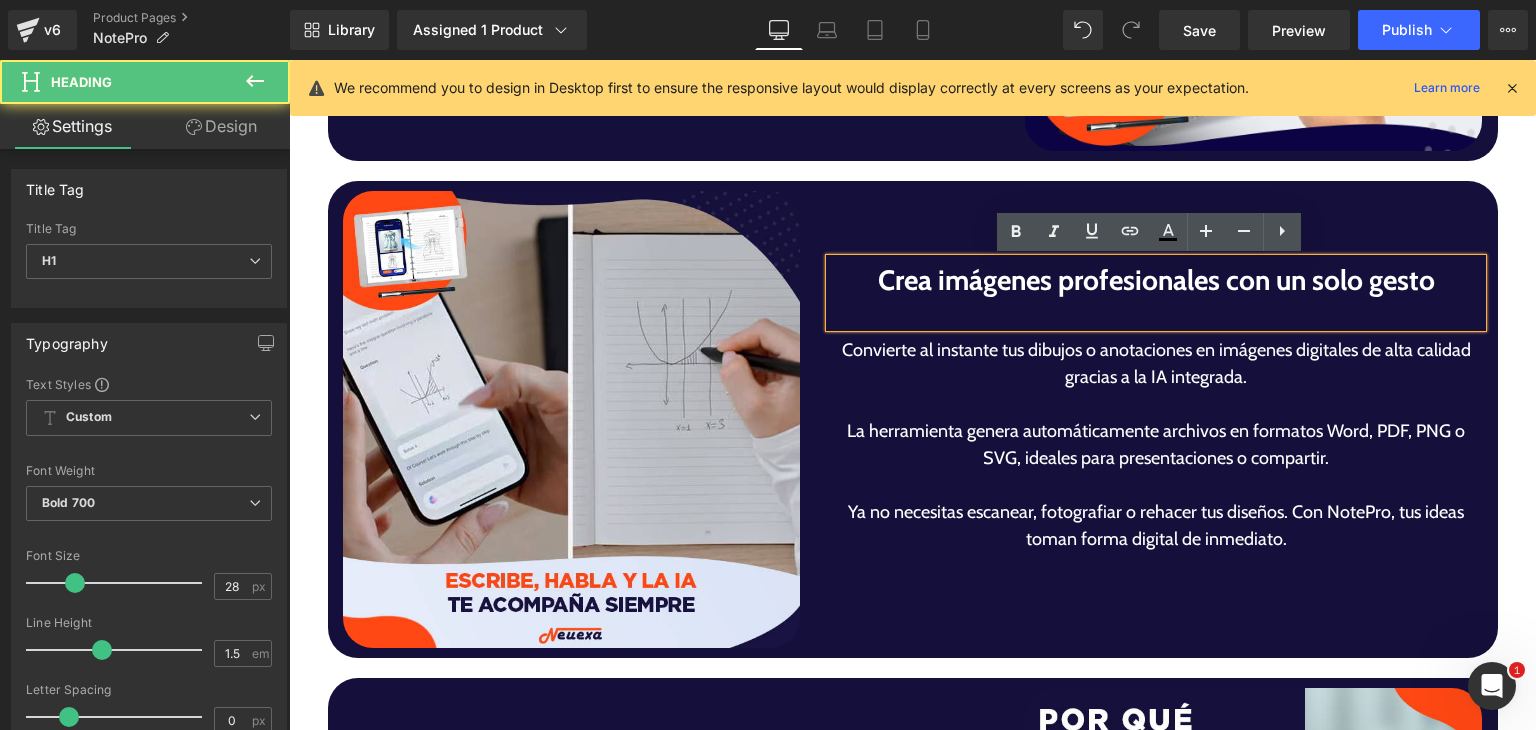 click at bounding box center (1156, 314) 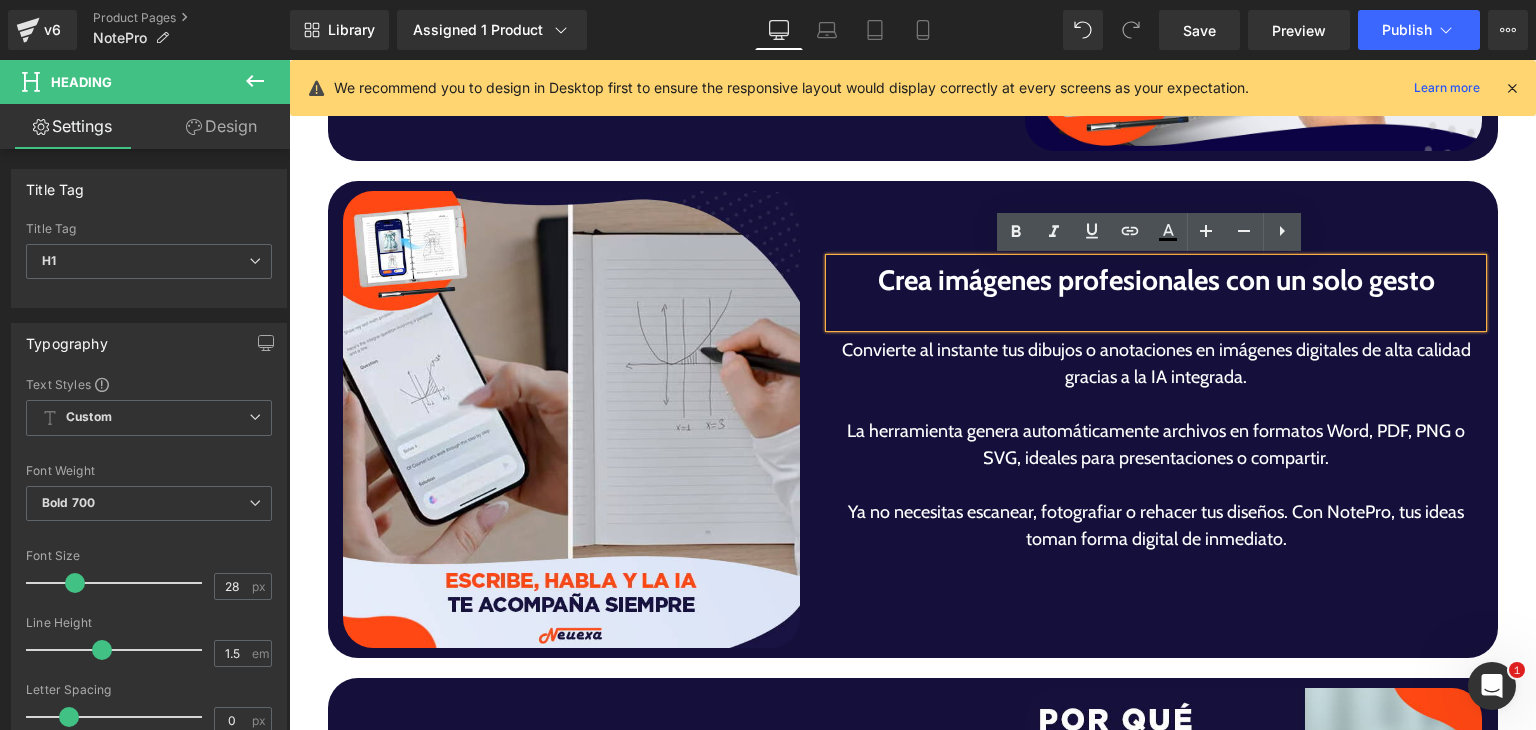 type 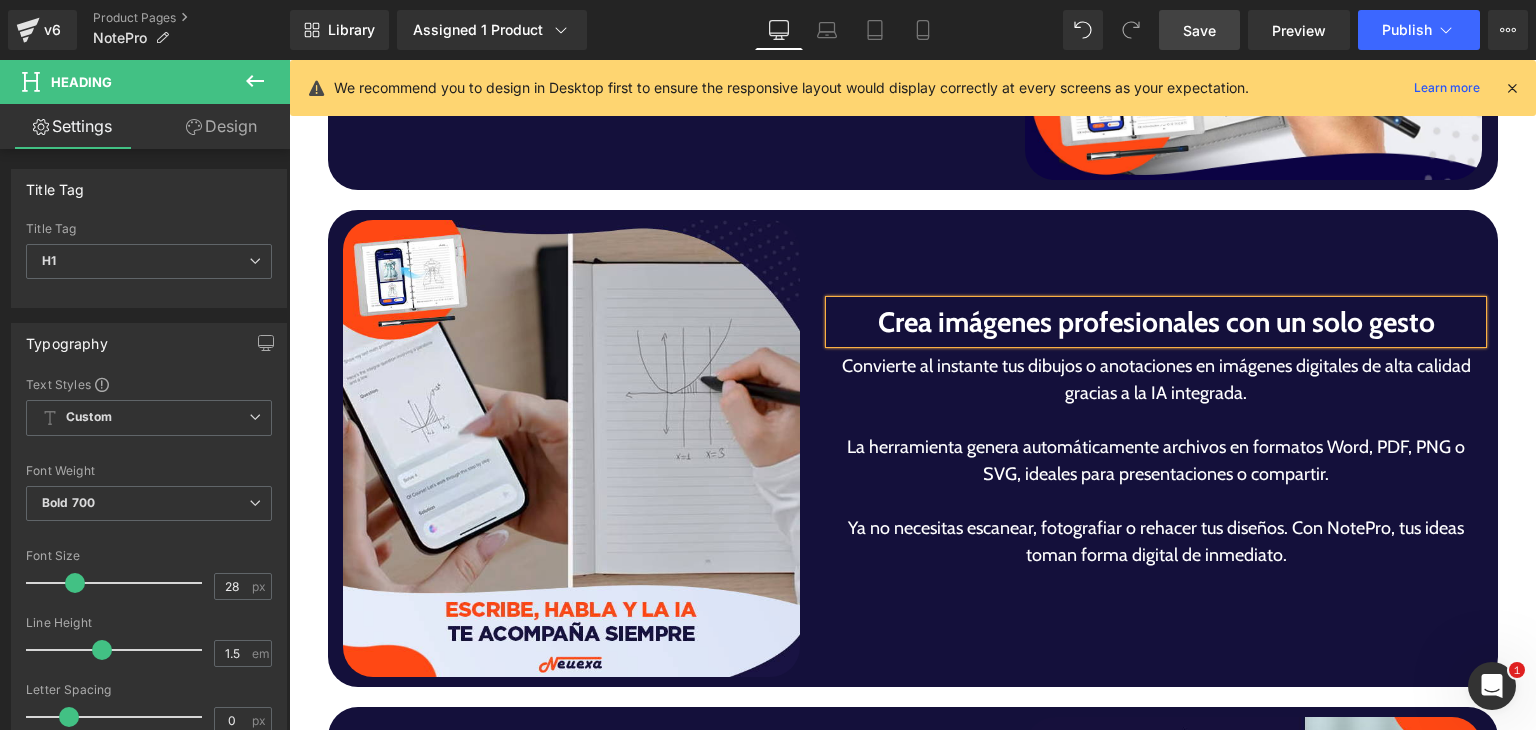 scroll, scrollTop: 3760, scrollLeft: 0, axis: vertical 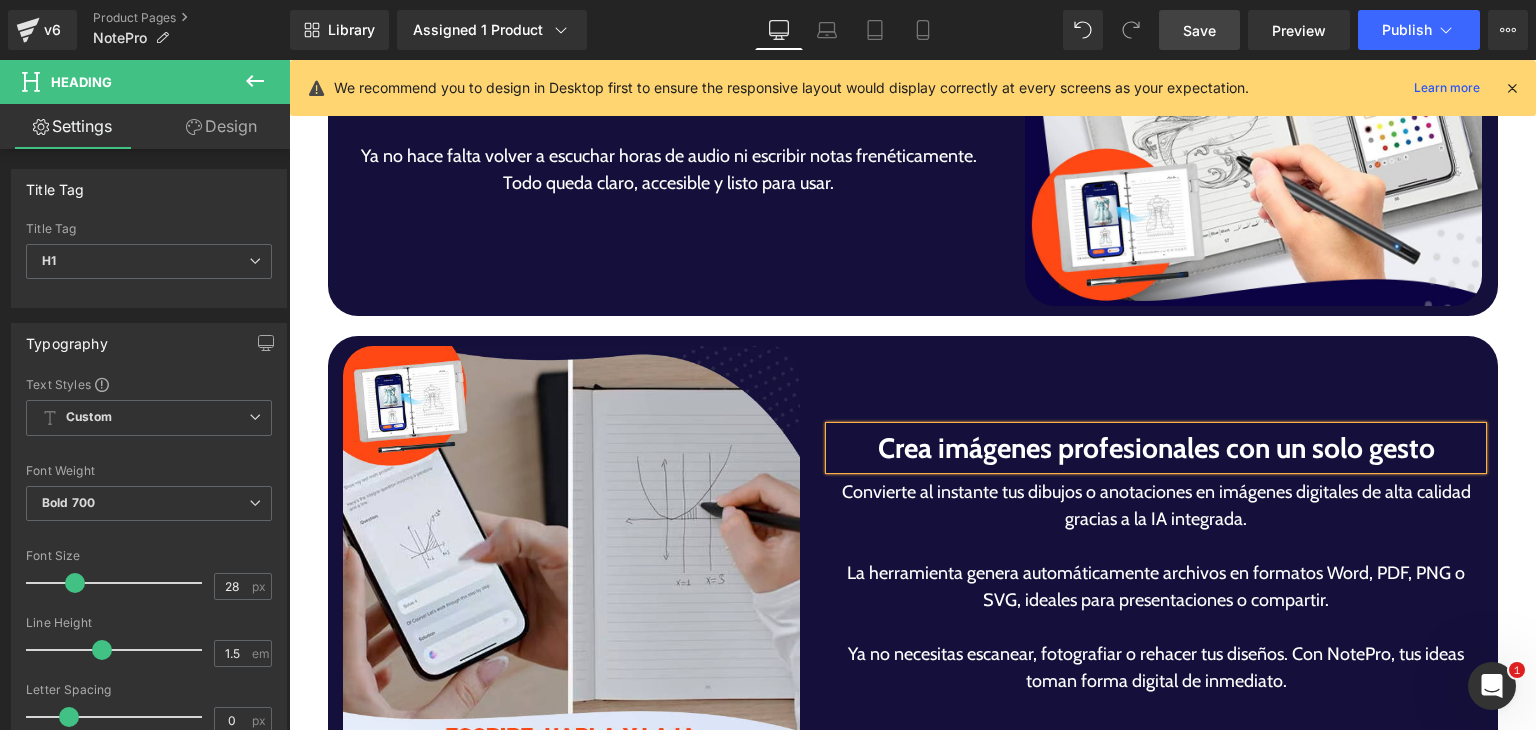 click on "Save" at bounding box center (1199, 30) 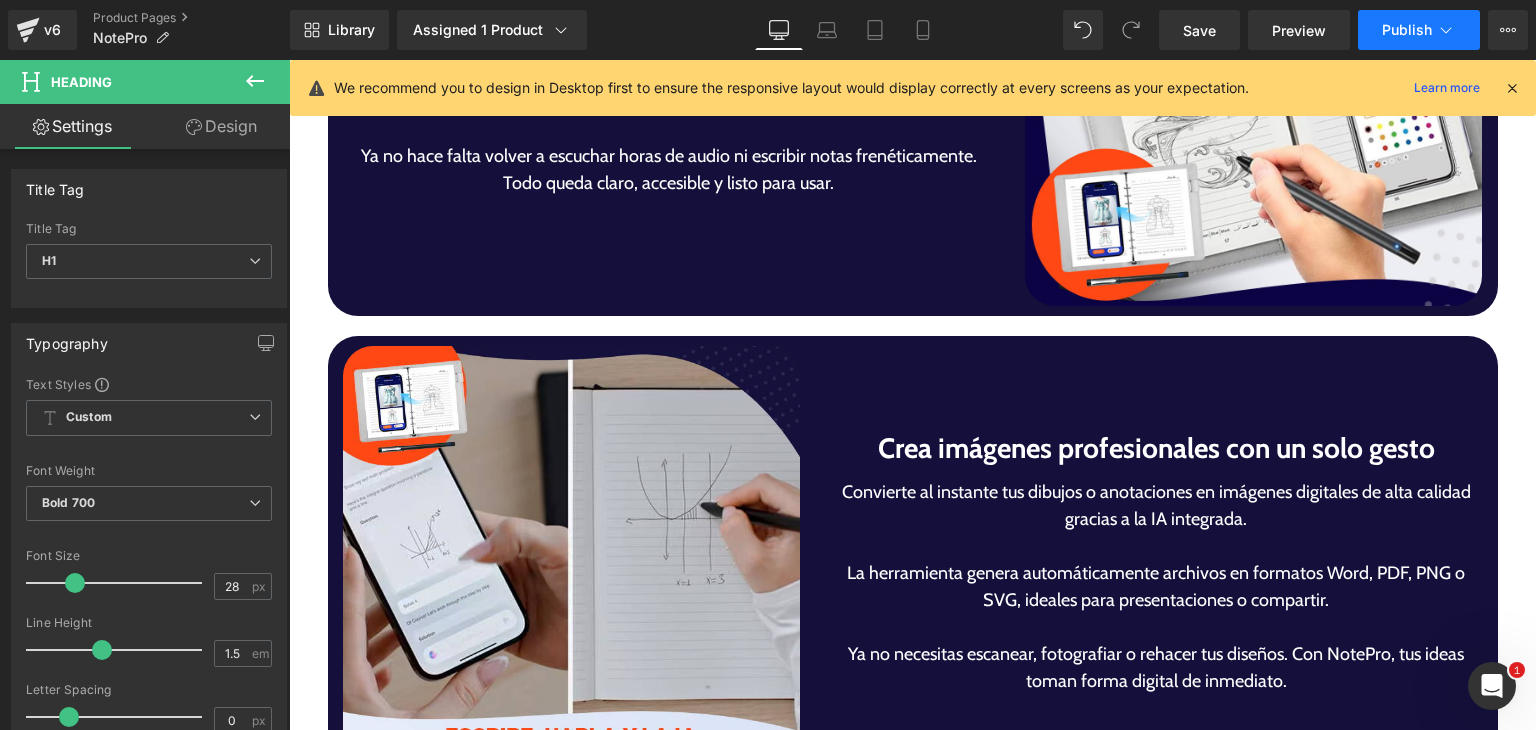 click on "Library Assigned 1 Product  Product Preview
NotePro | Bloc de notas inteligente con bolígrafo IA para una productividad aumentada Manage assigned products Desktop Desktop Laptop Tablet Mobile Save Preview Publish Scheduled View Live Page View with current Template Save Template to Library Schedule Publish  Optimize  Publish Settings Shortcuts We recommend you to design in Desktop first to ensure the responsive layout would display correctly at every screens as your expectation. Learn more  Your page can’t be published   You've reached the maximum number of published pages on your plan  (110/999999).  You need to upgrade your plan or unpublish all your pages to get 1 publish slot.   Unpublish pages   Upgrade plan" at bounding box center [913, 30] 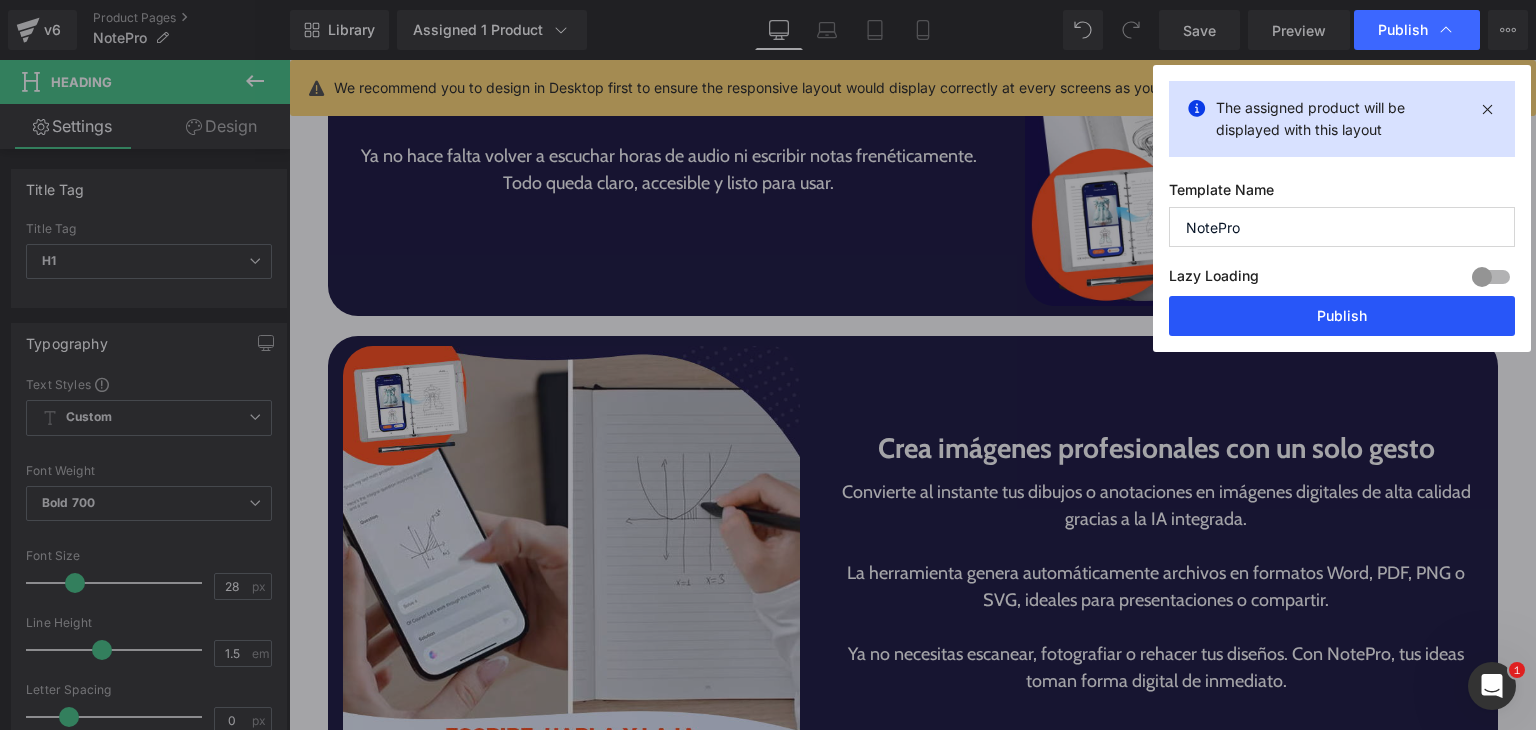 click on "Publish" at bounding box center [1342, 316] 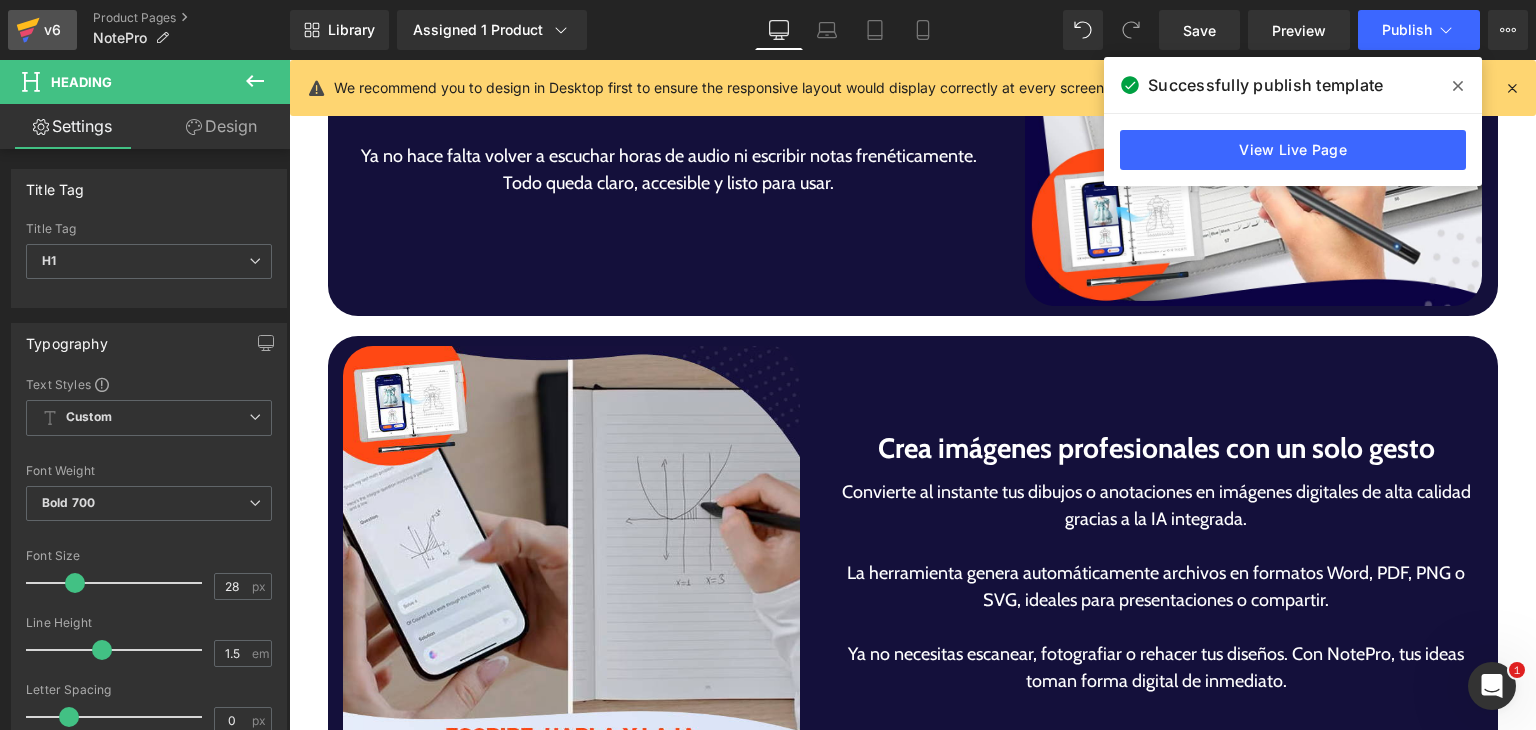 click on "v6" at bounding box center (52, 30) 